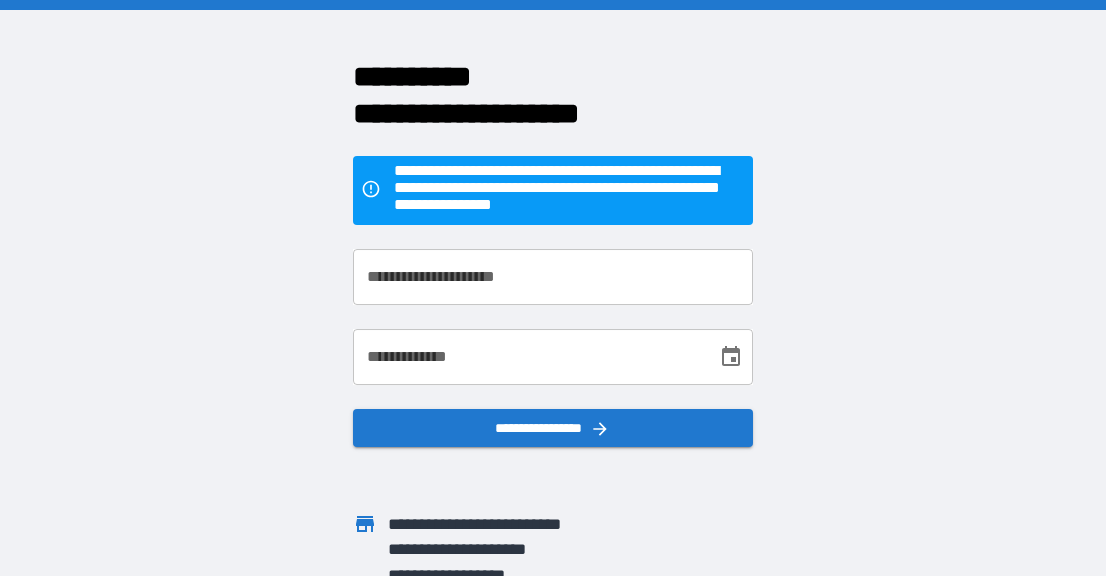 scroll, scrollTop: 0, scrollLeft: 0, axis: both 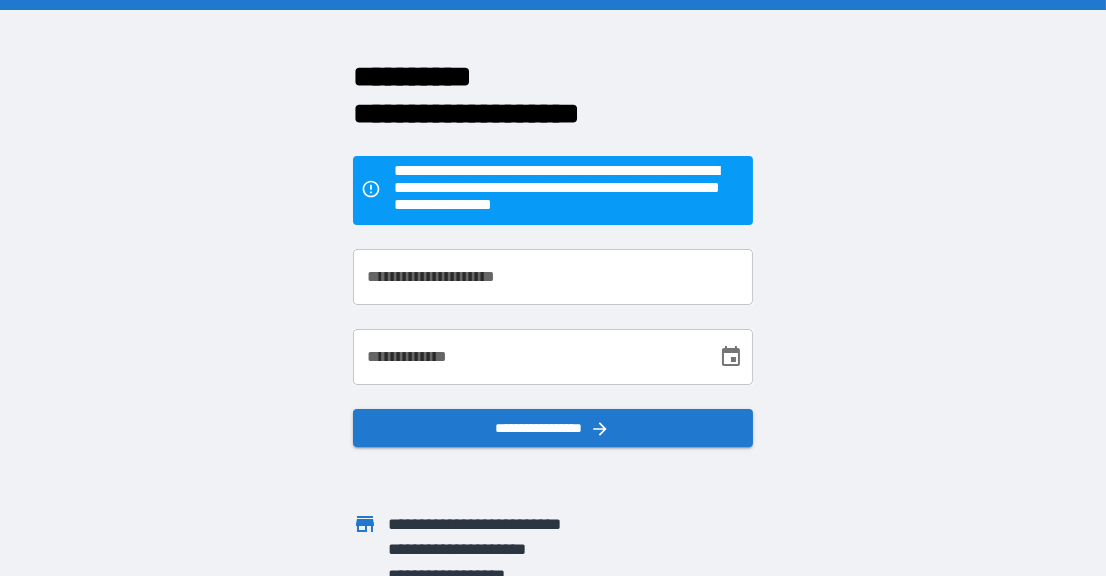 click on "**********" at bounding box center [553, 278] 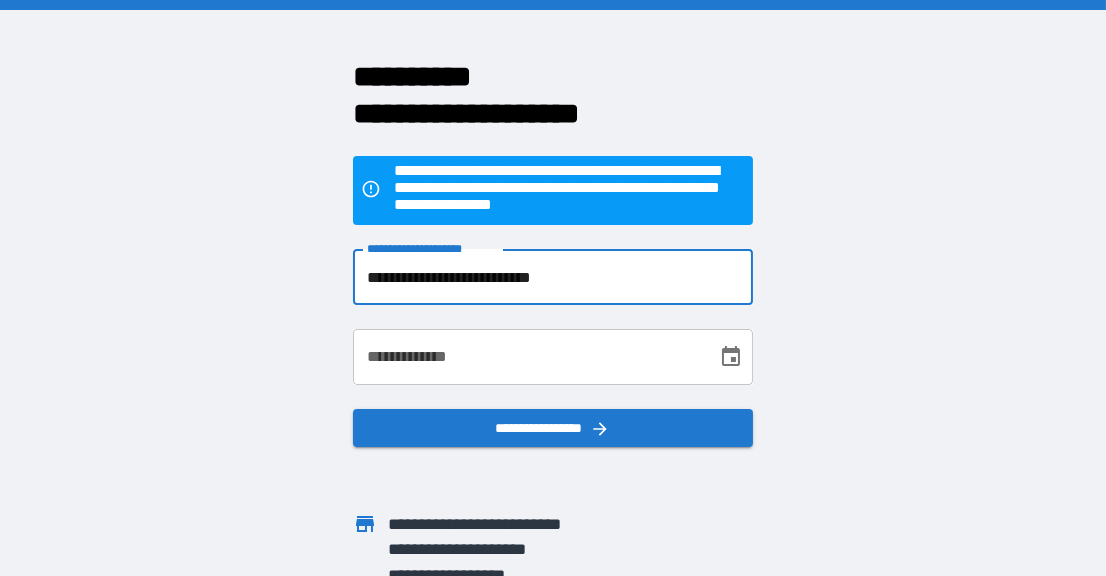 type on "**********" 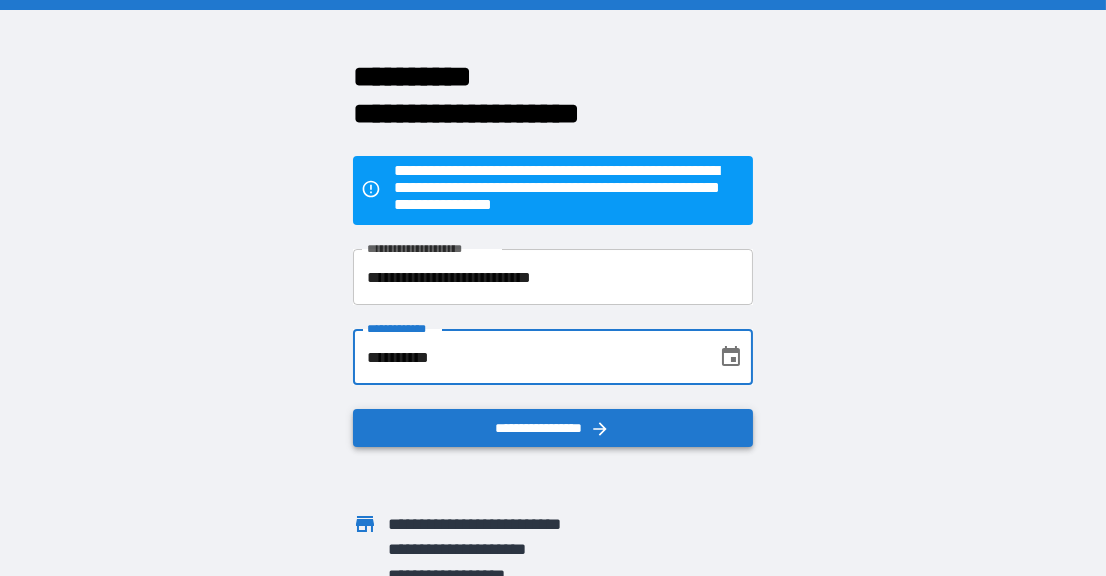 type on "**********" 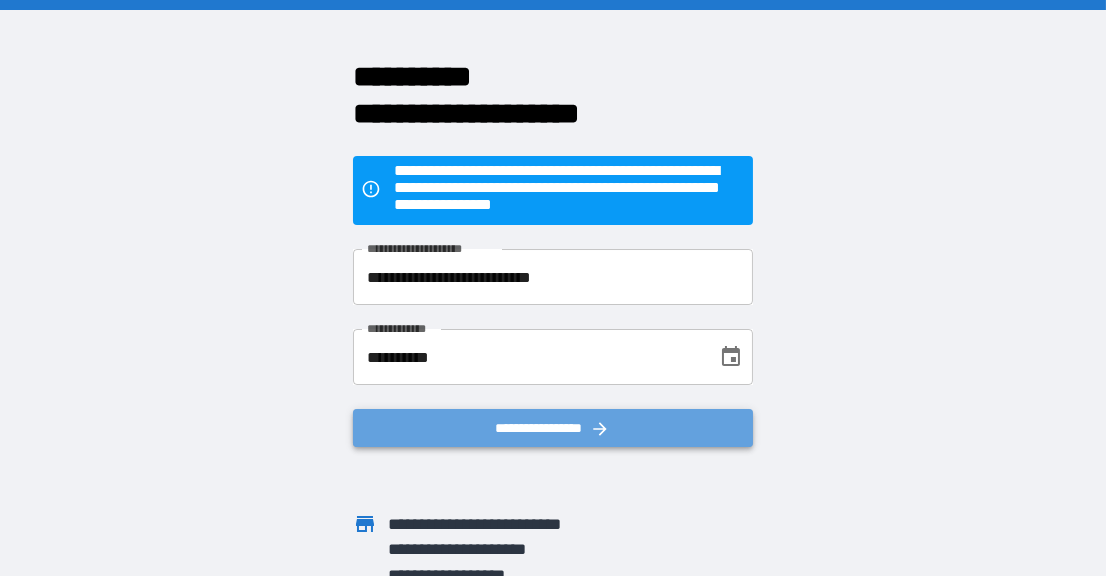 click on "**********" at bounding box center (553, 428) 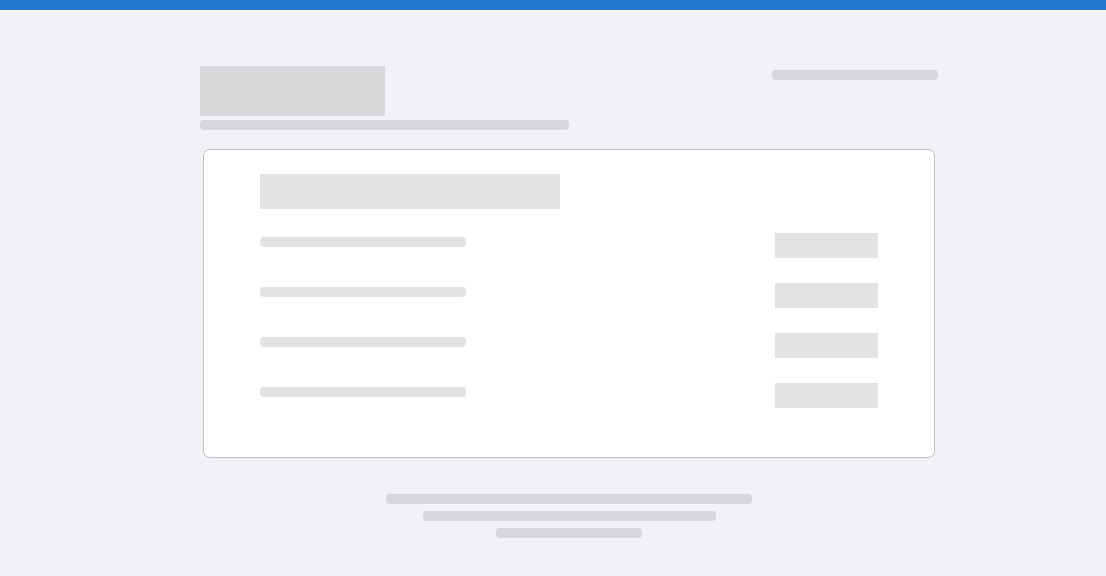 scroll, scrollTop: 0, scrollLeft: 0, axis: both 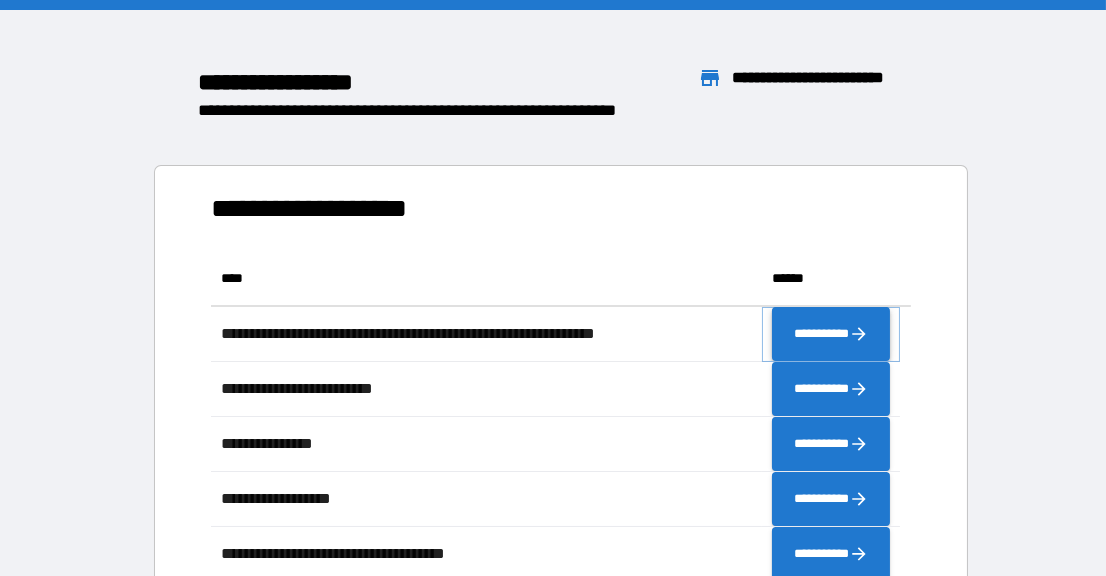 click on "**********" at bounding box center [831, 333] 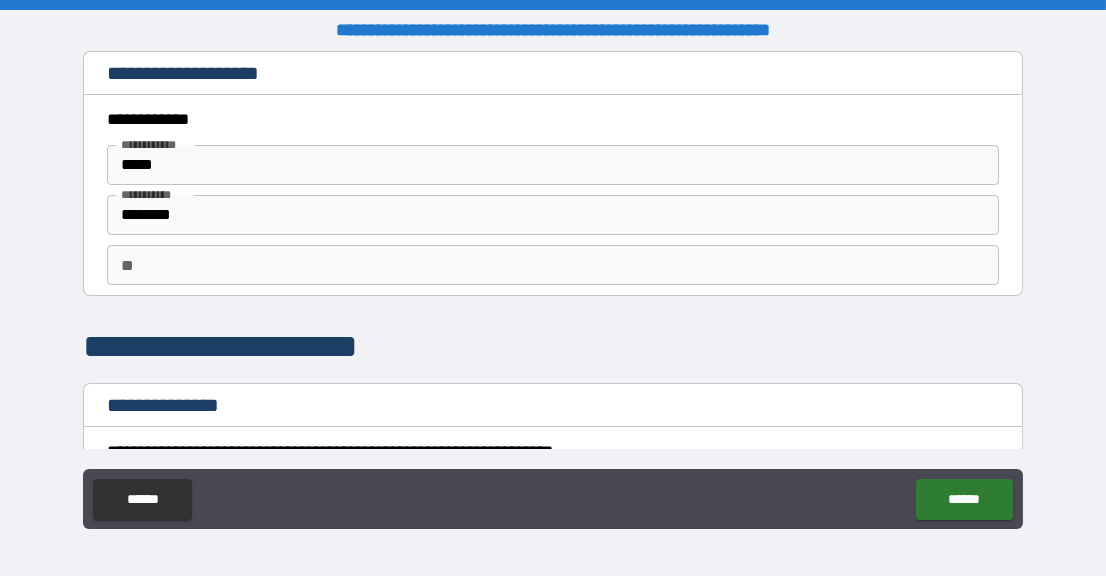 scroll, scrollTop: 99, scrollLeft: 0, axis: vertical 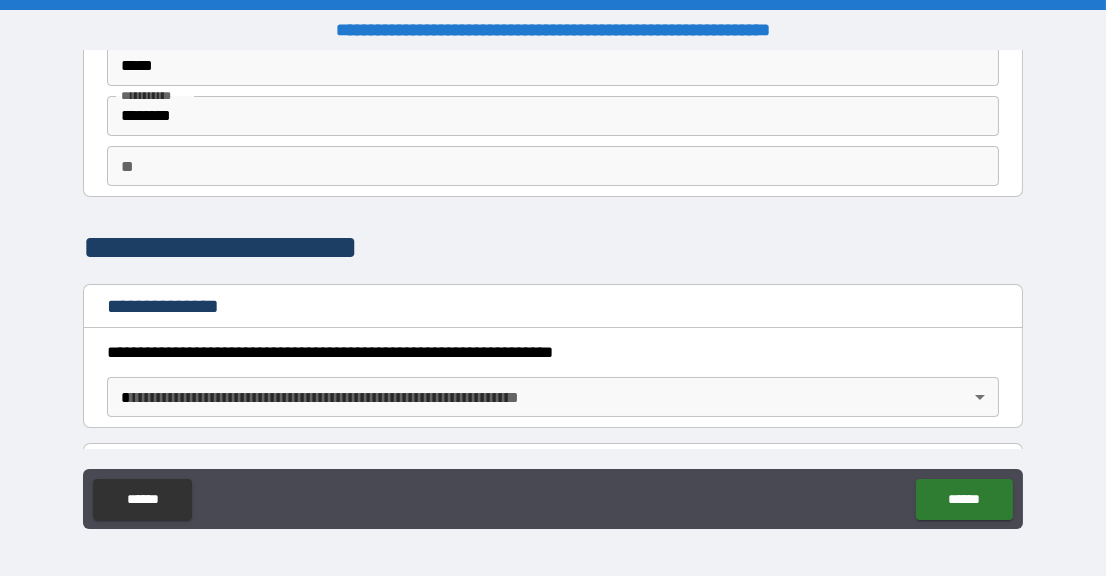click on "**********" at bounding box center [553, 288] 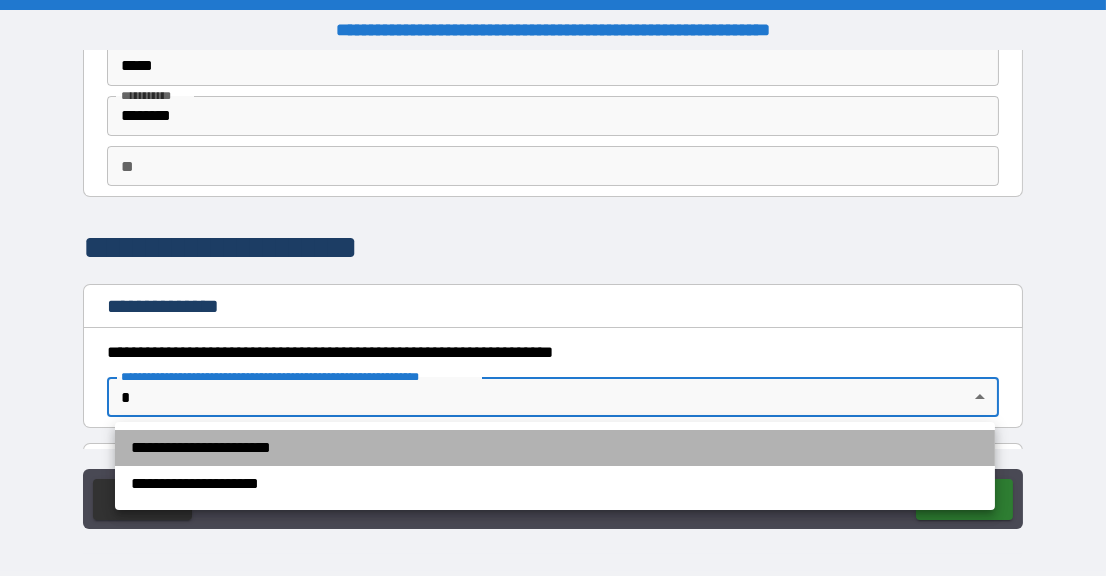 click on "**********" at bounding box center [555, 448] 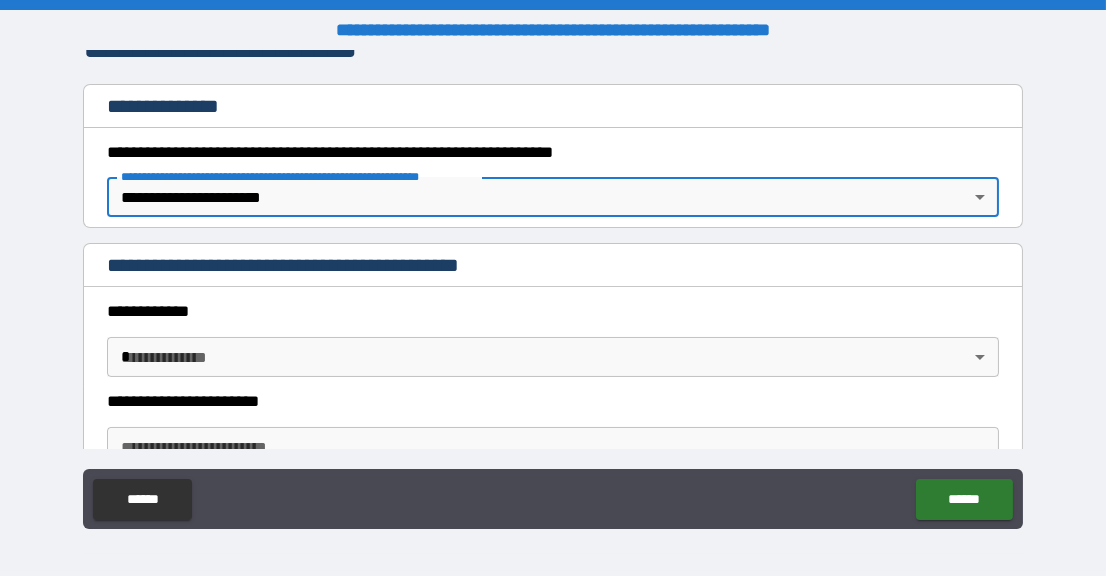 scroll, scrollTop: 400, scrollLeft: 0, axis: vertical 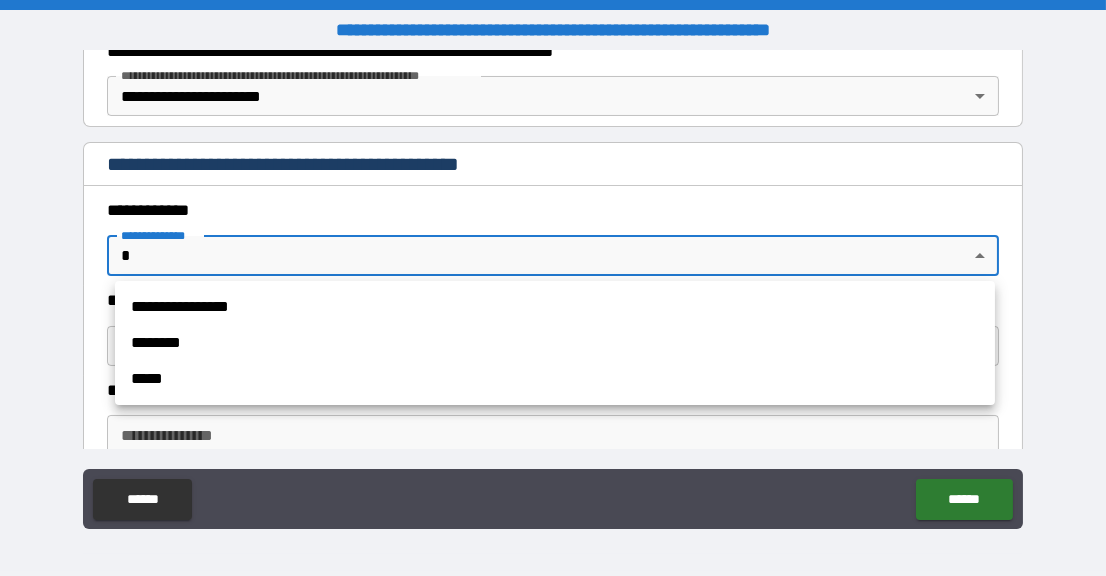 click on "**********" at bounding box center [553, 288] 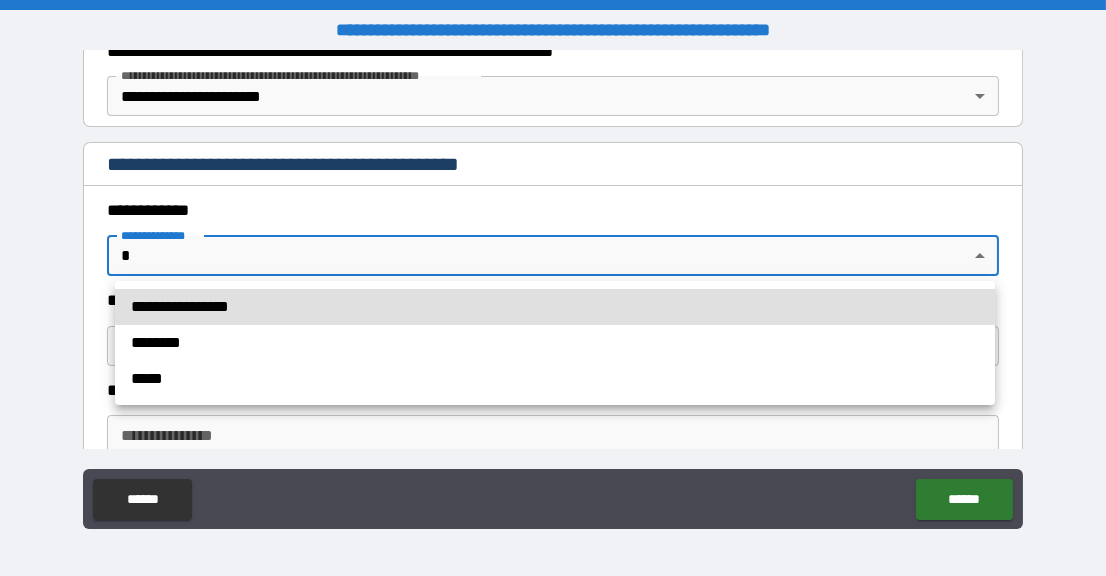 click on "**********" at bounding box center [553, 288] 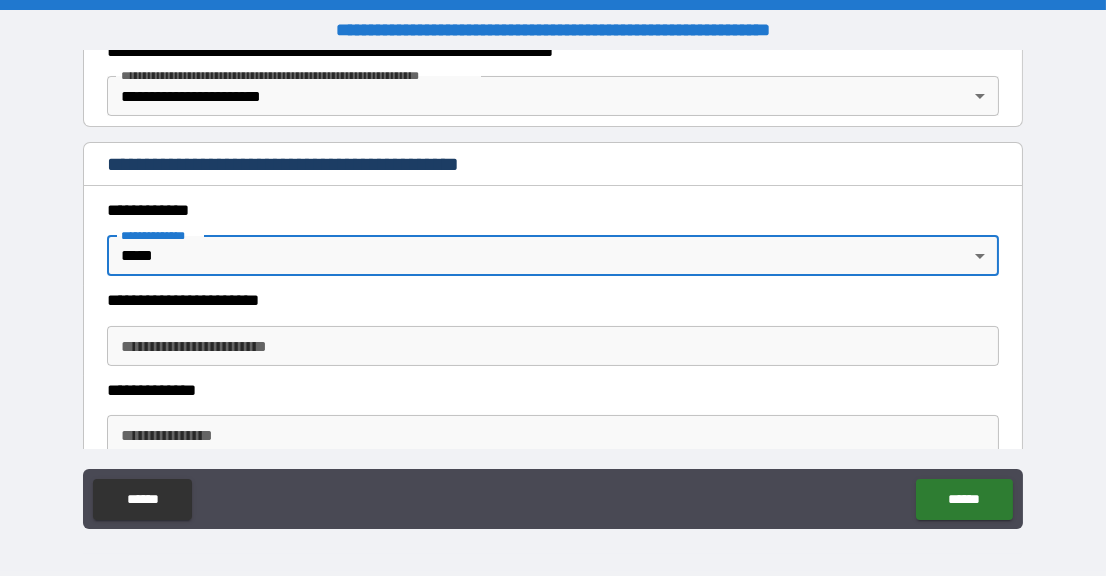 drag, startPoint x: 135, startPoint y: 341, endPoint x: 147, endPoint y: 341, distance: 12 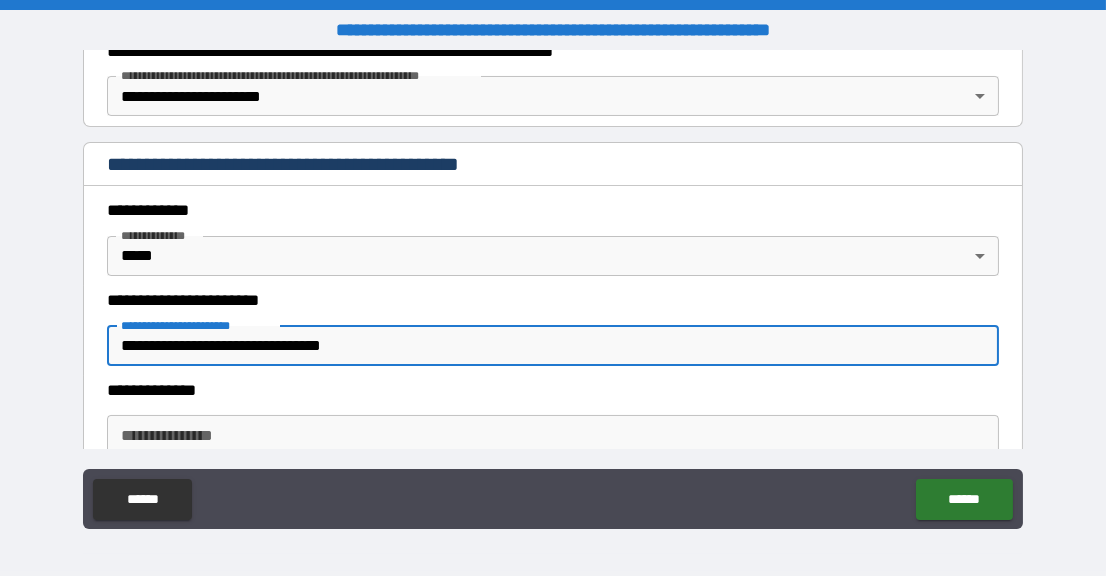 type on "**********" 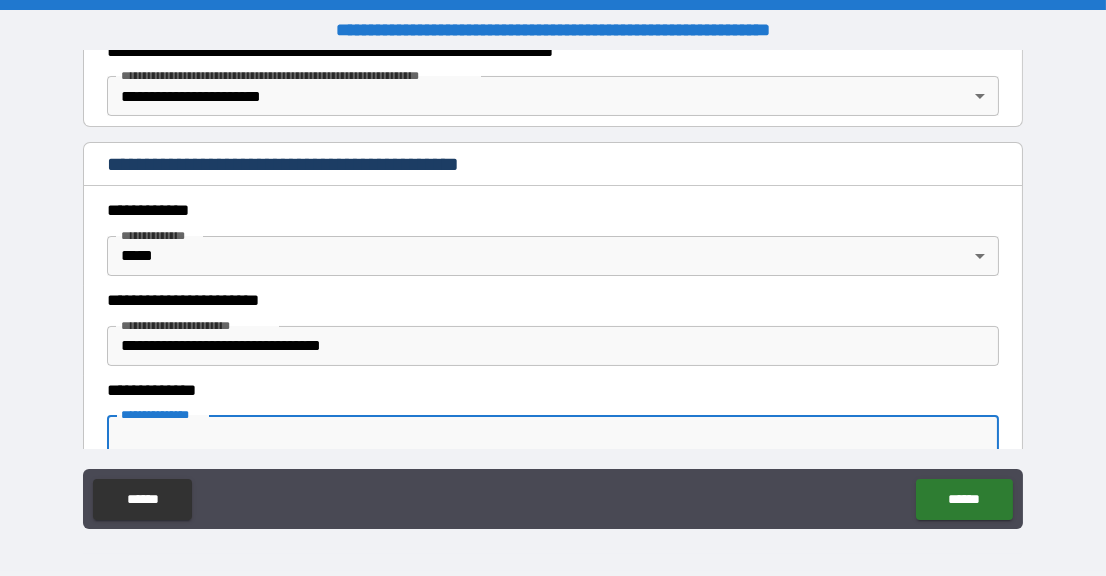 click on "**********" at bounding box center (552, 435) 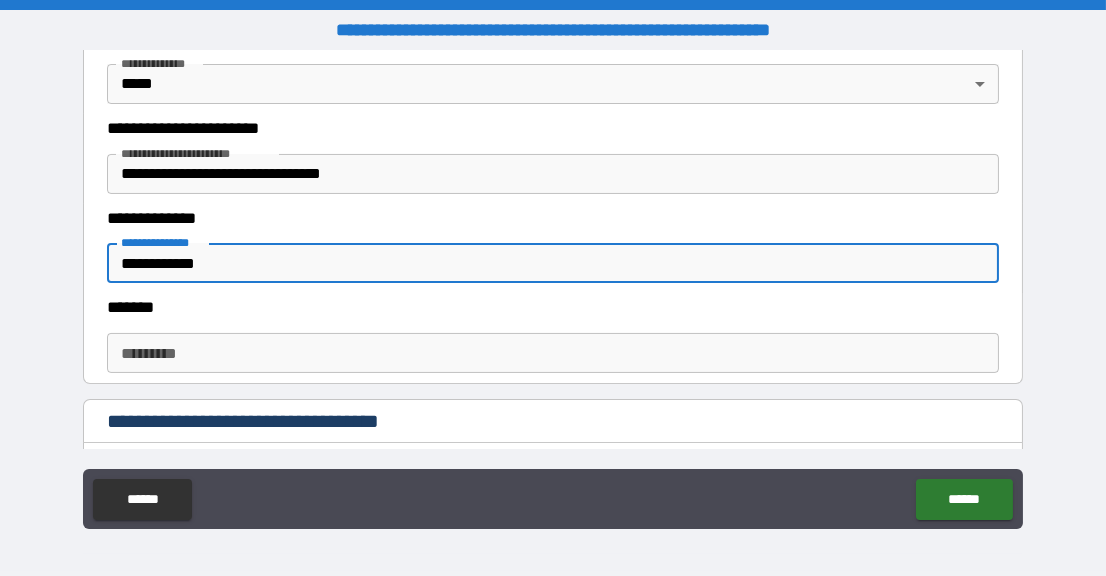 scroll, scrollTop: 600, scrollLeft: 0, axis: vertical 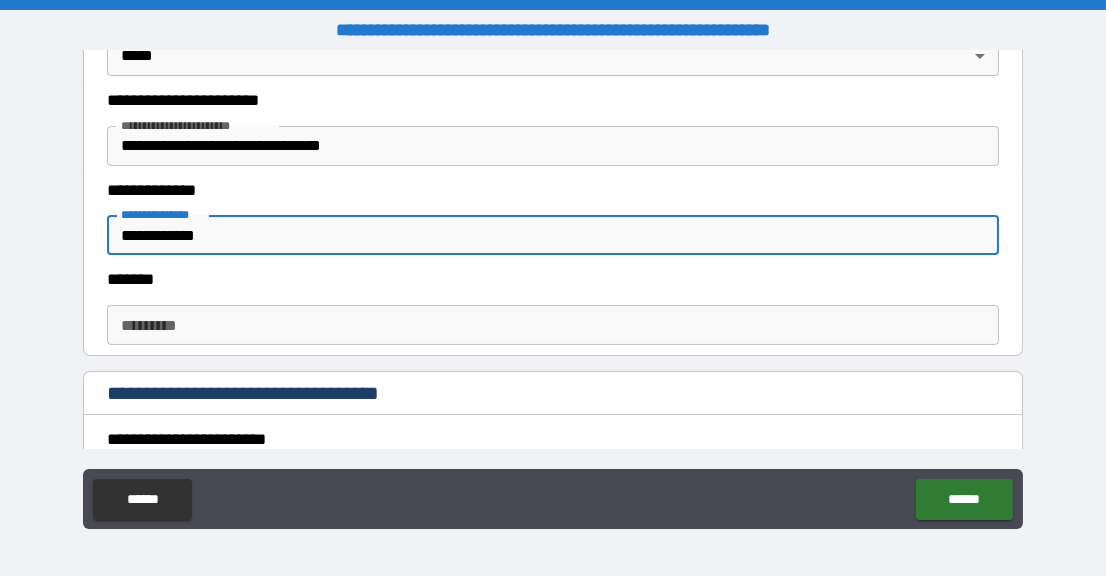 type on "**********" 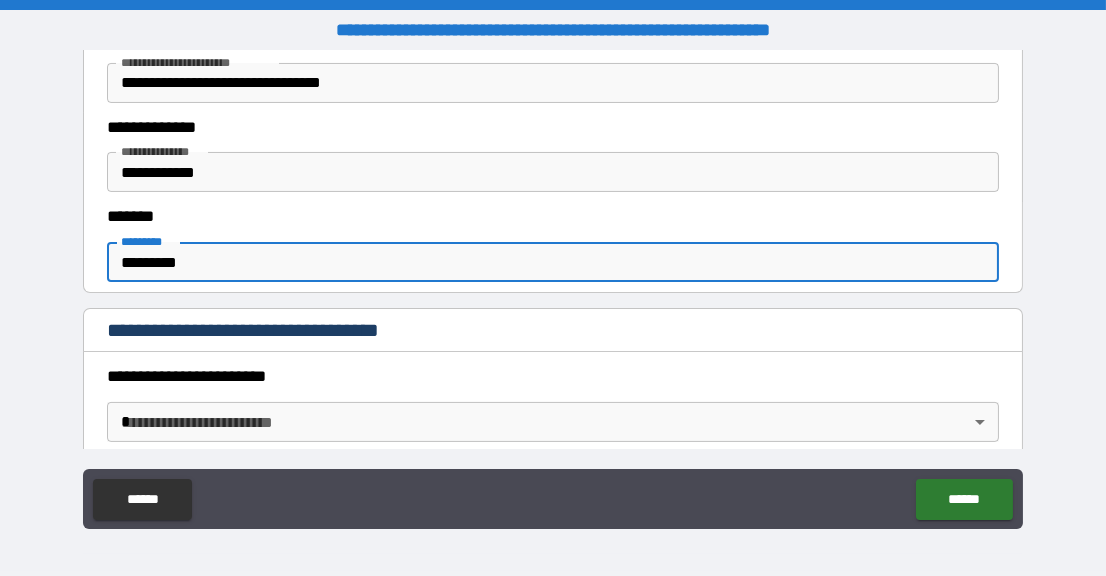 scroll, scrollTop: 699, scrollLeft: 0, axis: vertical 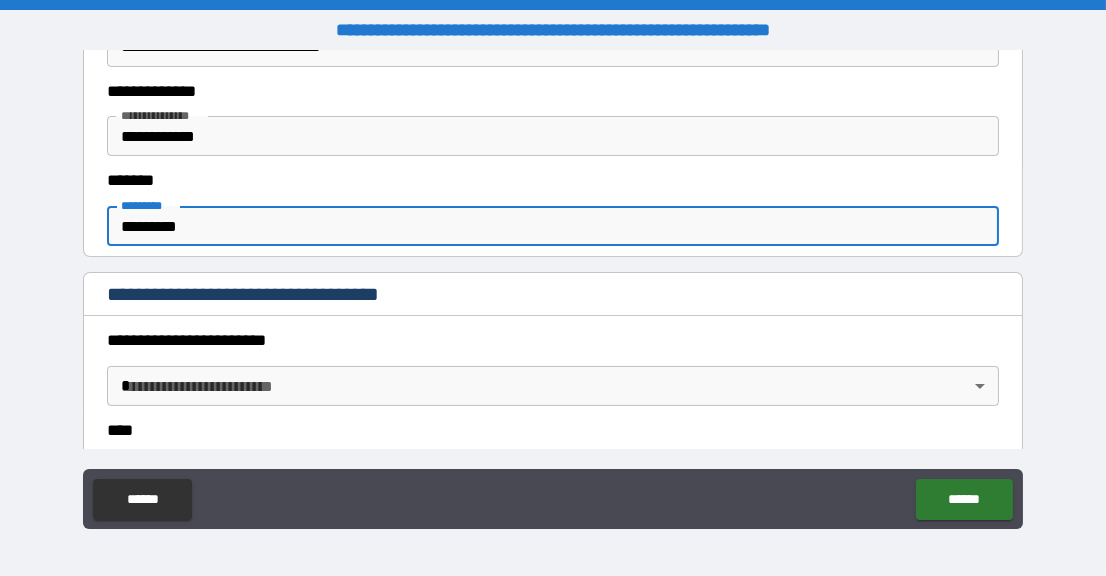 type on "*********" 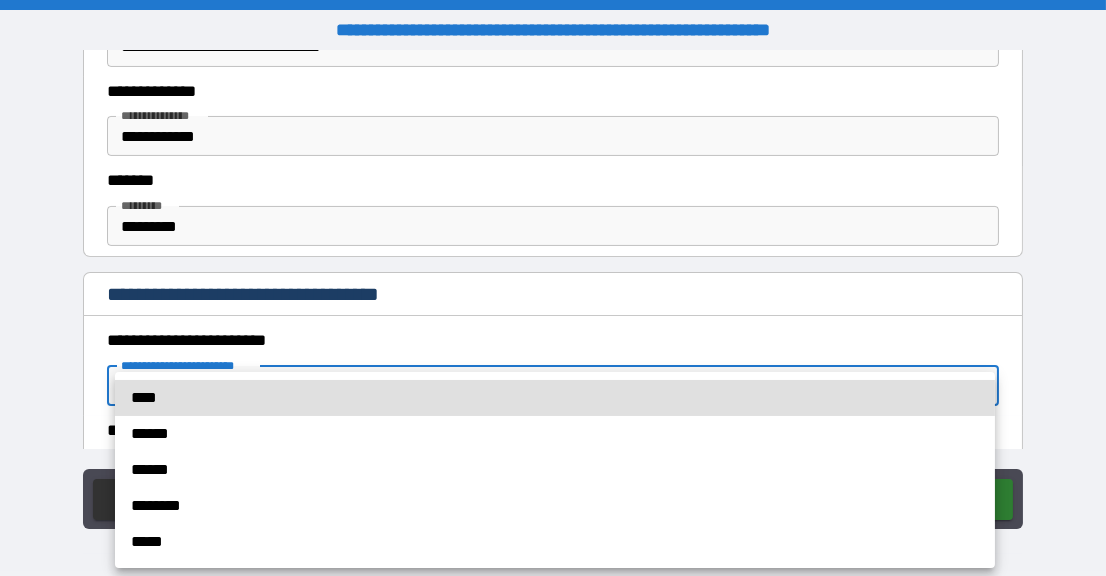 click on "****" at bounding box center (555, 398) 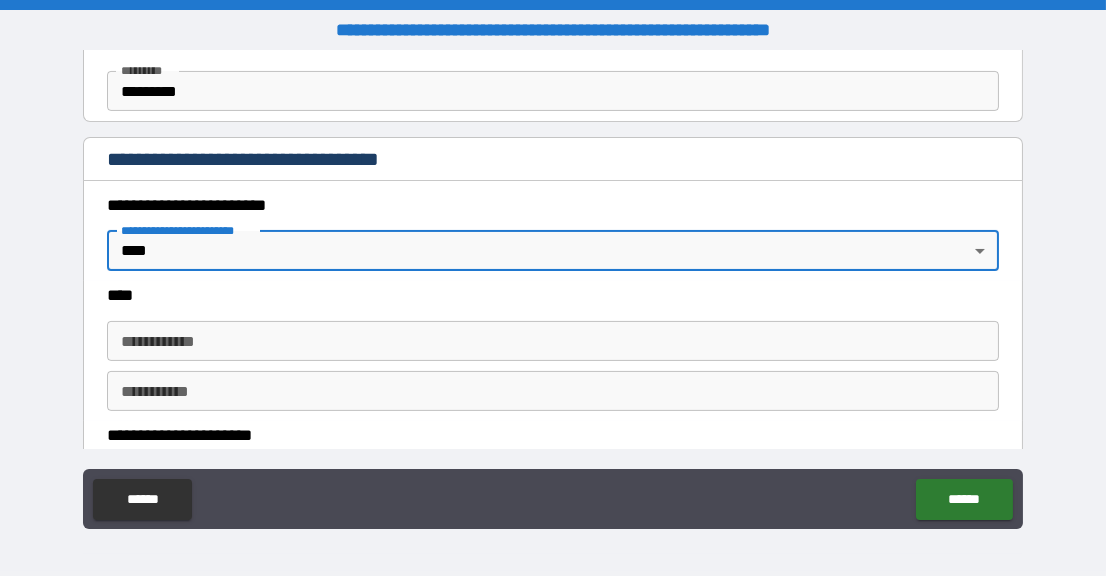scroll, scrollTop: 899, scrollLeft: 0, axis: vertical 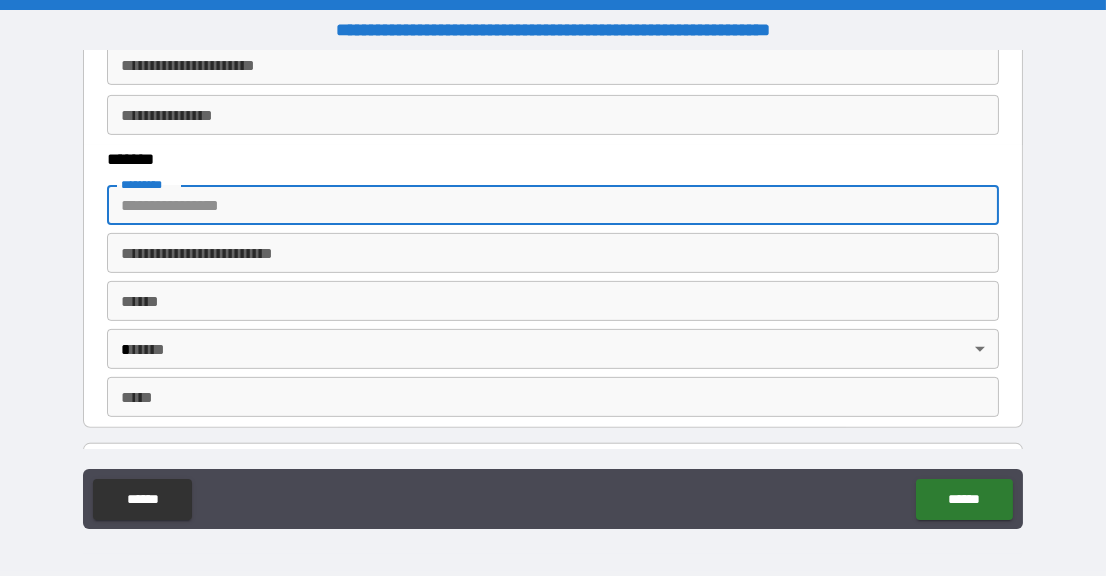 click on "*******   *" at bounding box center [552, 205] 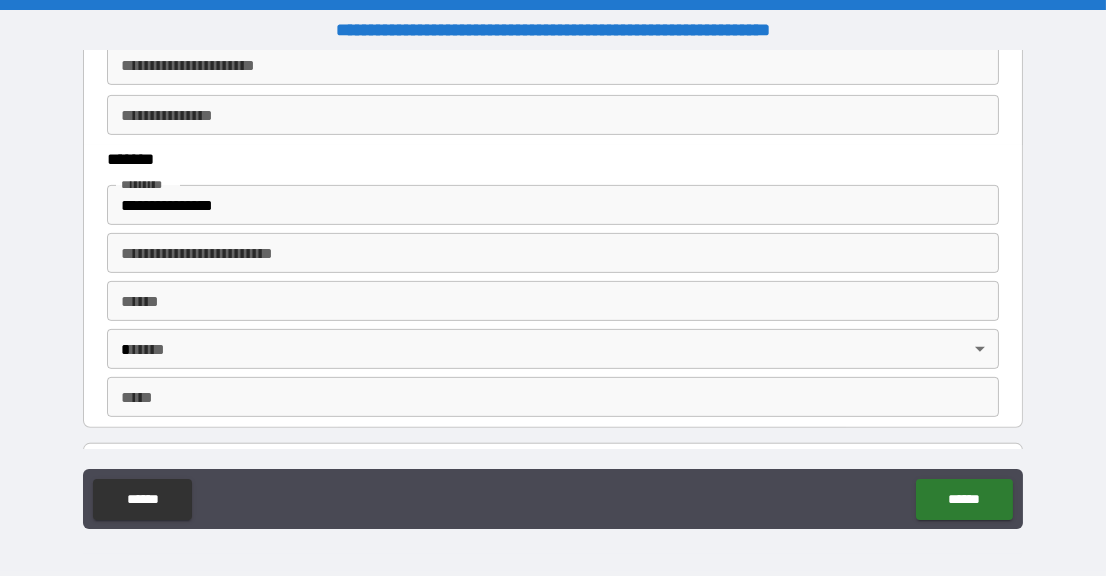 type on "**********" 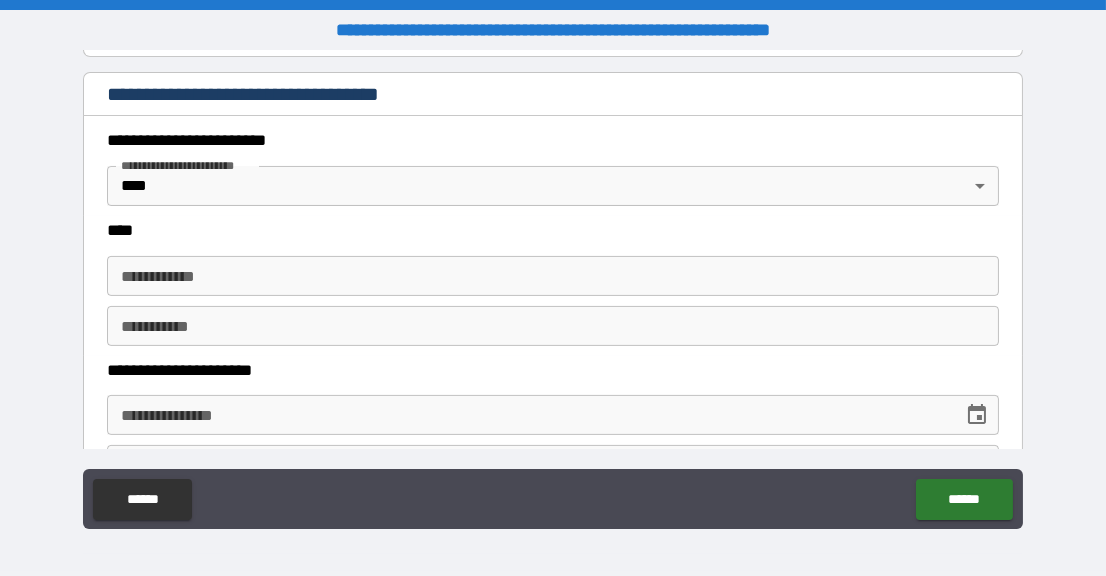 scroll, scrollTop: 800, scrollLeft: 0, axis: vertical 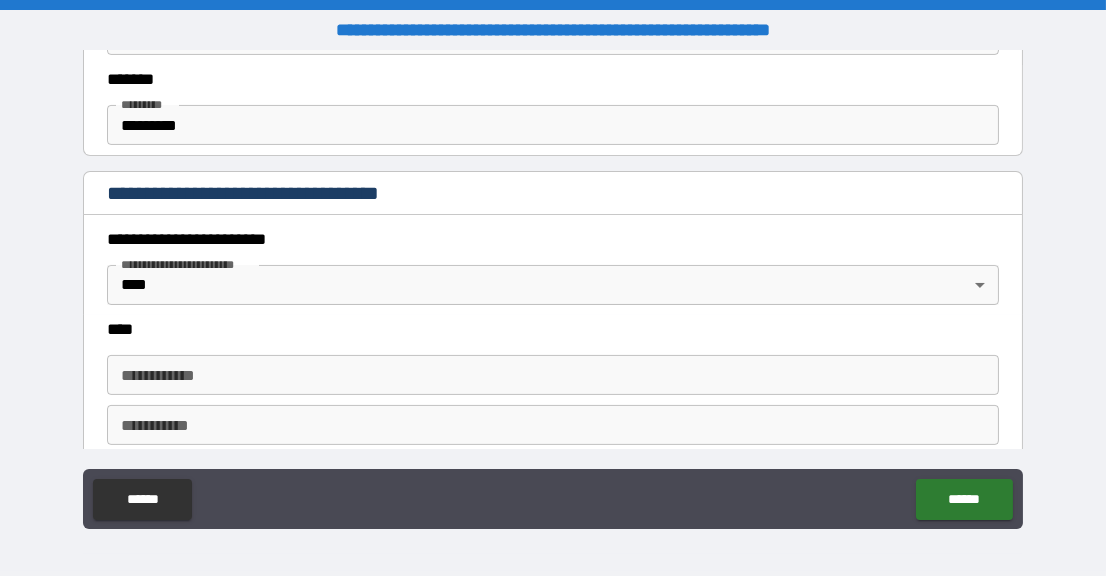 click on "**********" at bounding box center [553, 288] 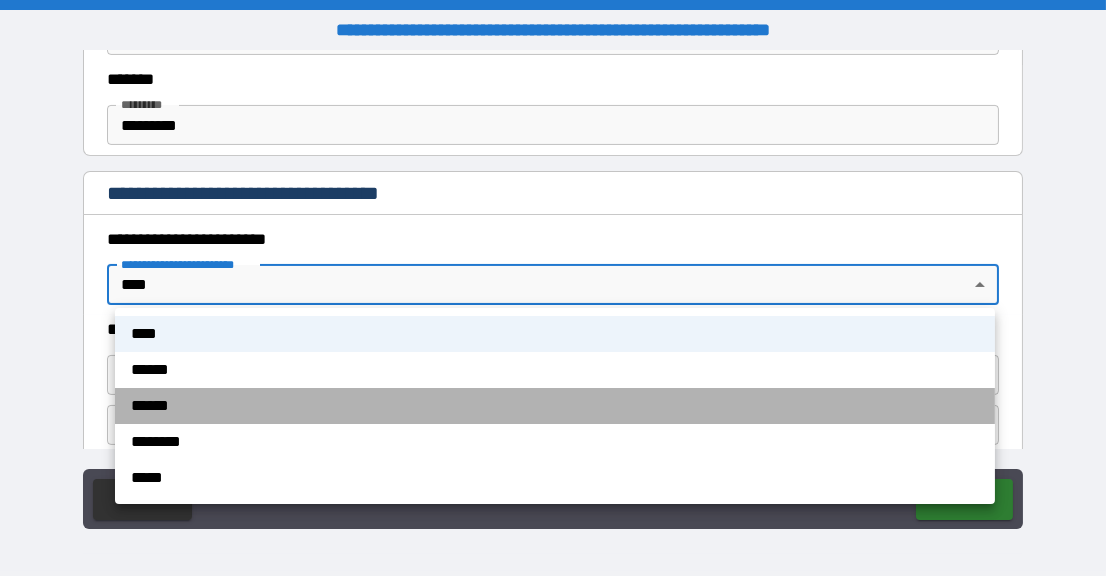 click on "******" at bounding box center (555, 406) 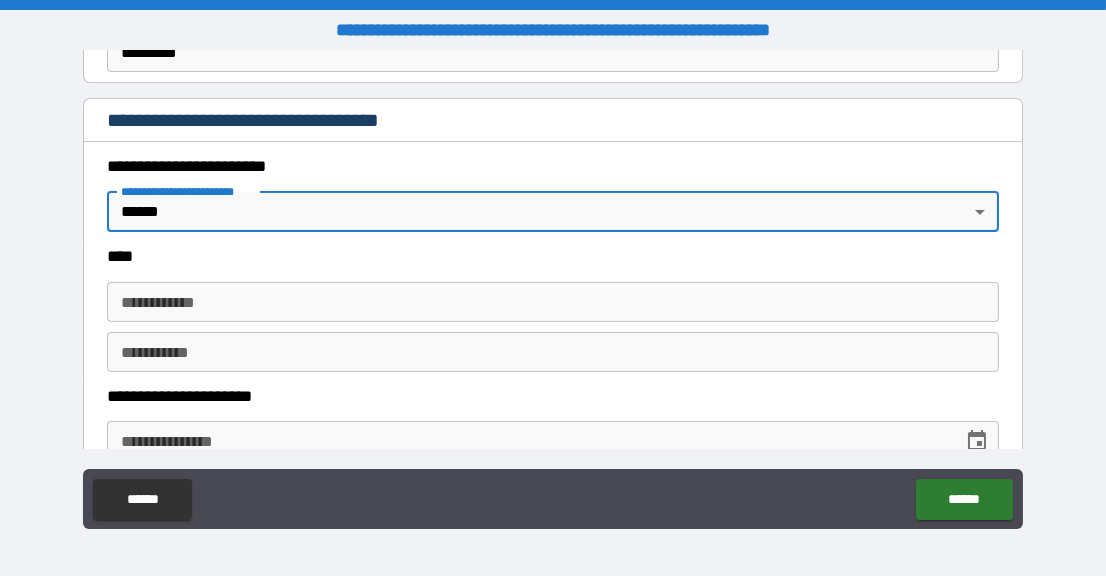 scroll, scrollTop: 899, scrollLeft: 0, axis: vertical 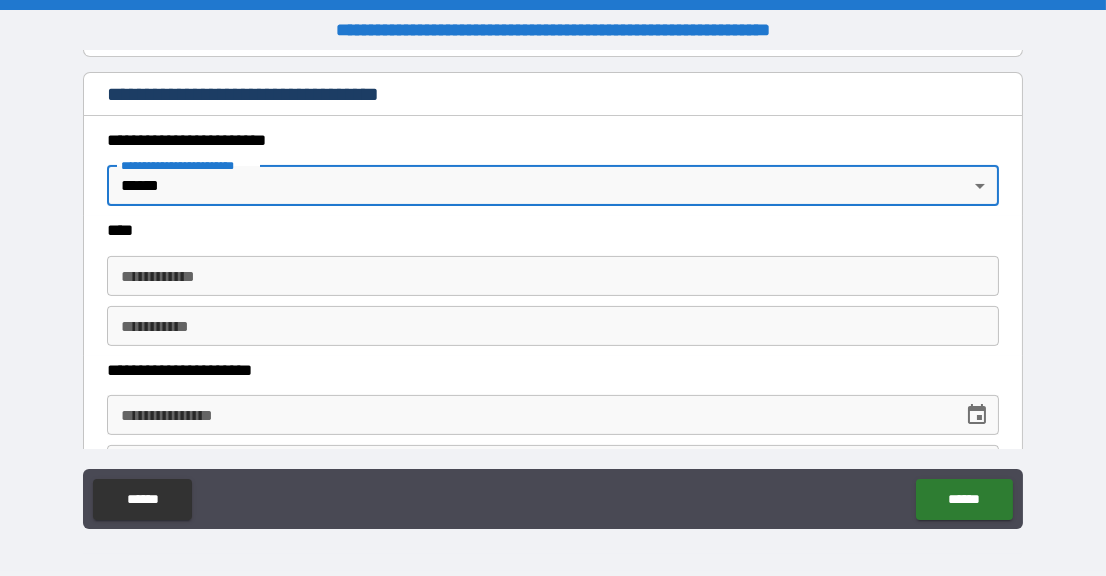 click on "**********" at bounding box center (552, 276) 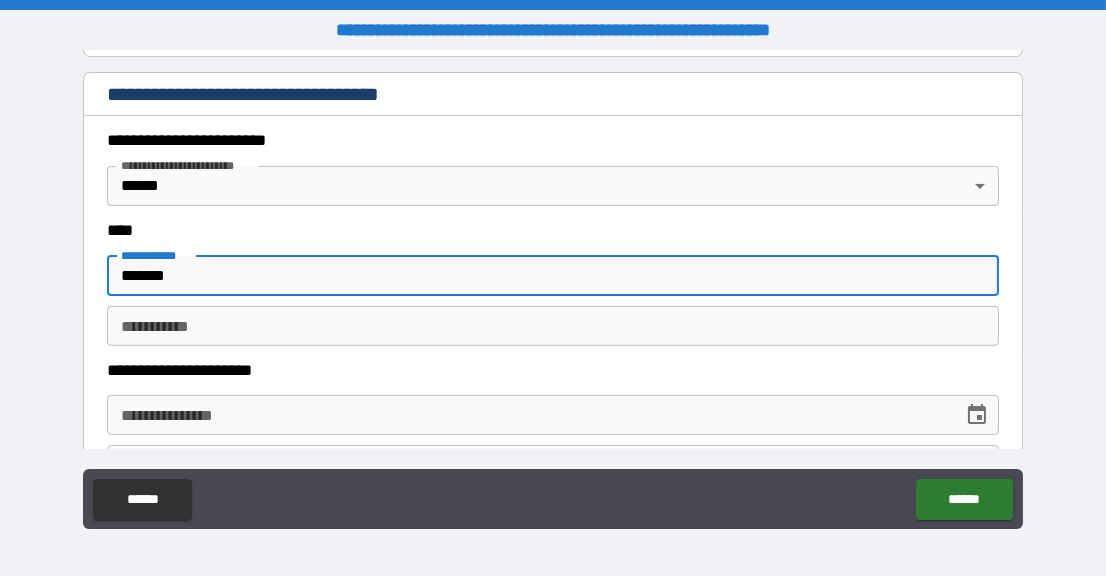 type on "******" 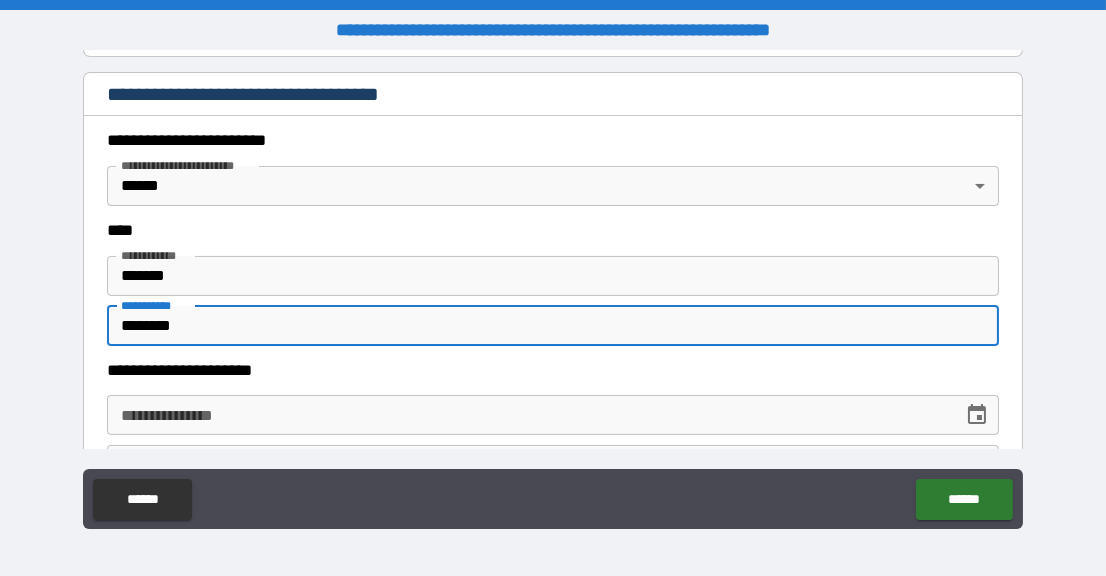 type on "********" 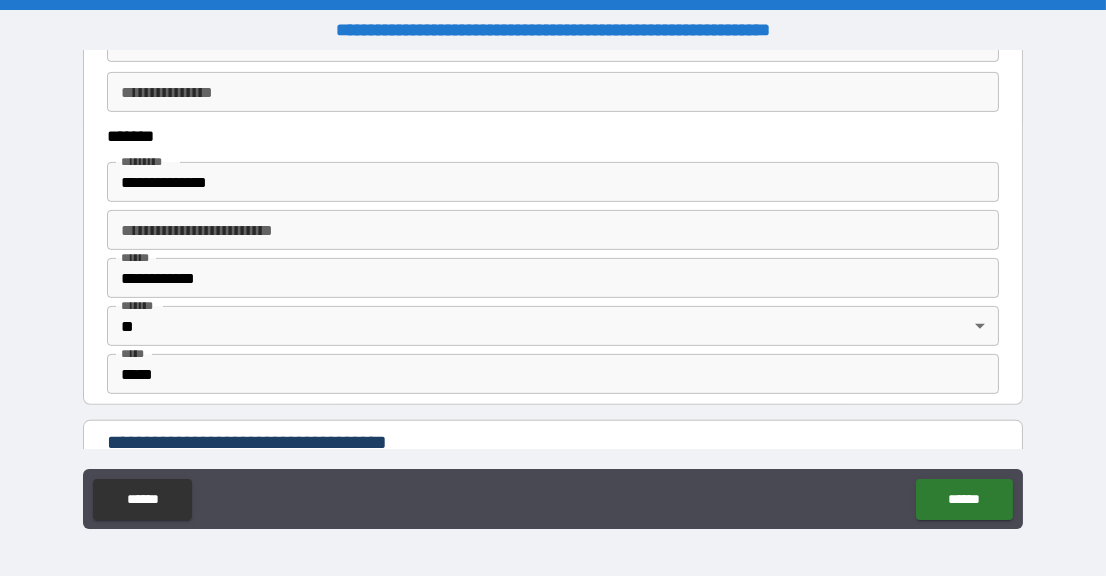 scroll, scrollTop: 1499, scrollLeft: 0, axis: vertical 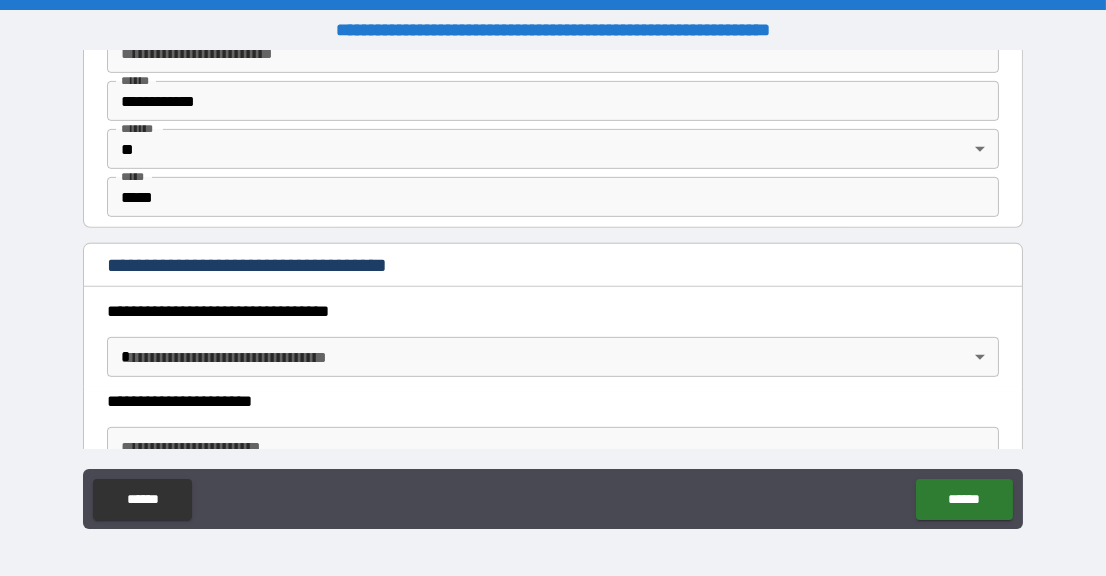 type on "**********" 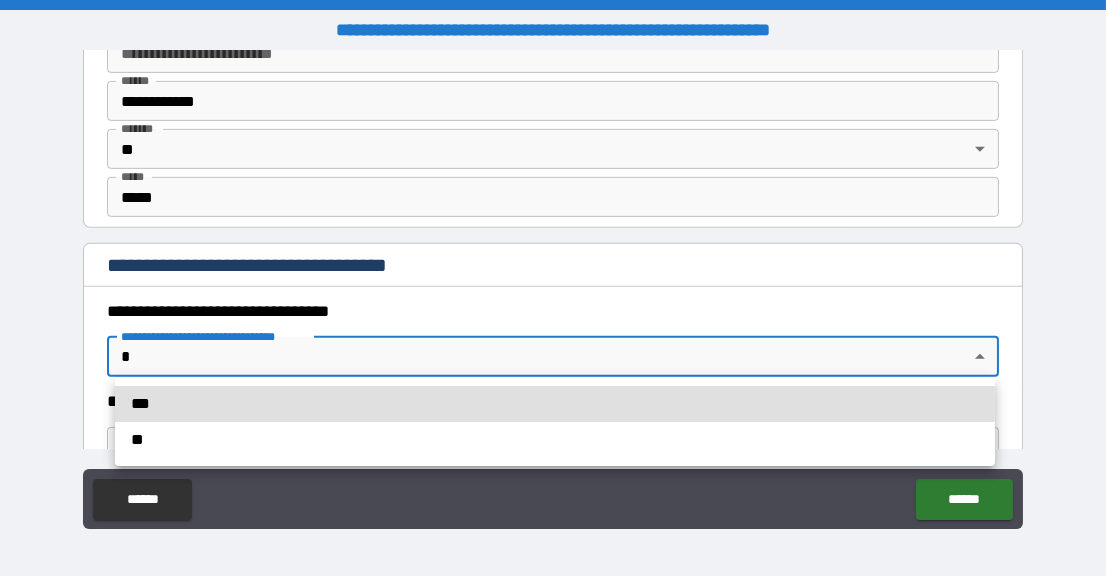 click on "**********" at bounding box center [553, 288] 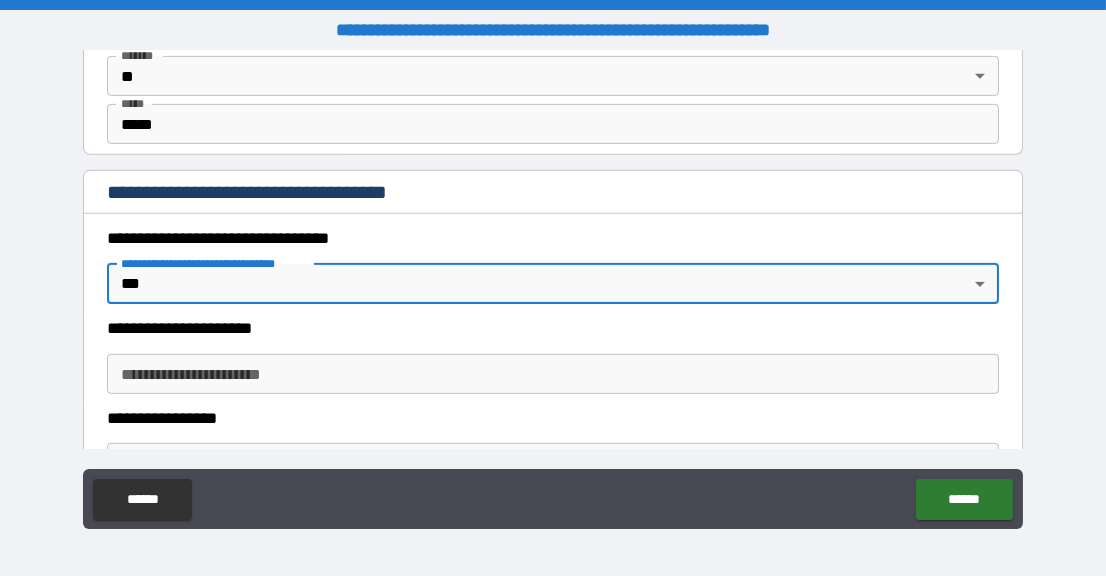 scroll, scrollTop: 1600, scrollLeft: 0, axis: vertical 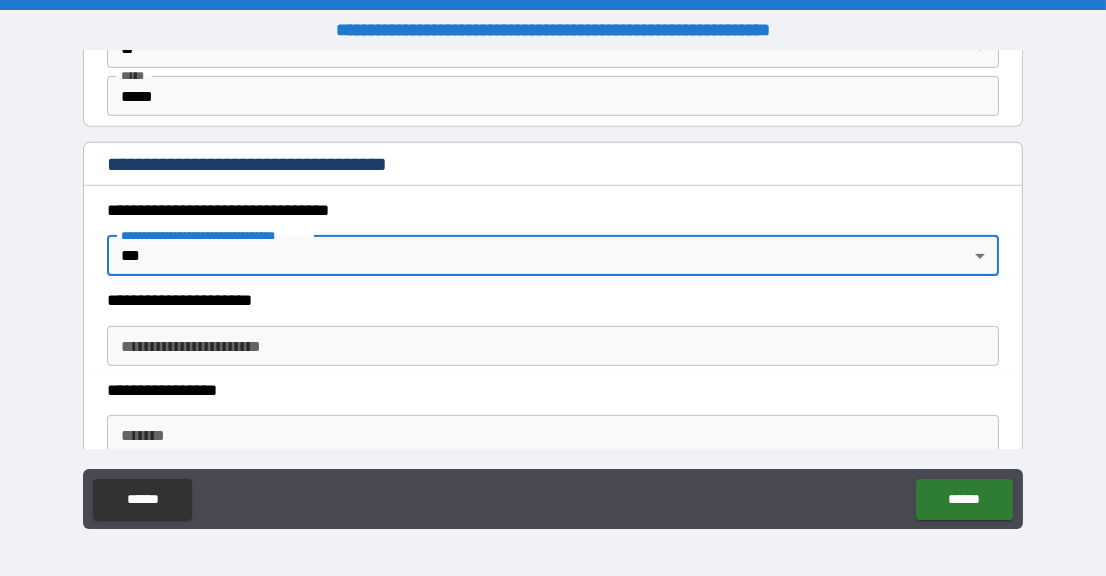click on "**********" at bounding box center [552, 346] 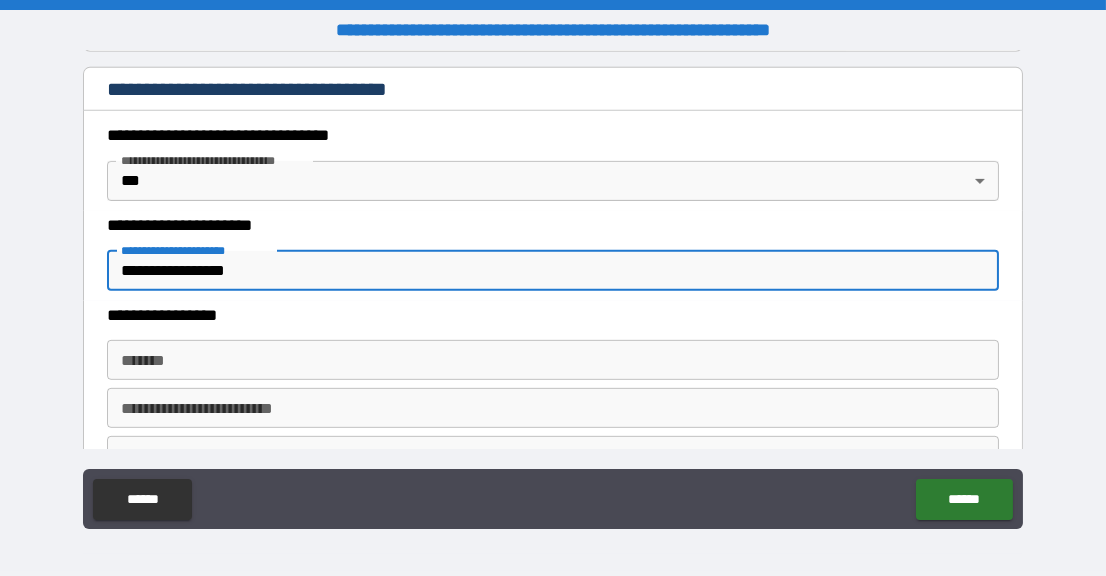 scroll, scrollTop: 1699, scrollLeft: 0, axis: vertical 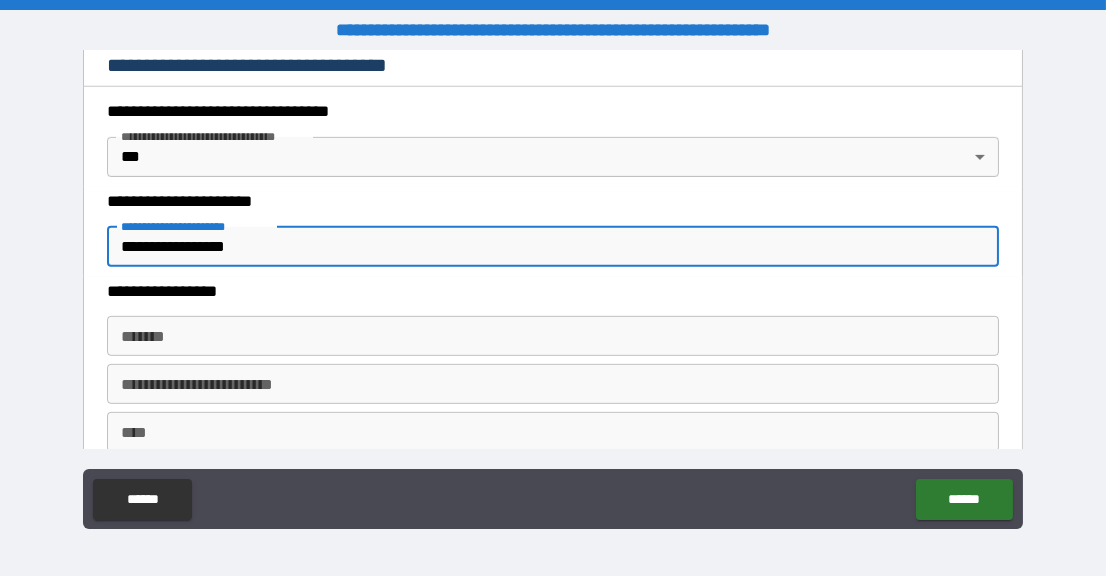 type on "**********" 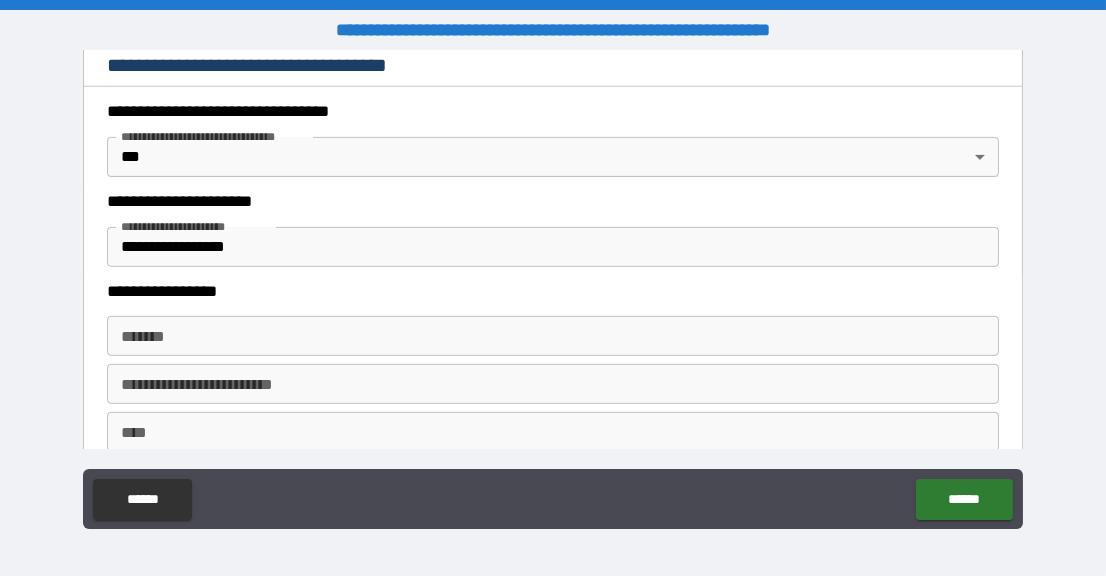 click on "**********" at bounding box center [547, 292] 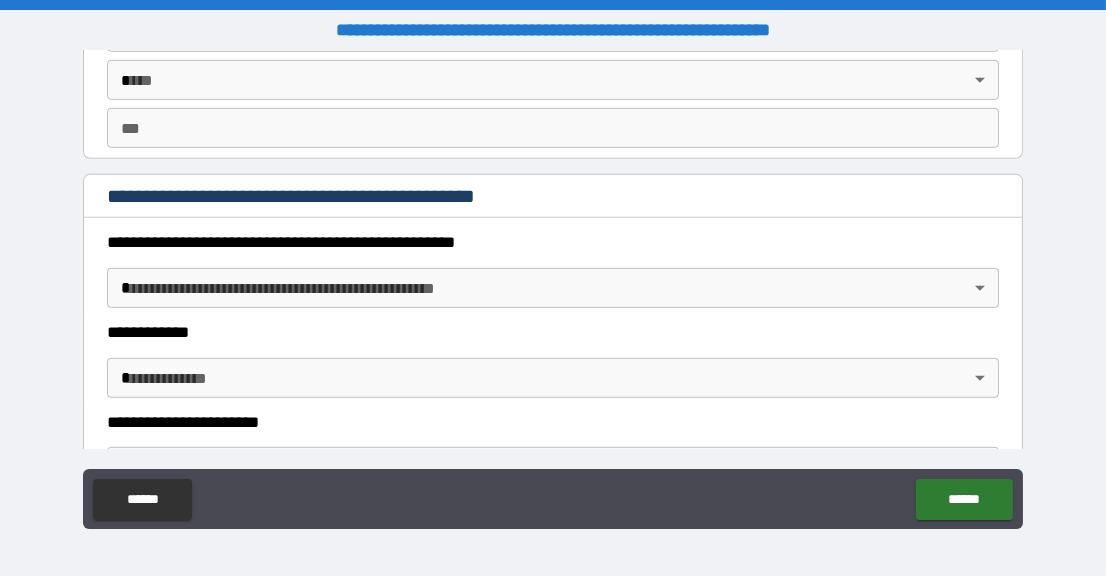 scroll, scrollTop: 2200, scrollLeft: 0, axis: vertical 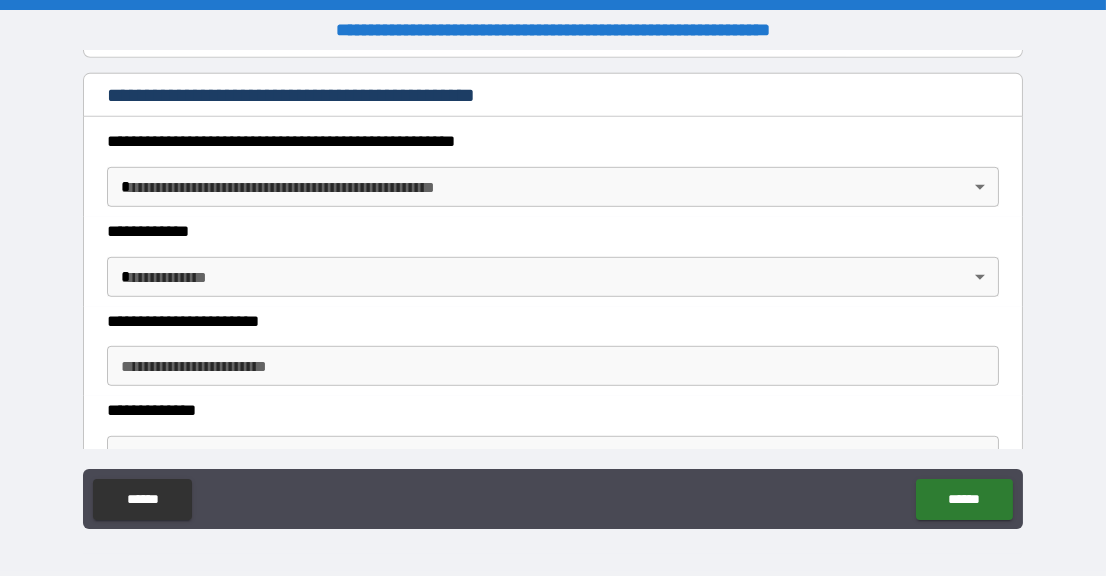 click on "**********" at bounding box center (553, 288) 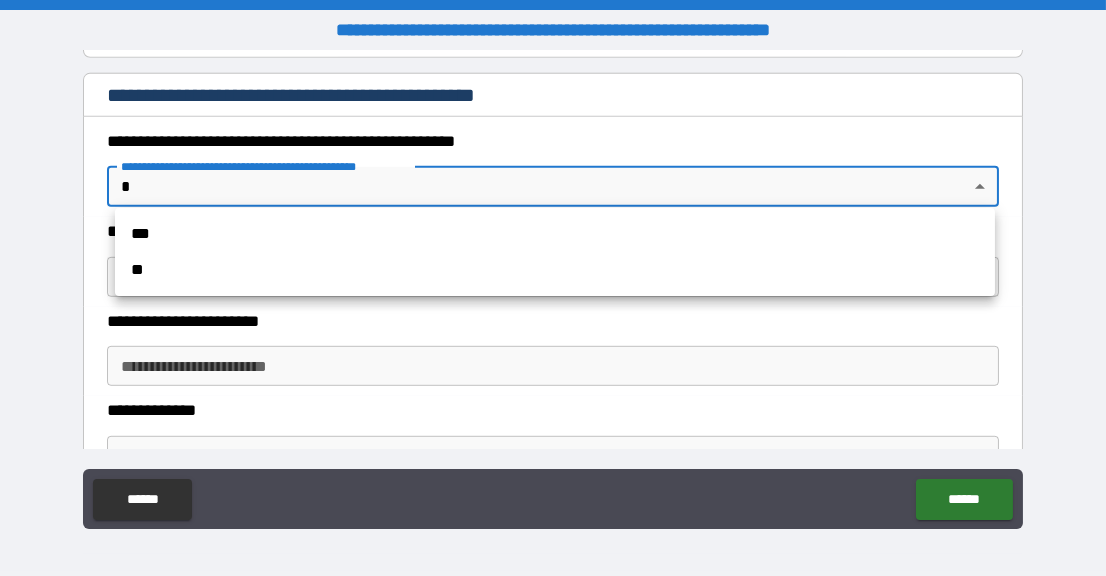 click on "**" at bounding box center [555, 270] 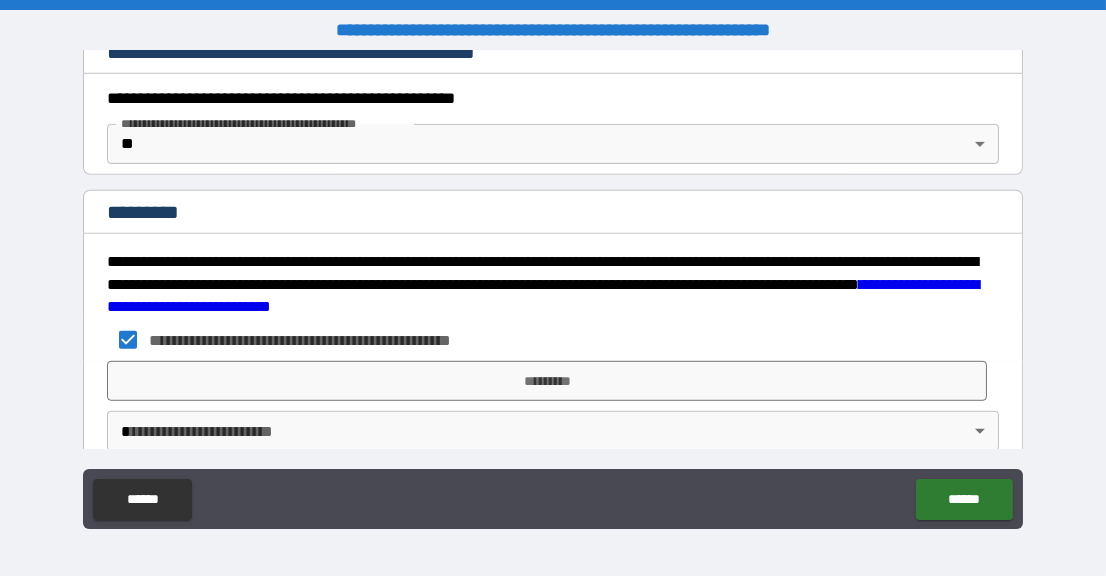scroll, scrollTop: 2266, scrollLeft: 0, axis: vertical 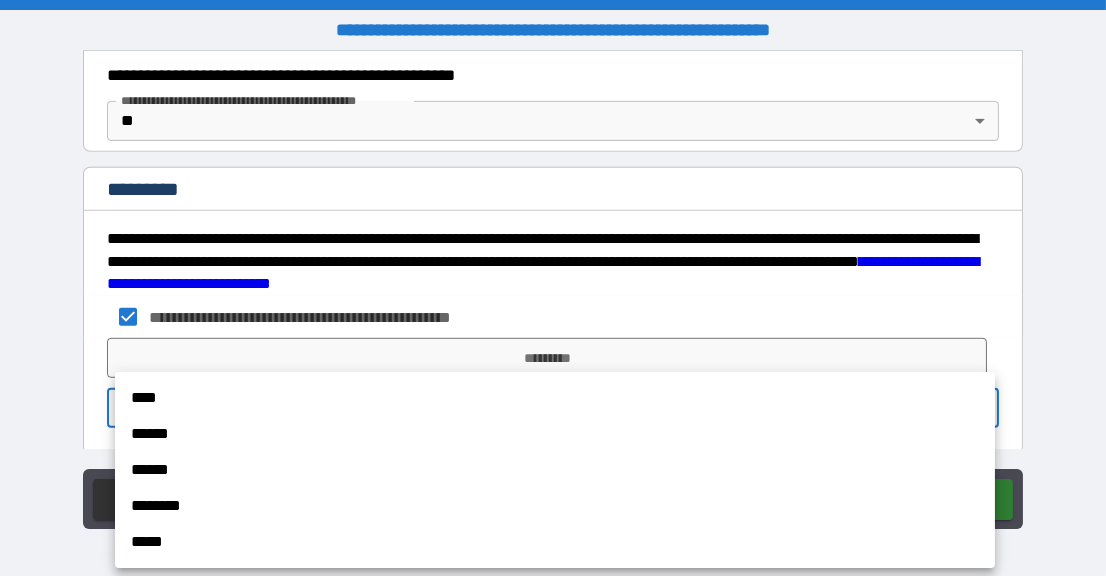 click on "**********" at bounding box center (553, 288) 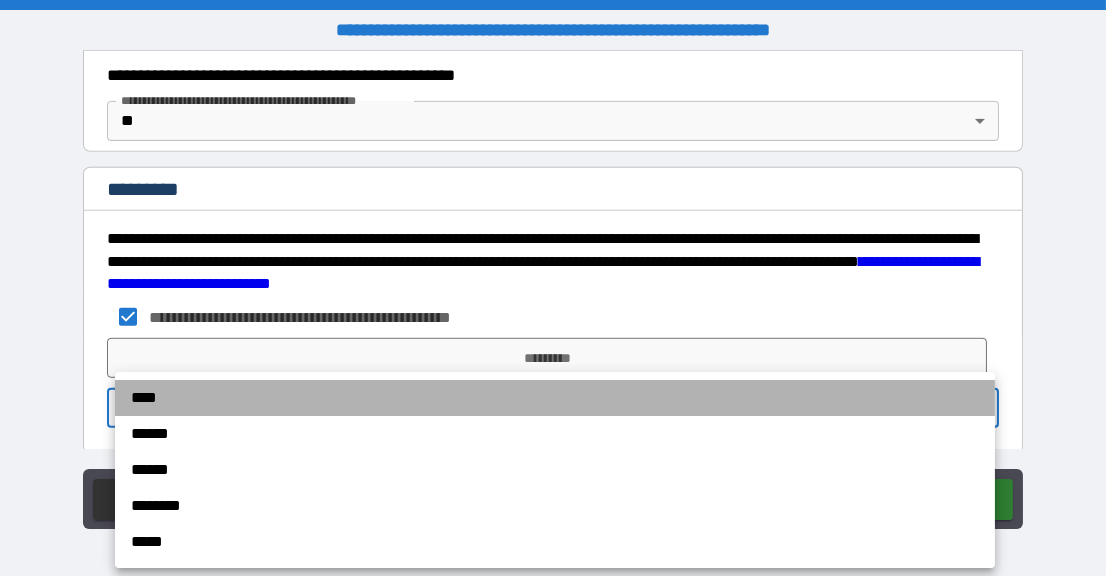 click on "****" at bounding box center (555, 398) 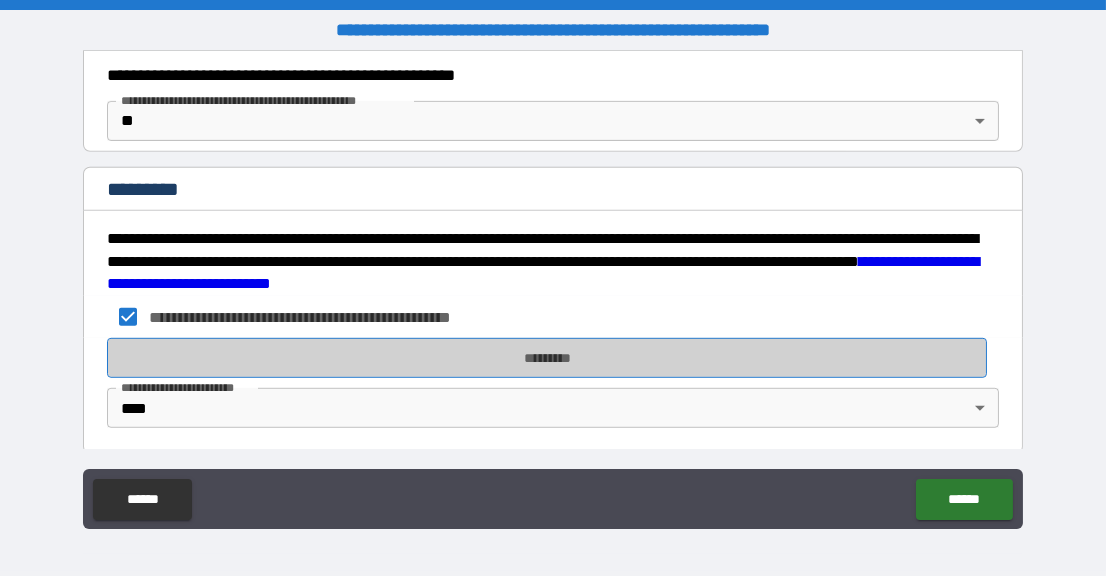 click on "*********" at bounding box center (547, 358) 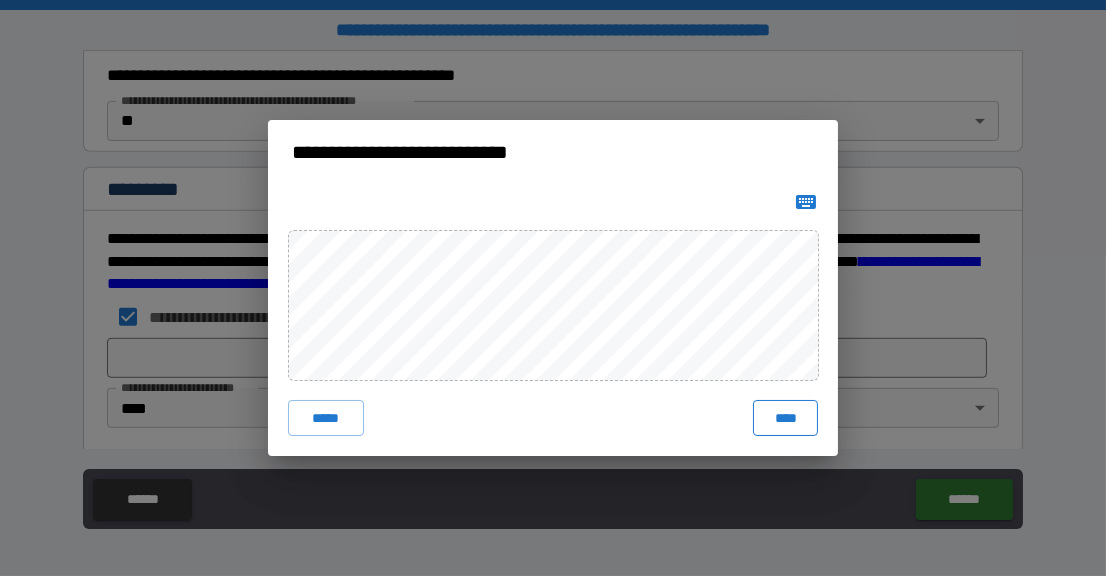 click on "****" at bounding box center (785, 418) 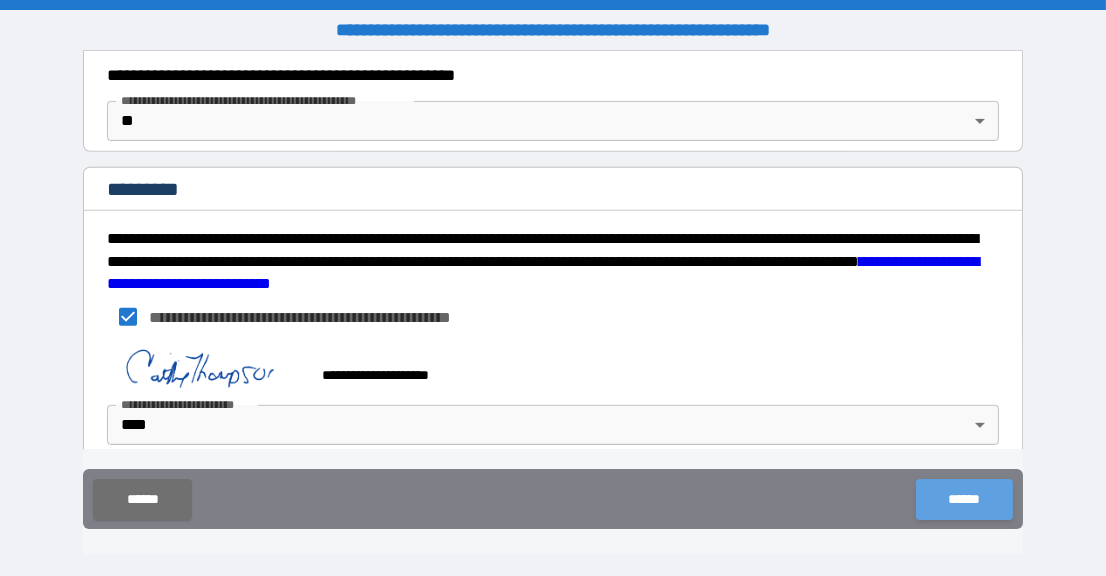 click on "******" at bounding box center (964, 499) 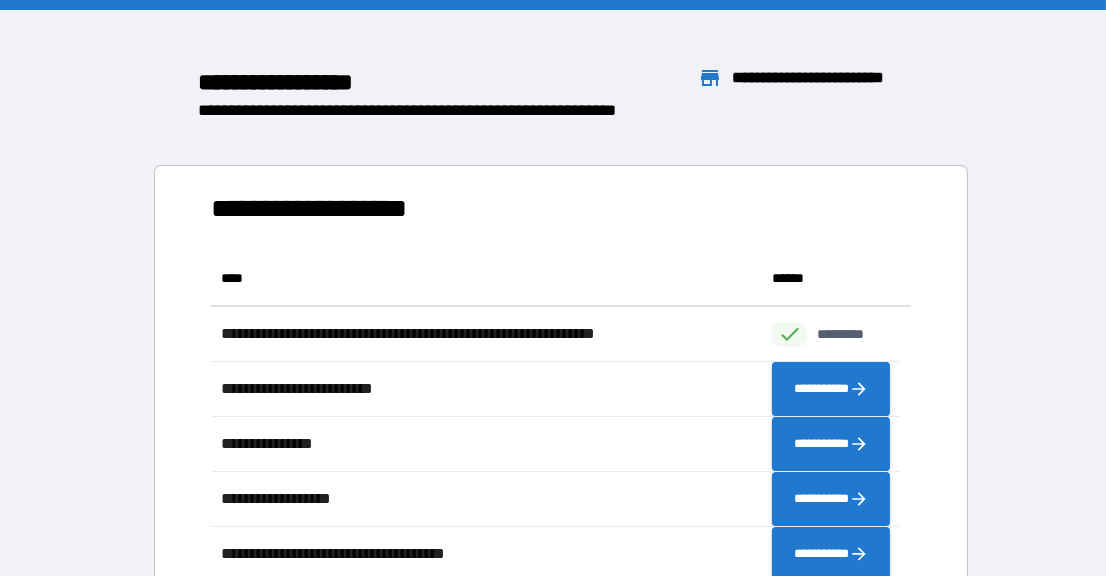 scroll, scrollTop: 16, scrollLeft: 15, axis: both 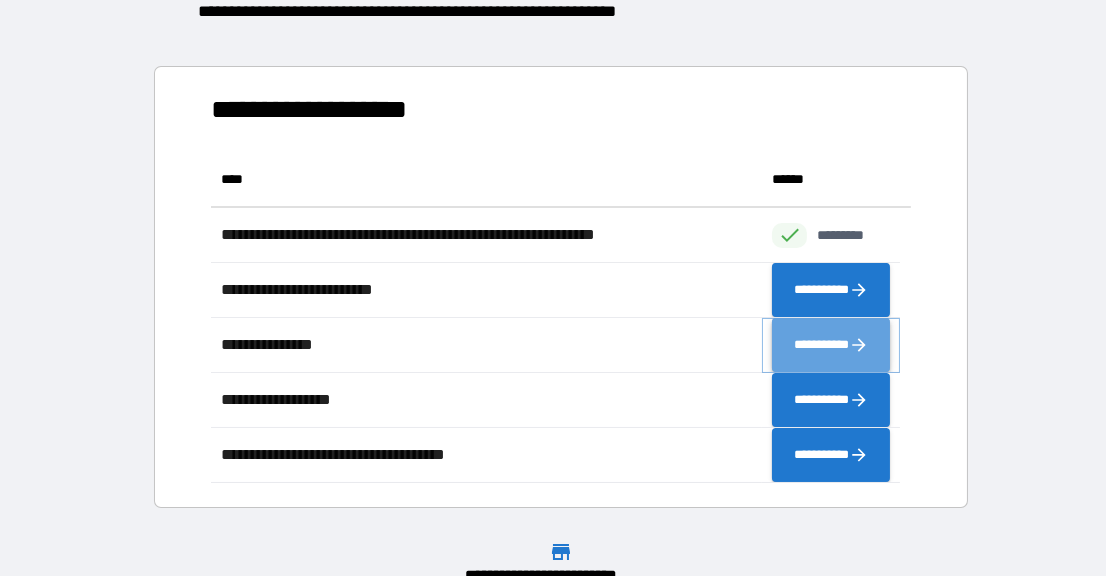 click on "**********" at bounding box center (831, 344) 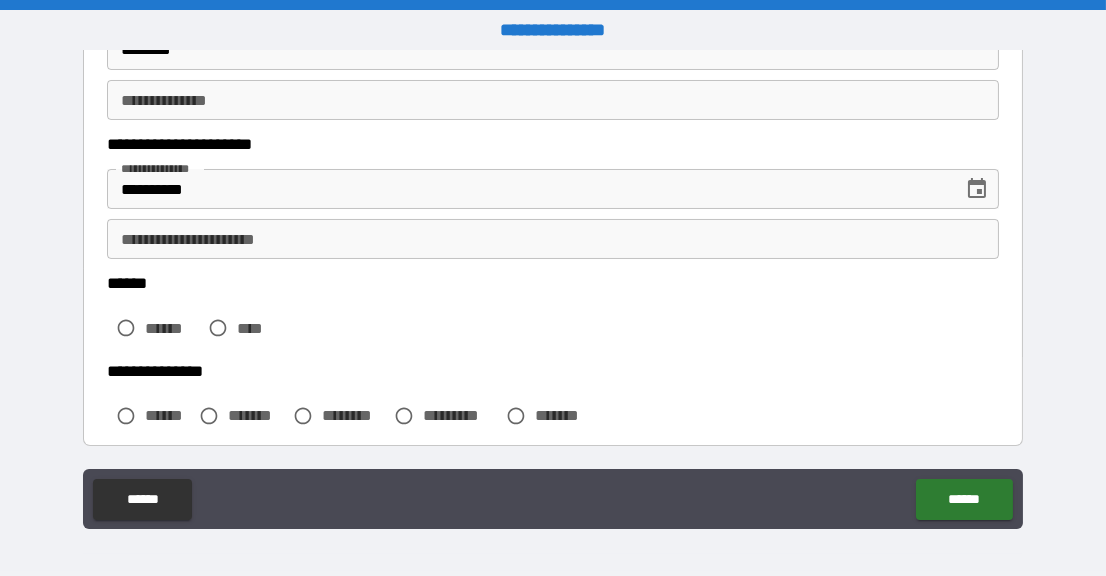 scroll, scrollTop: 299, scrollLeft: 0, axis: vertical 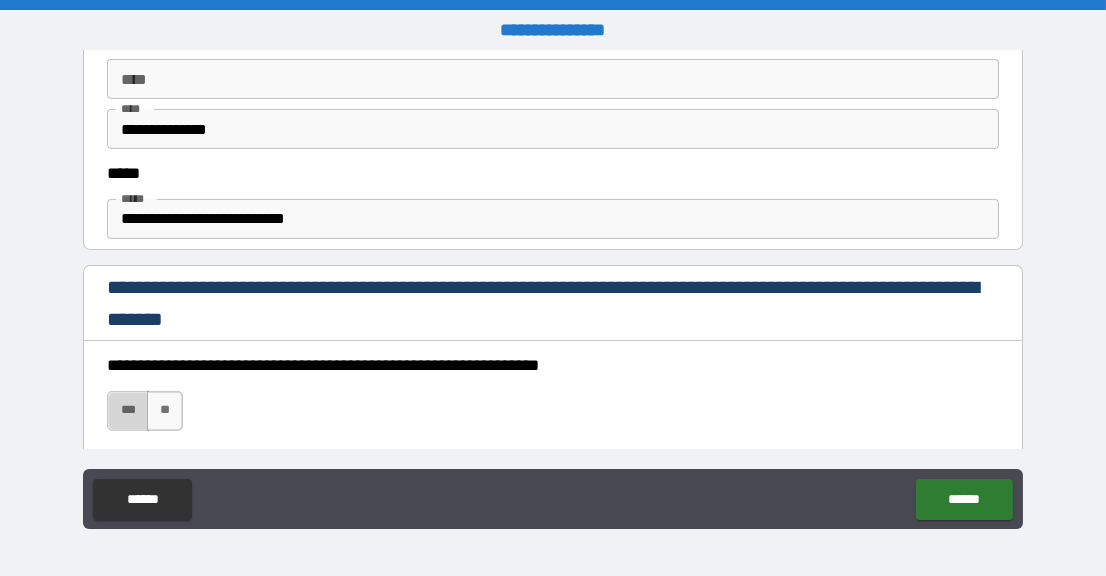 click on "***" at bounding box center [127, 411] 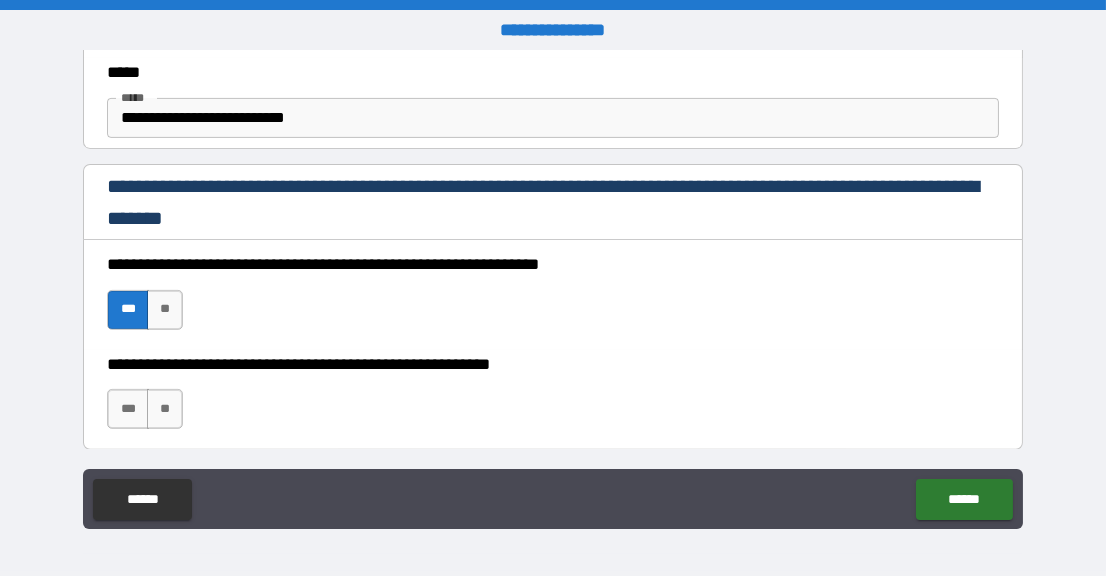 scroll, scrollTop: 1299, scrollLeft: 0, axis: vertical 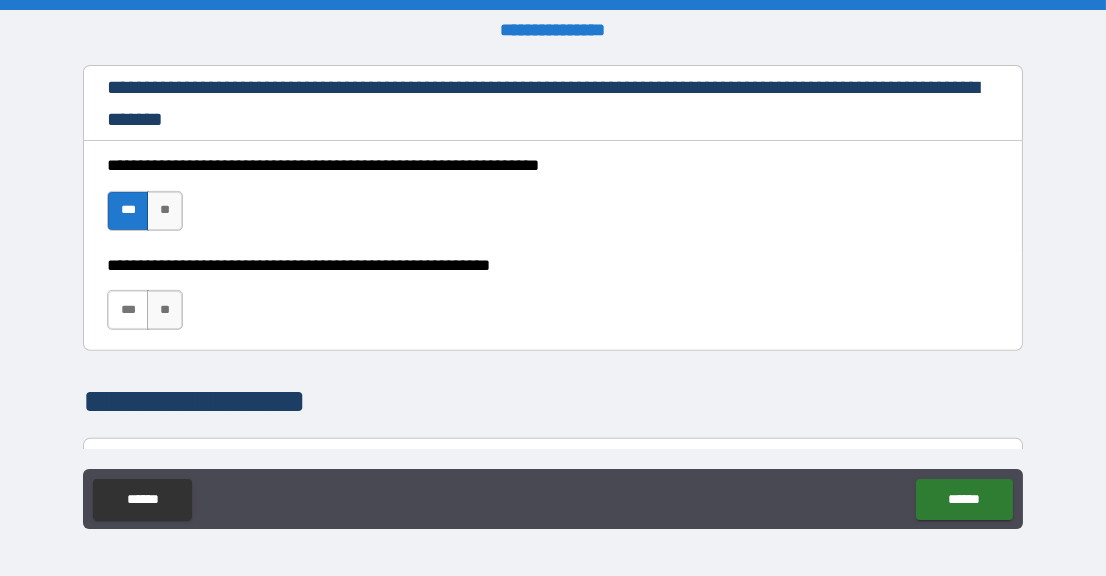 click on "***" at bounding box center [127, 310] 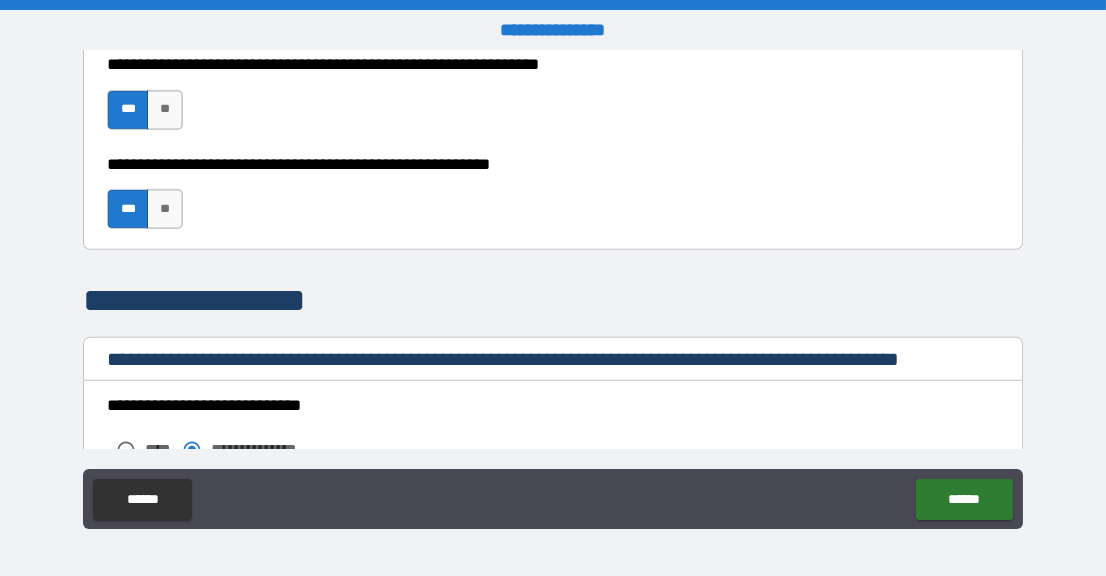 scroll, scrollTop: 1499, scrollLeft: 0, axis: vertical 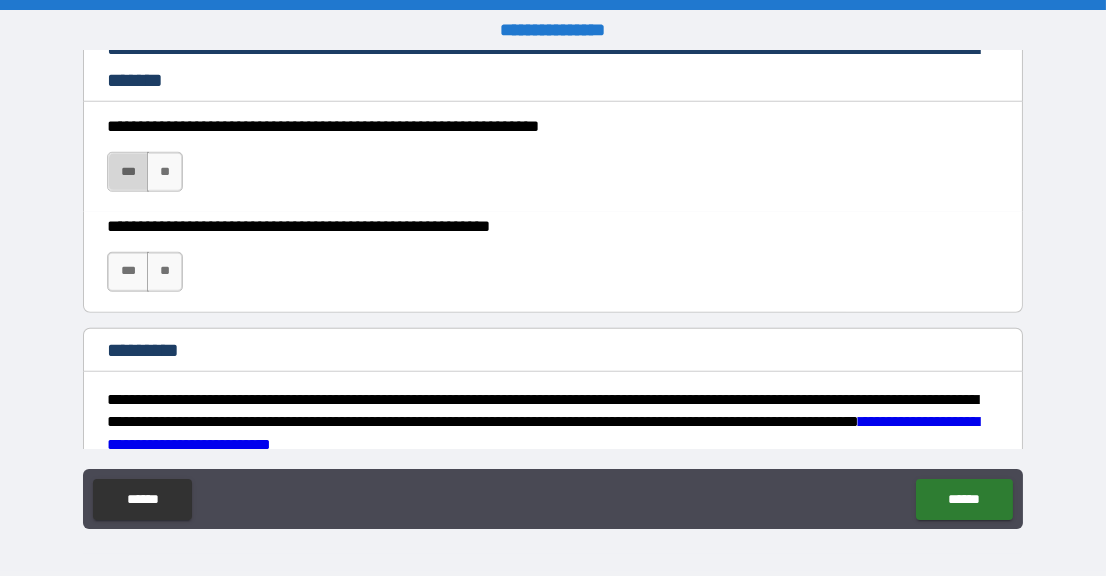click on "***" at bounding box center (127, 172) 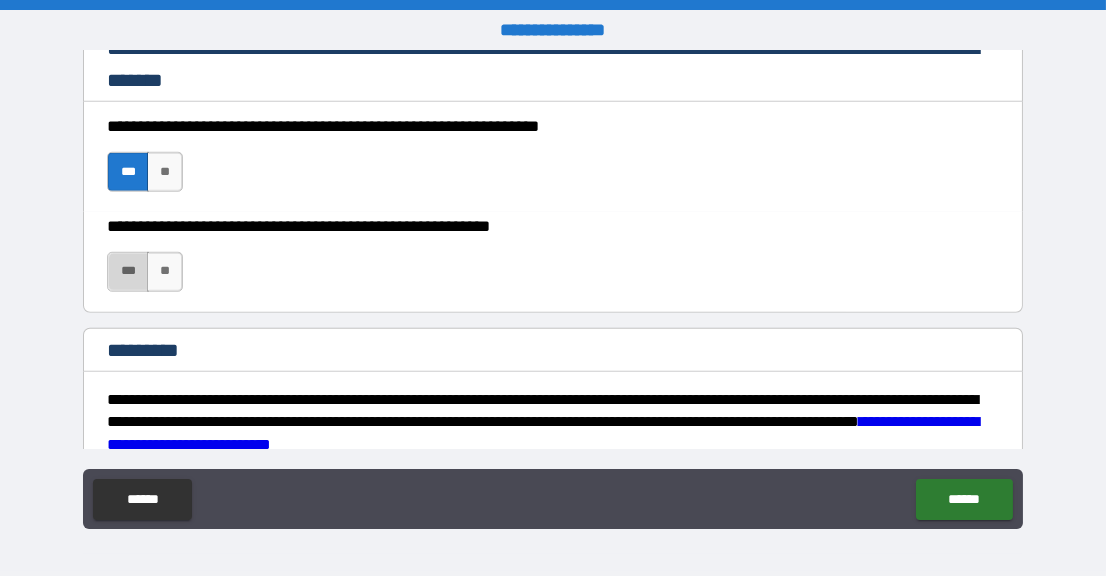 click on "***" at bounding box center [127, 272] 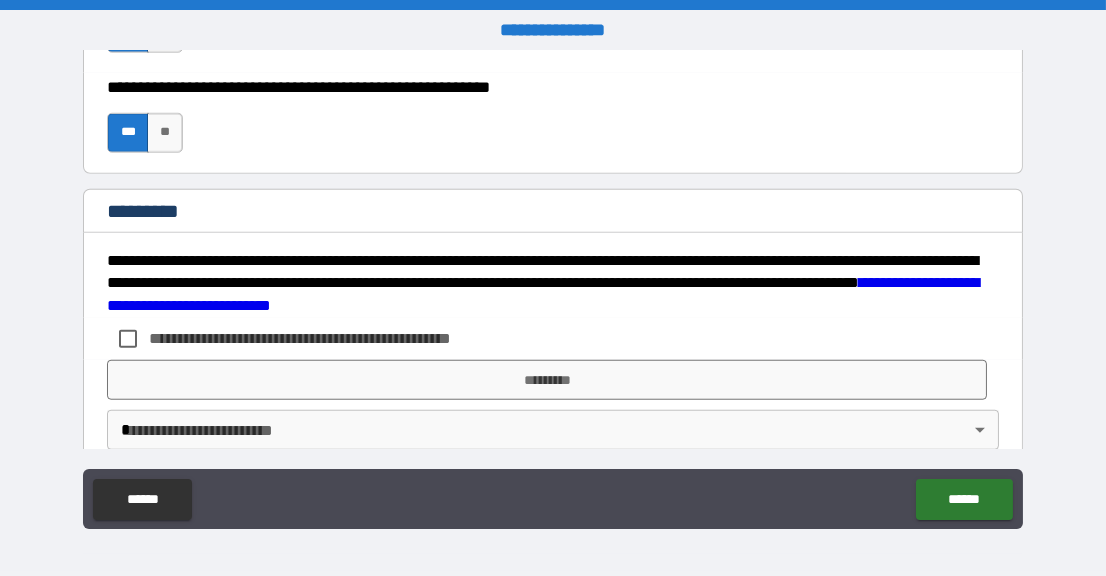 scroll, scrollTop: 3059, scrollLeft: 0, axis: vertical 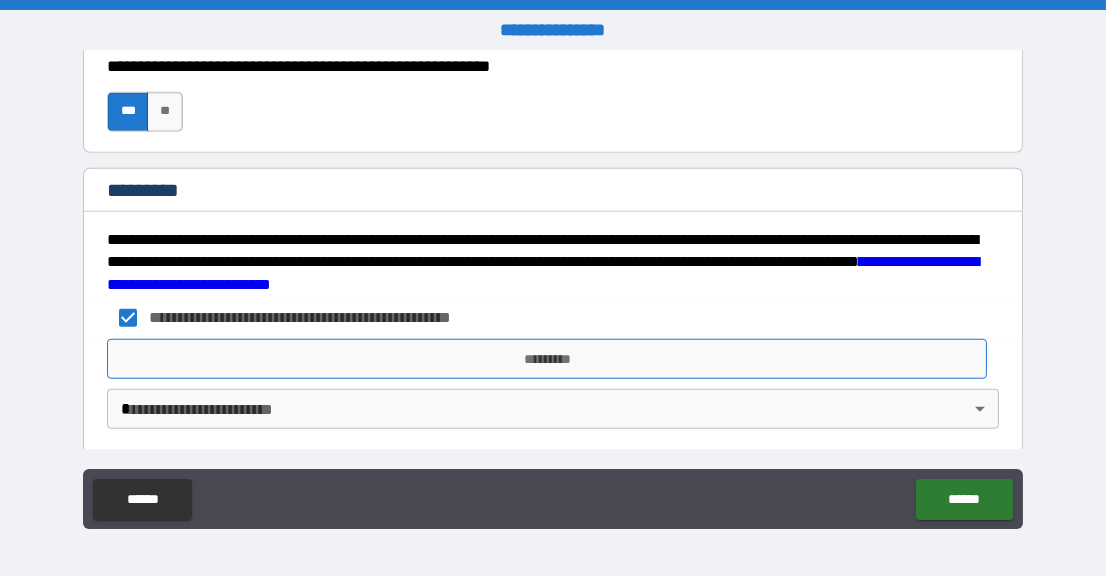 click on "*********" at bounding box center (547, 359) 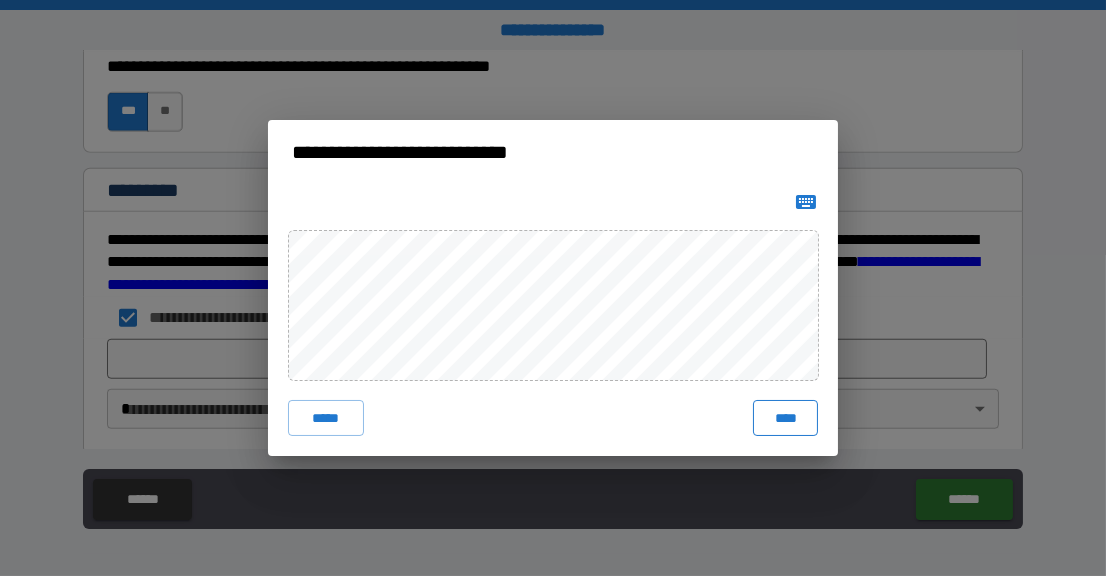 click on "****" at bounding box center [785, 418] 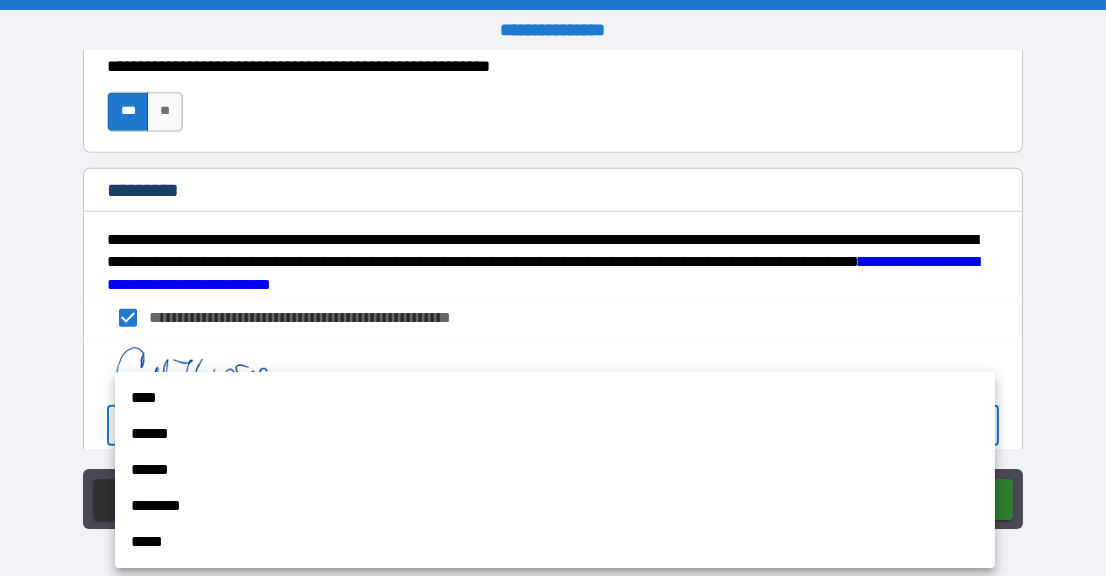 click on "**********" at bounding box center [553, 288] 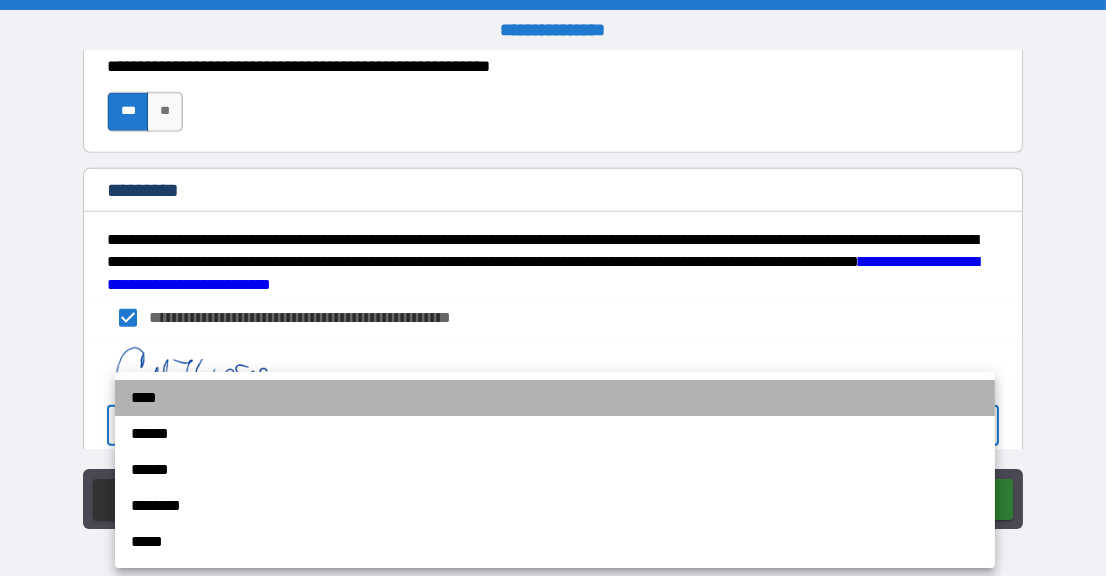 click on "****" at bounding box center (555, 398) 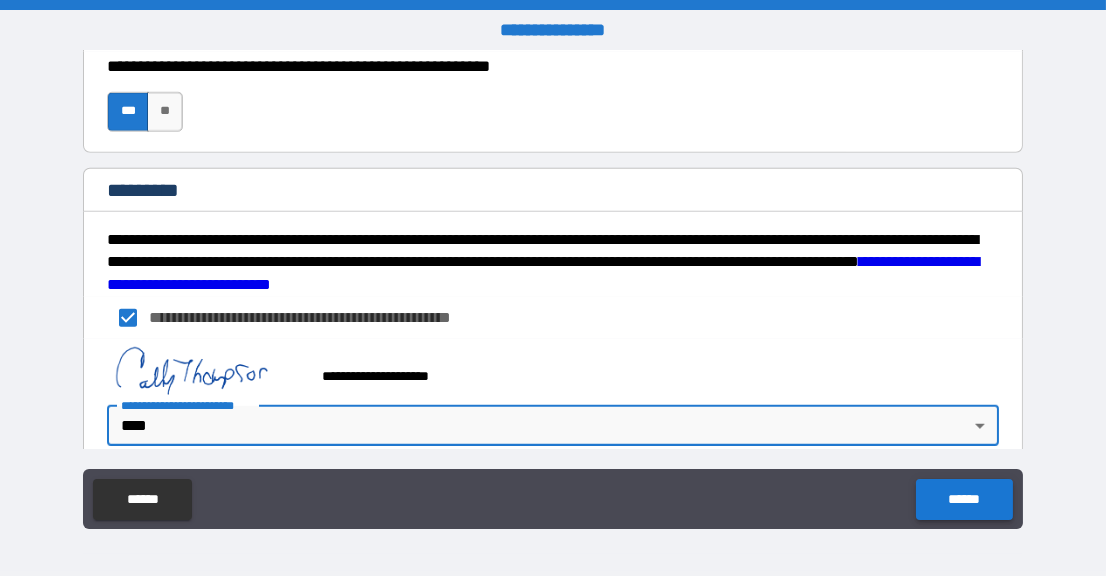 click on "******" at bounding box center (964, 499) 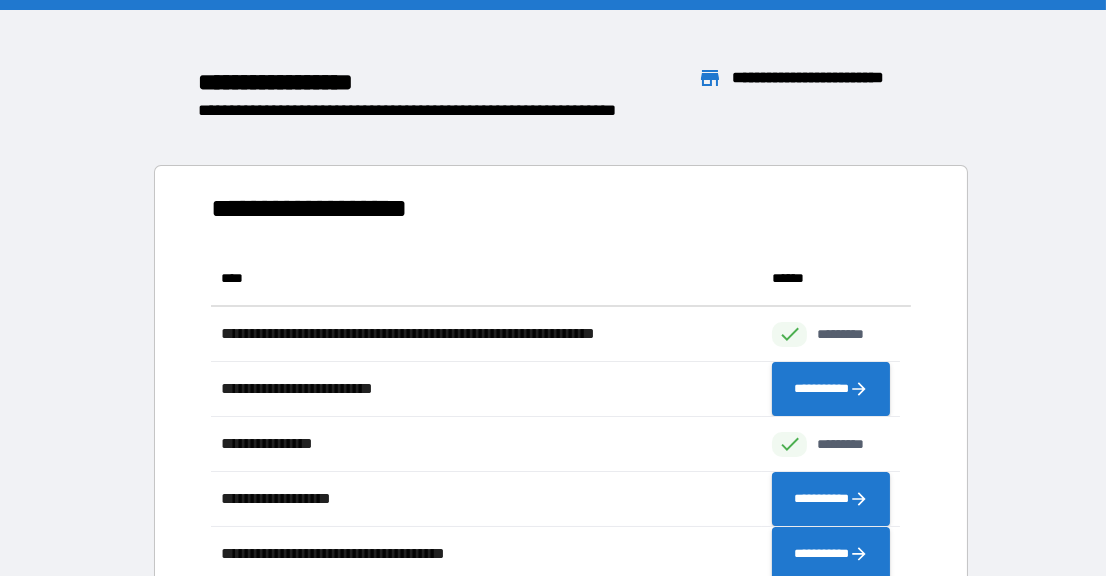 scroll, scrollTop: 16, scrollLeft: 15, axis: both 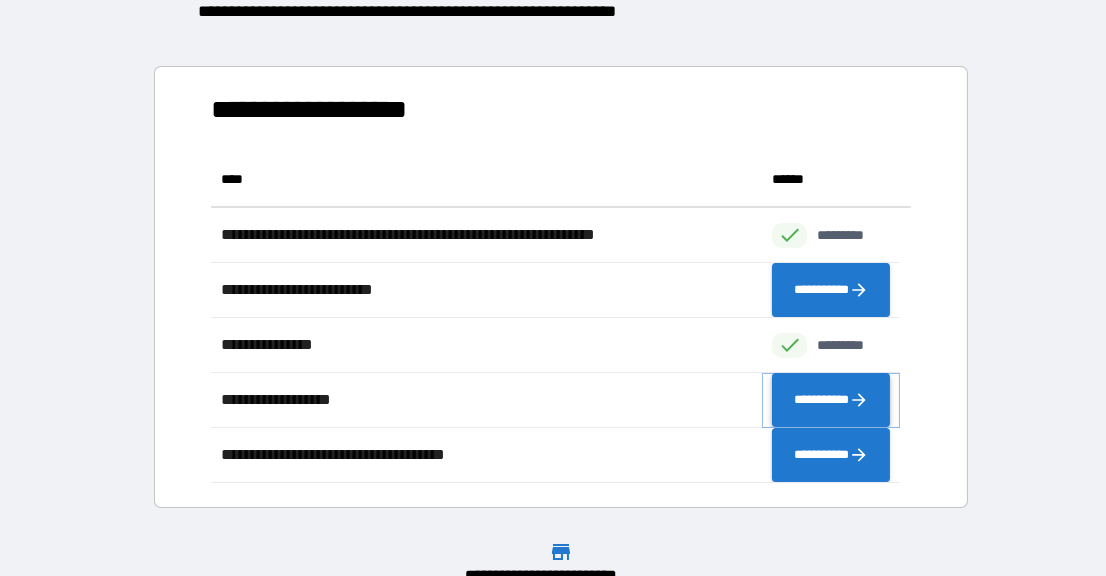 click on "**********" at bounding box center [831, 399] 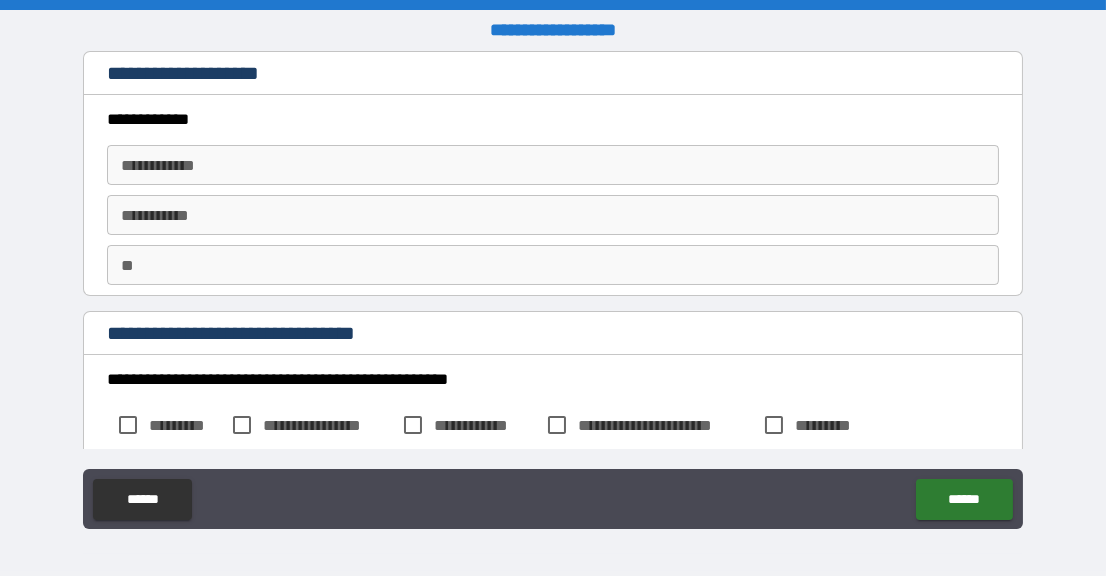 type on "*" 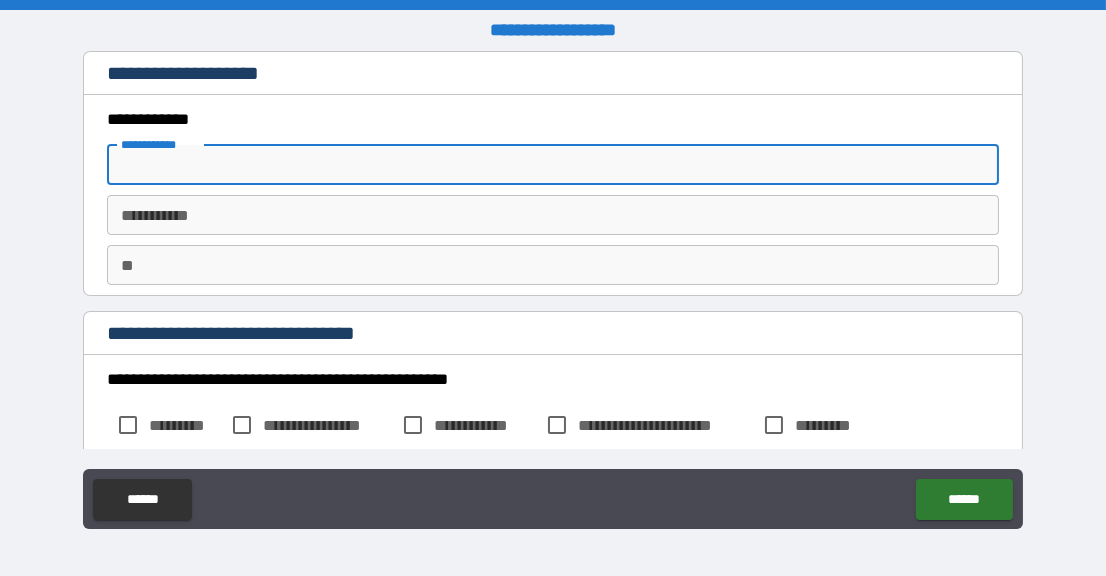 type on "*" 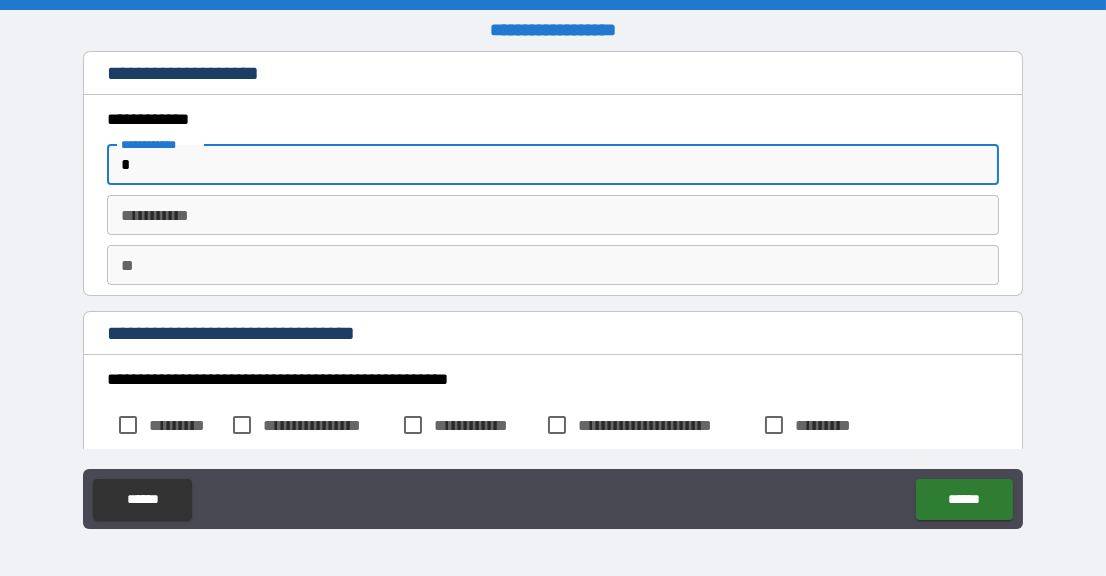 type on "*" 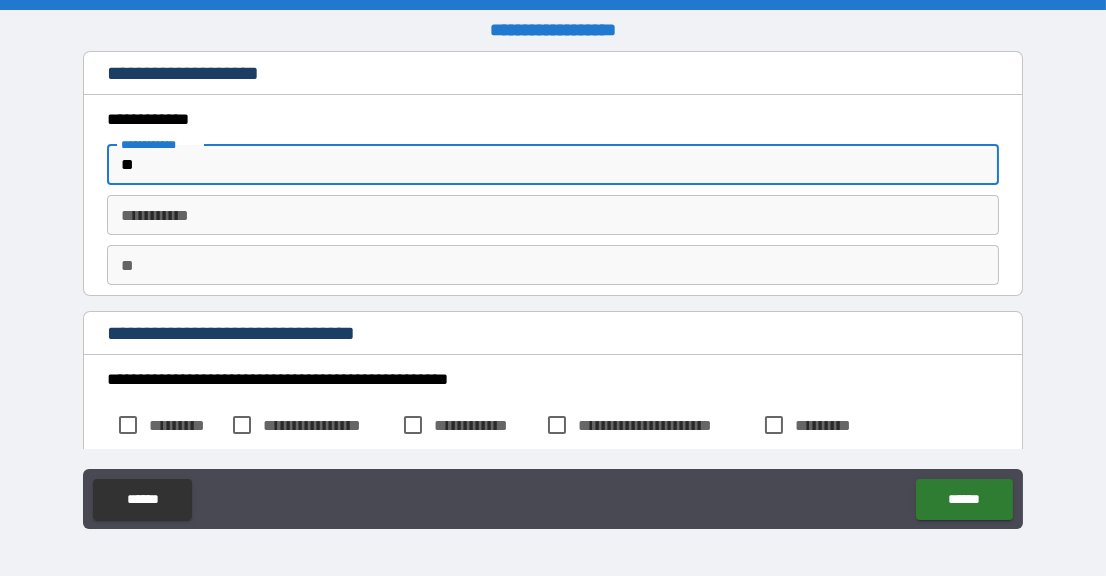 type on "***" 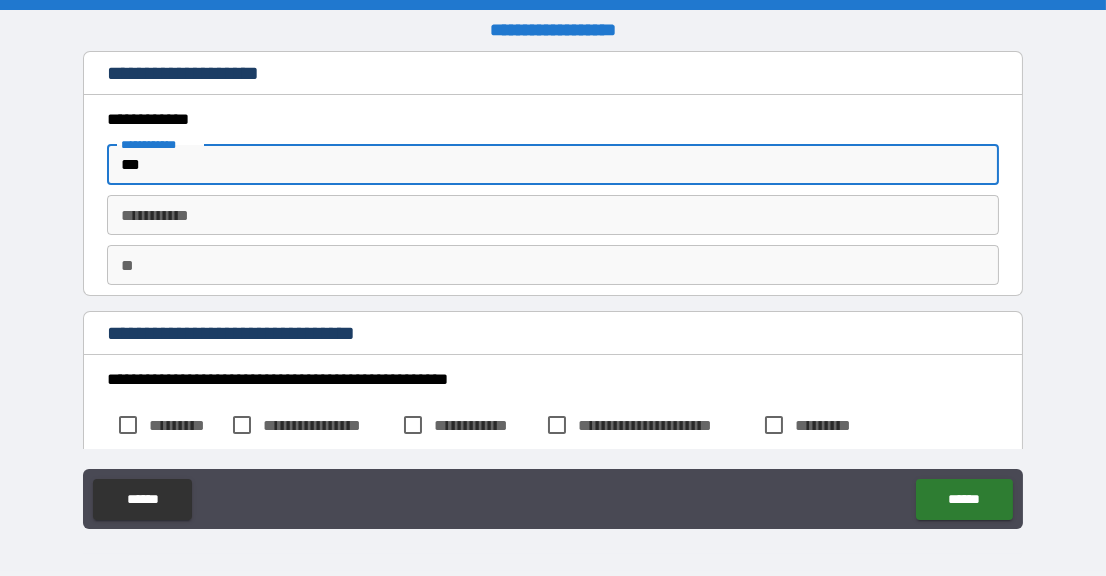 type on "*" 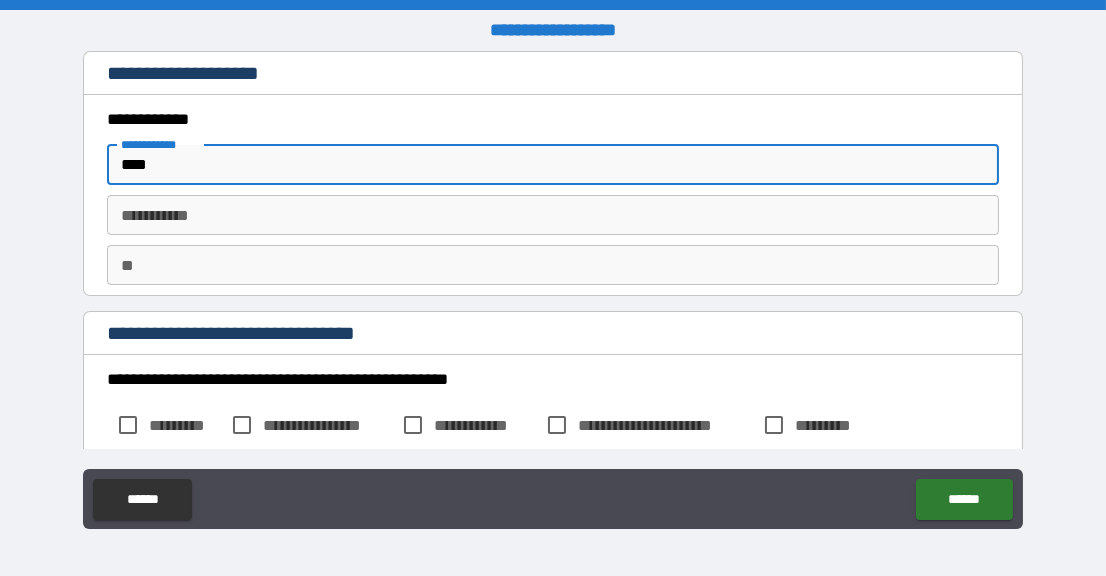 type on "*" 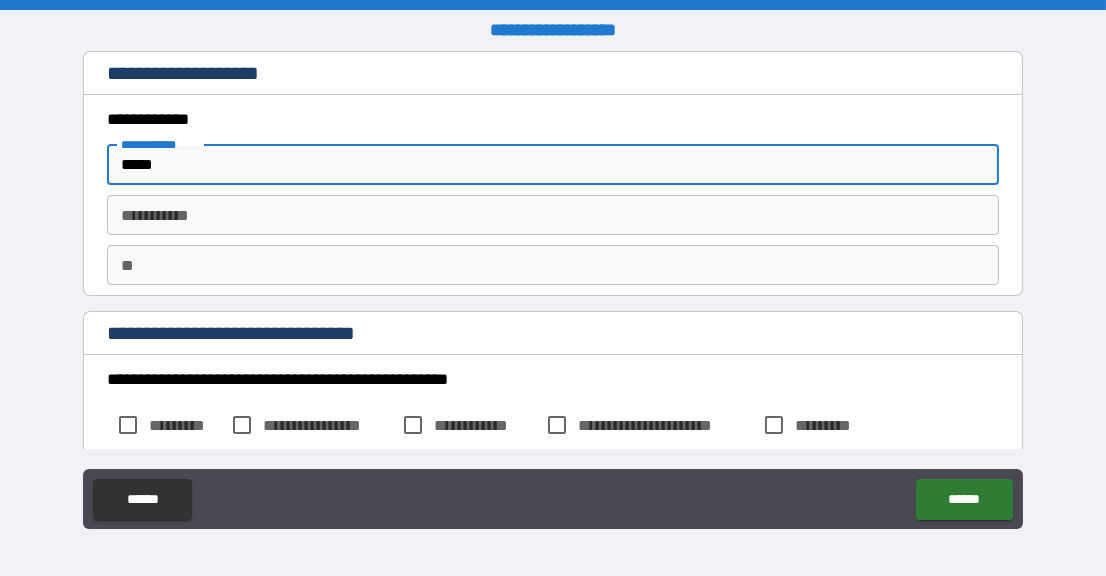 type on "*" 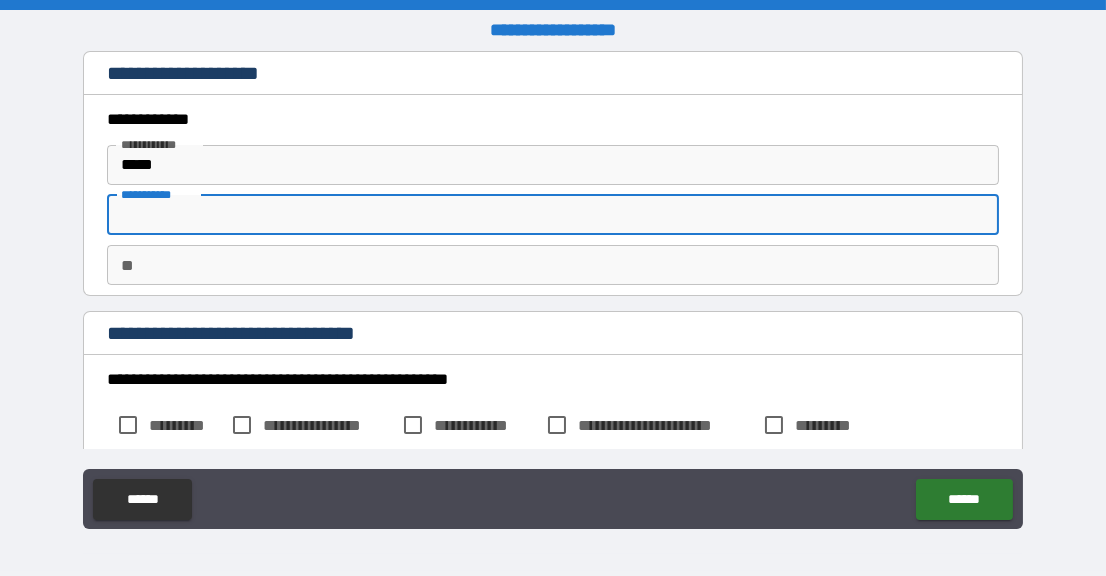 type on "*" 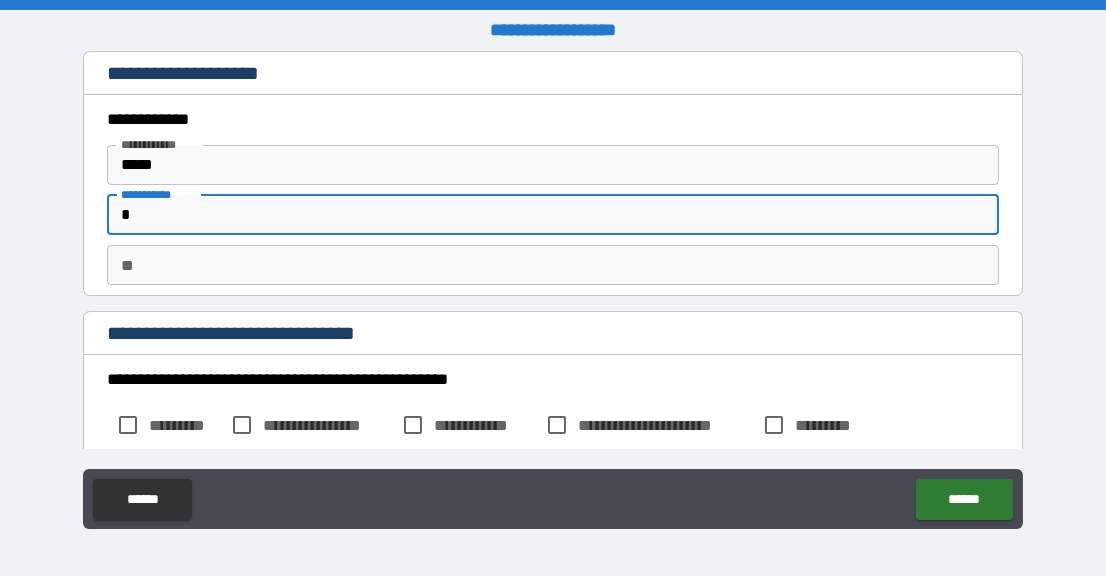 type on "*" 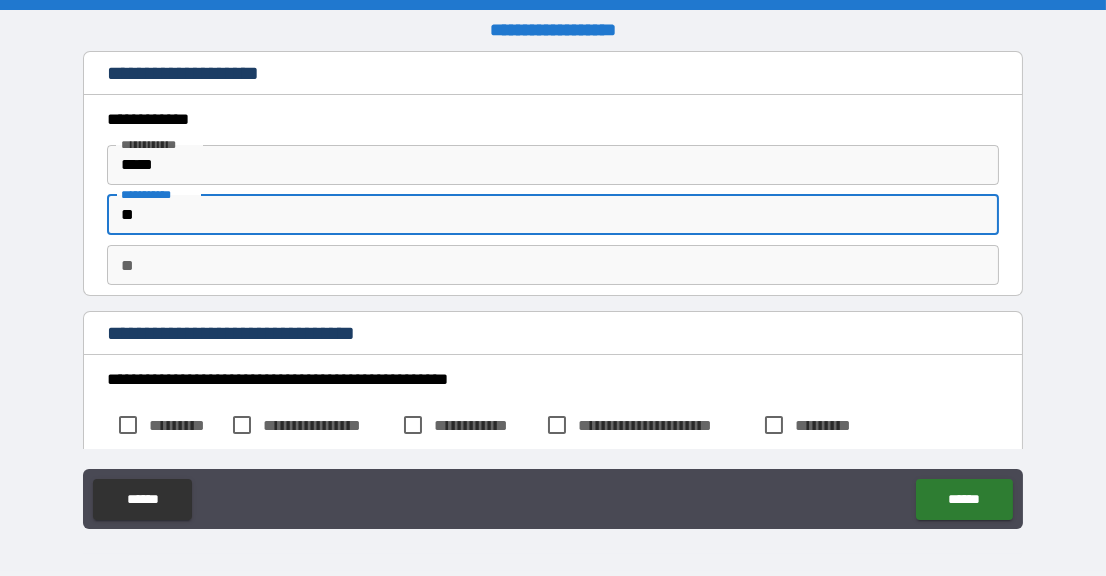 type on "***" 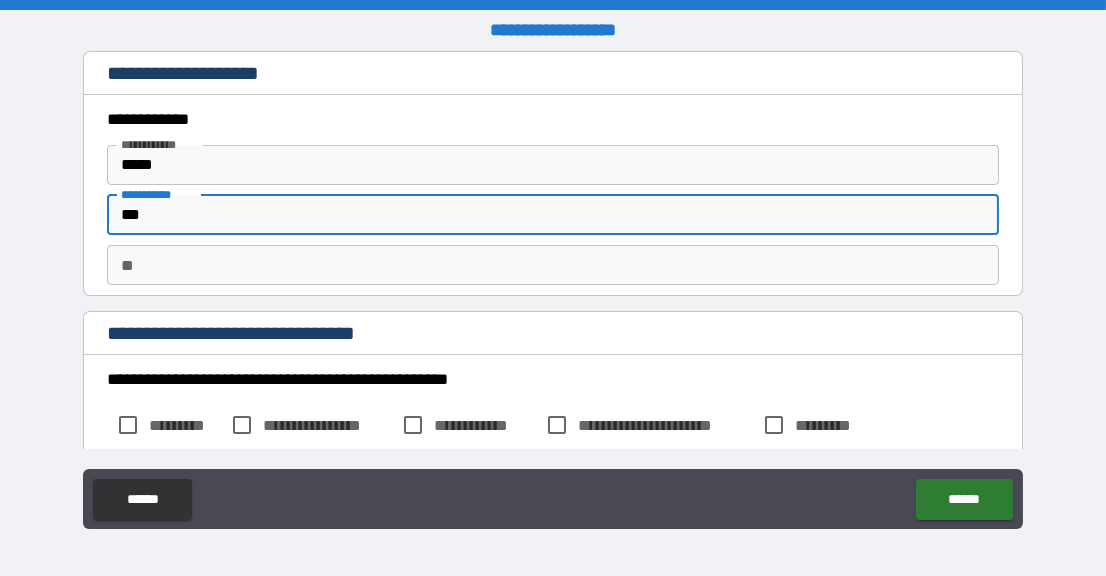 type on "****" 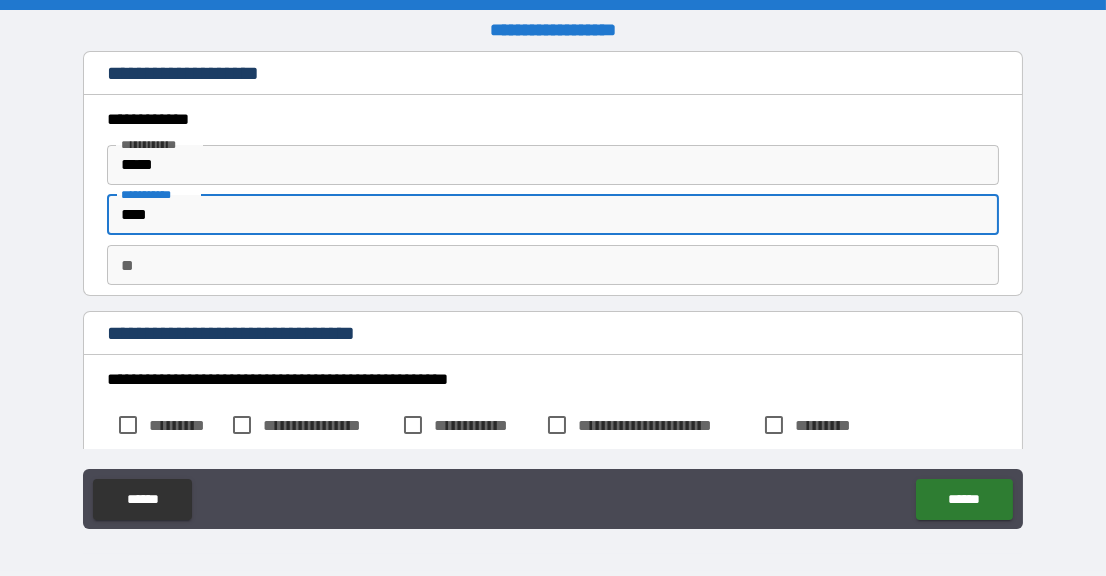 type on "*****" 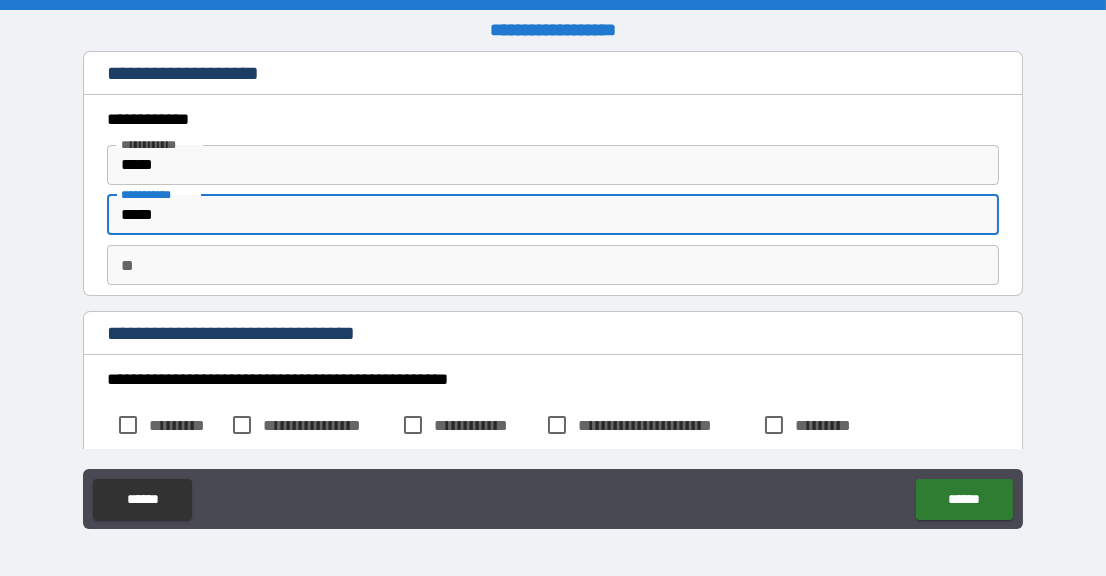 type on "******" 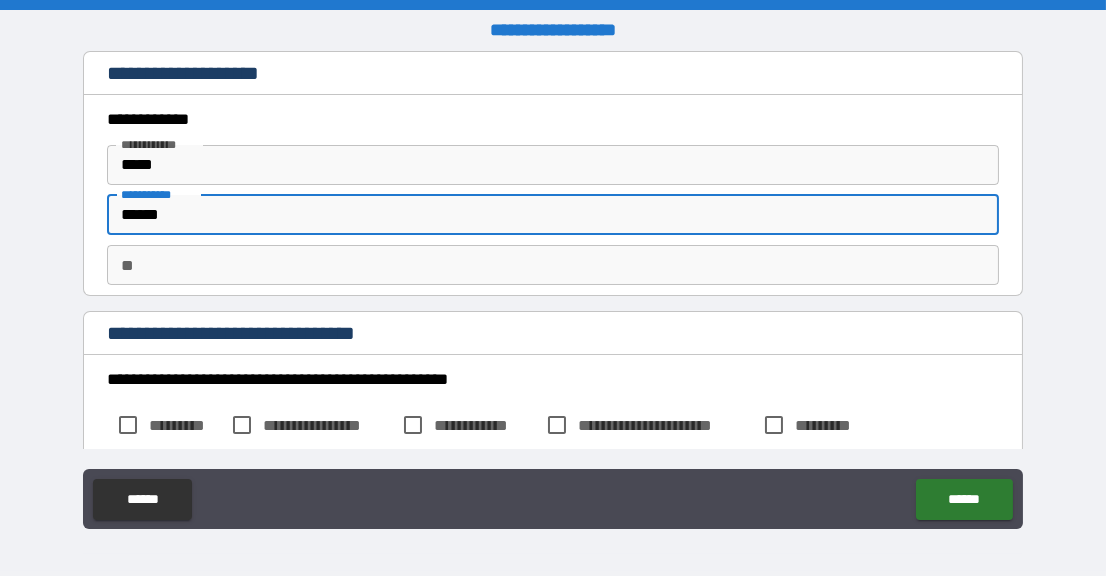 type on "*******" 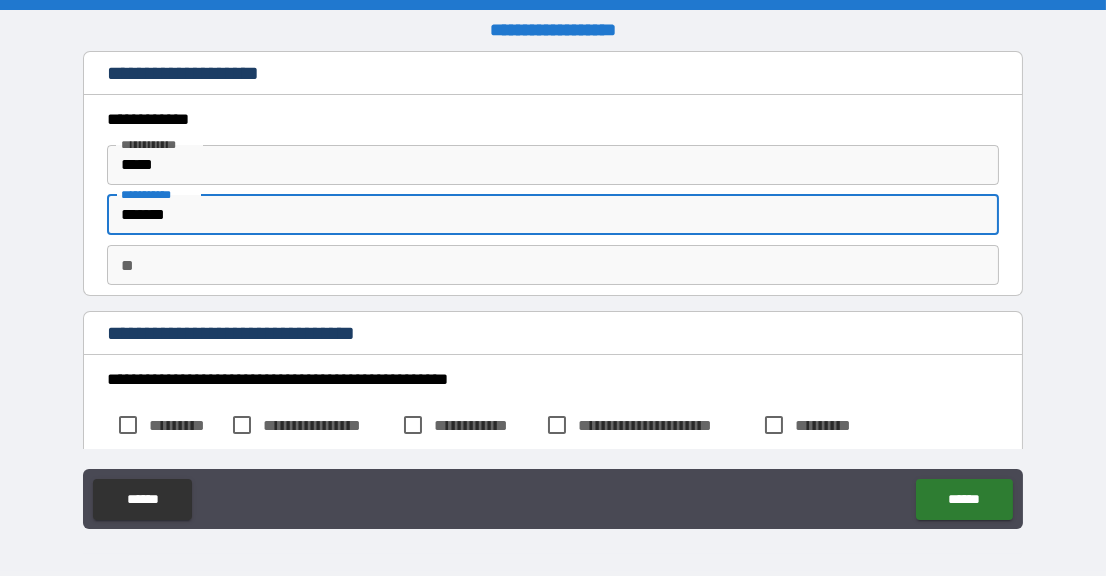 type on "********" 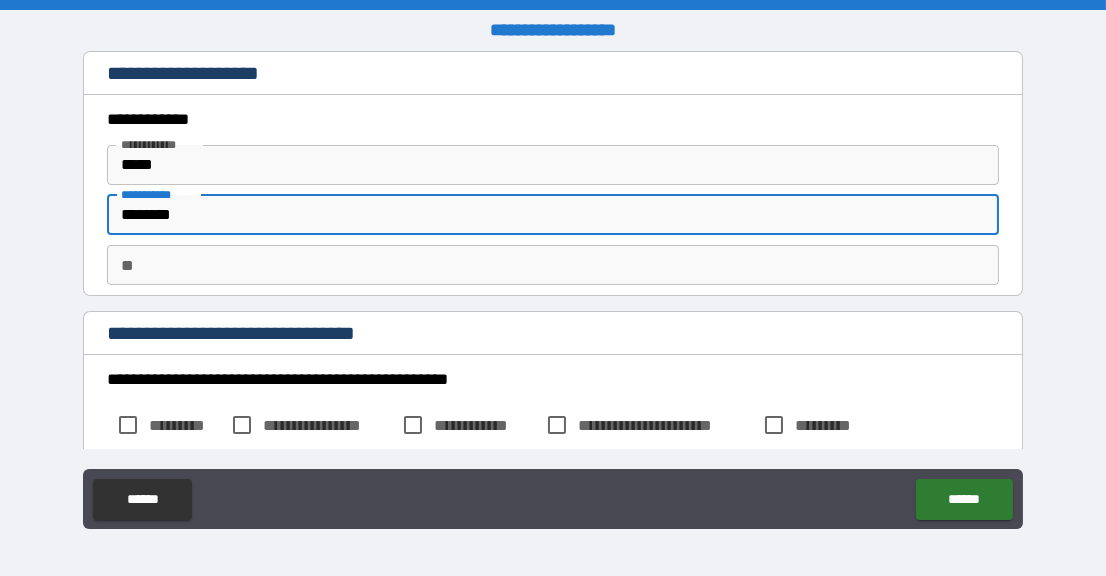 type on "*" 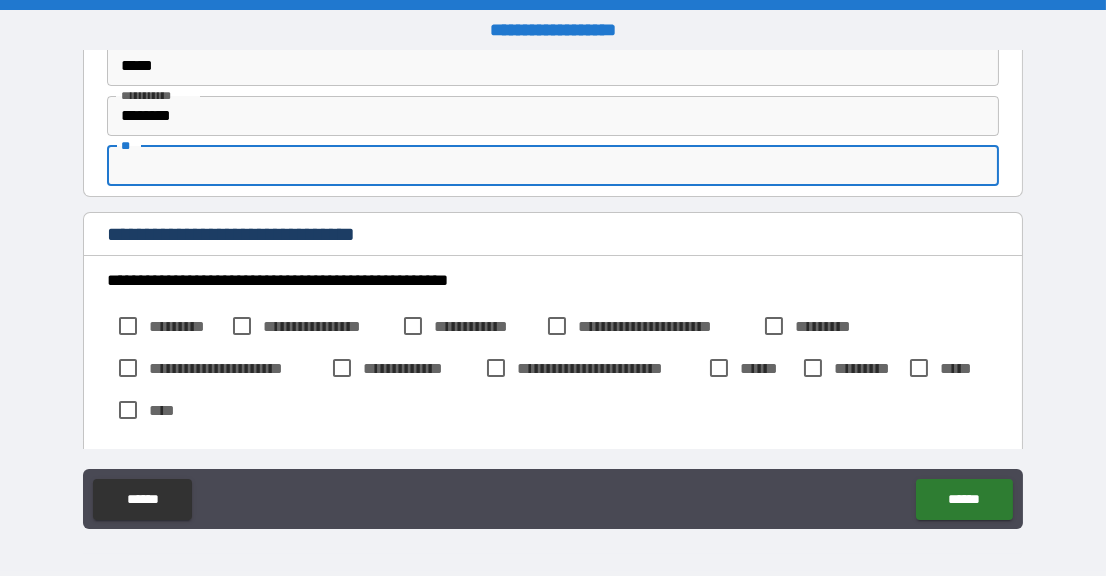 scroll, scrollTop: 200, scrollLeft: 0, axis: vertical 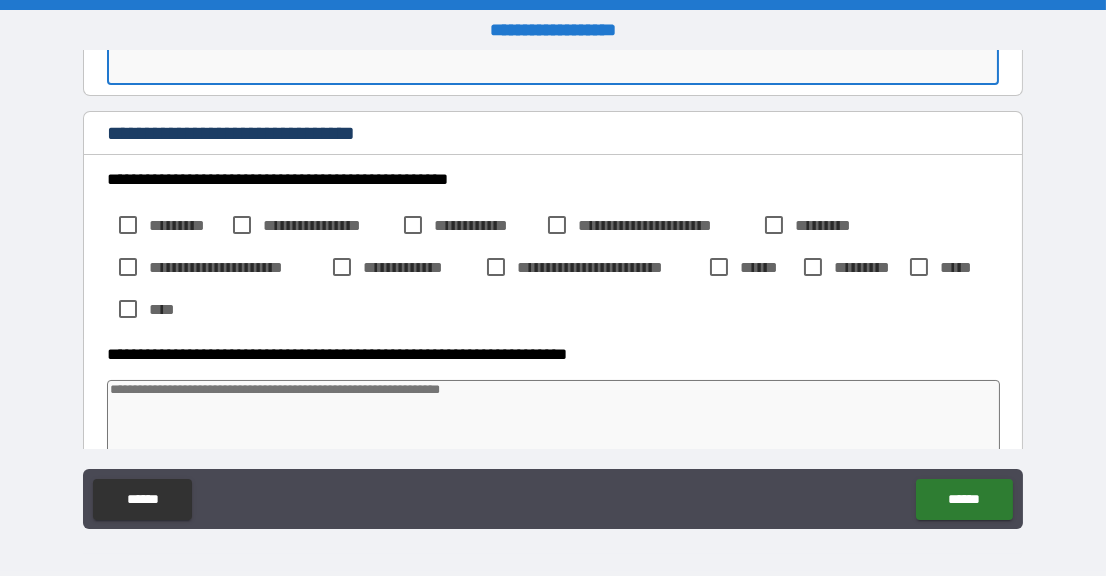 type on "*" 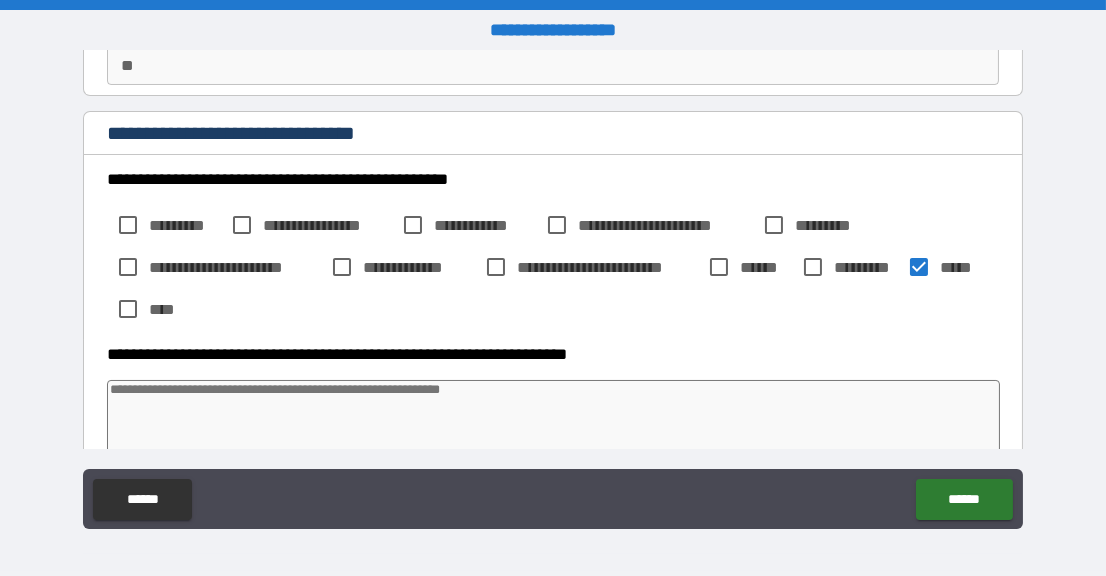 type on "*" 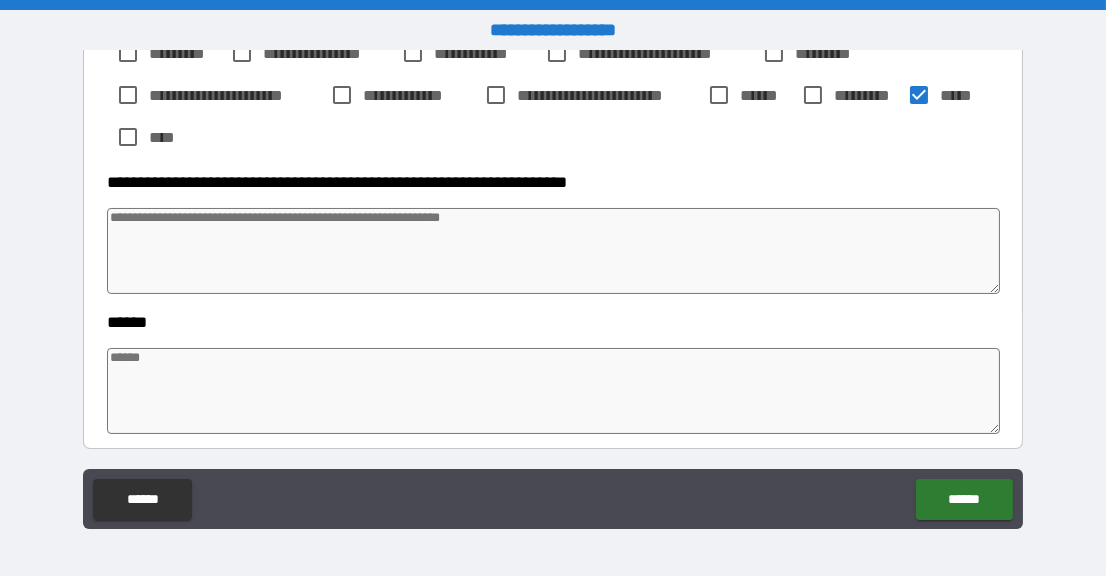 scroll, scrollTop: 400, scrollLeft: 0, axis: vertical 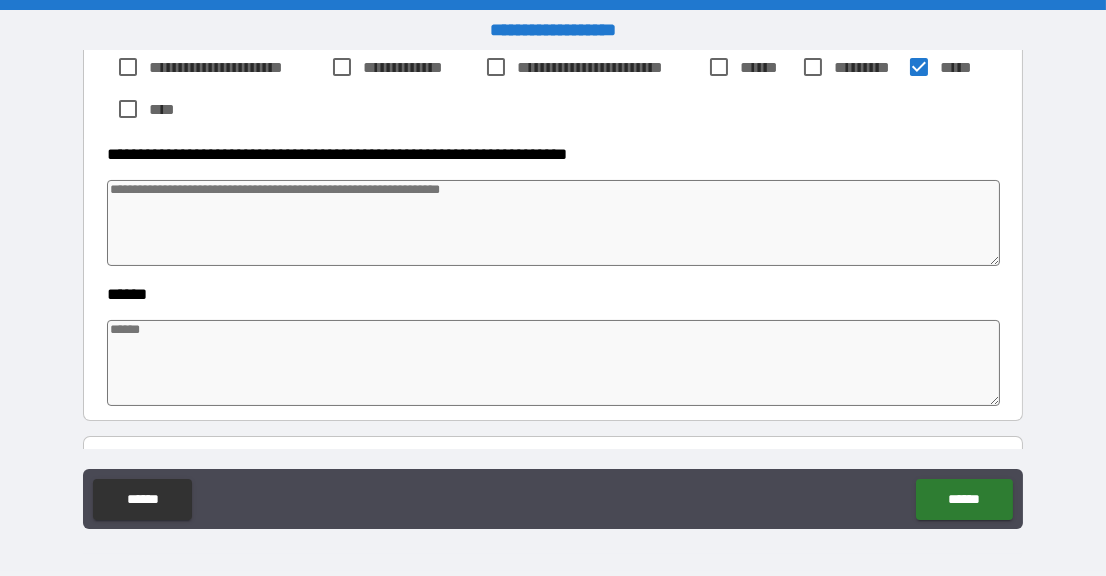 click at bounding box center [553, 363] 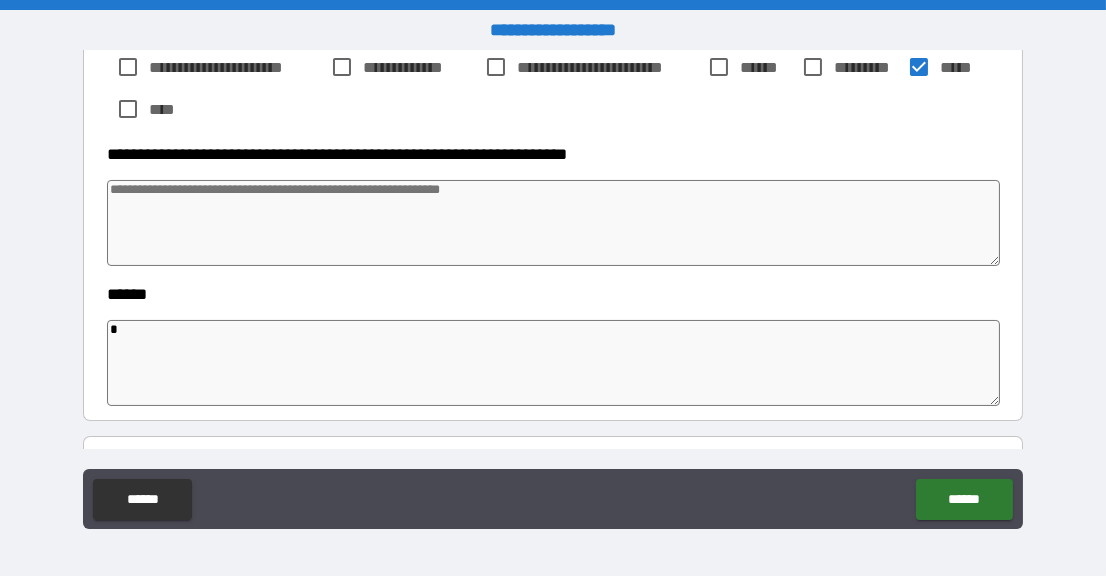 type on "*" 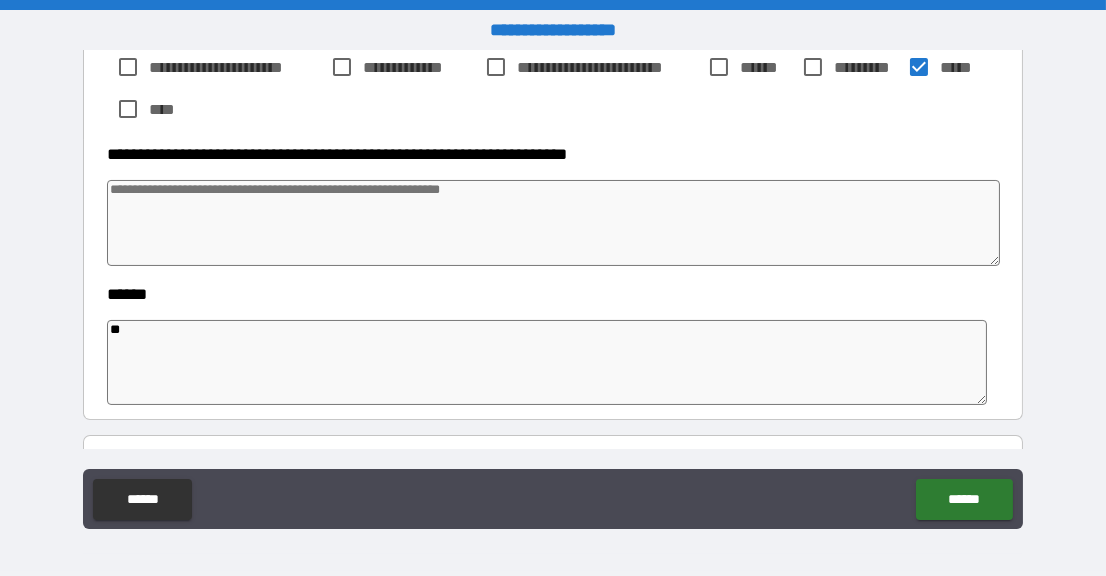 type on "*" 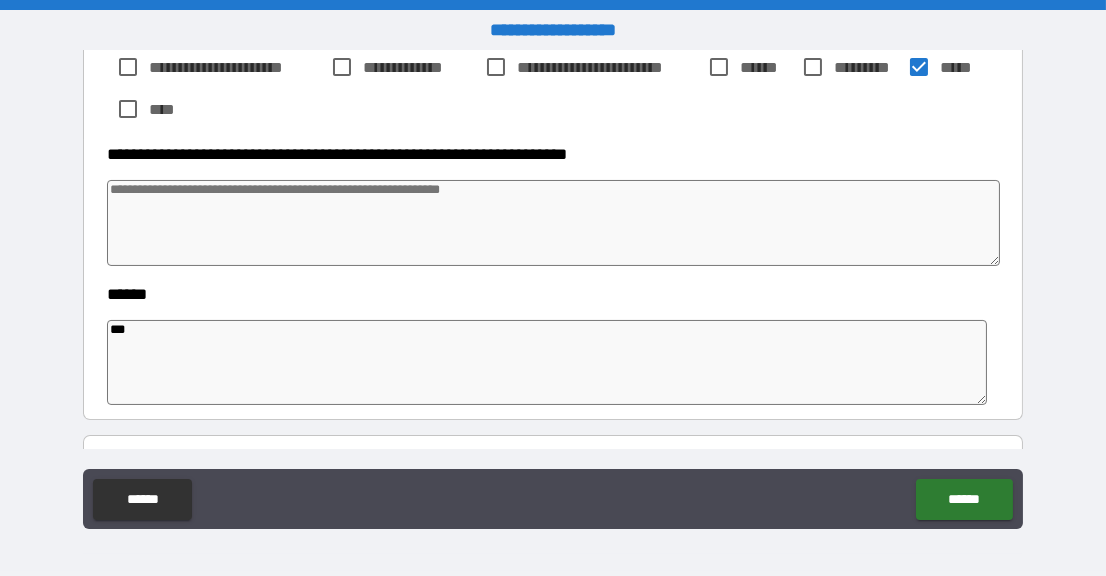 type on "*" 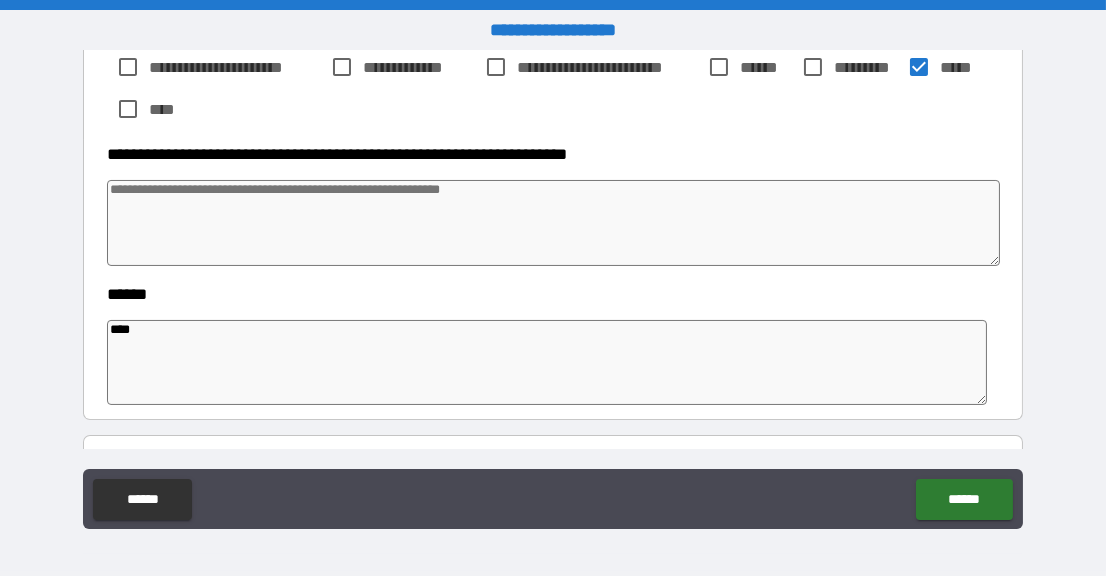 type on "****" 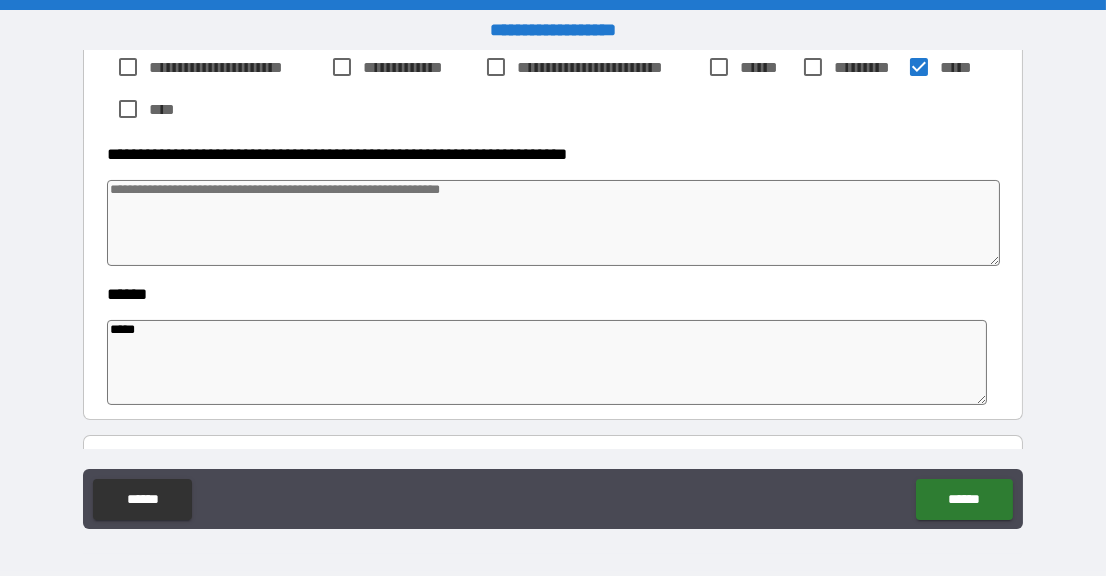 type on "*" 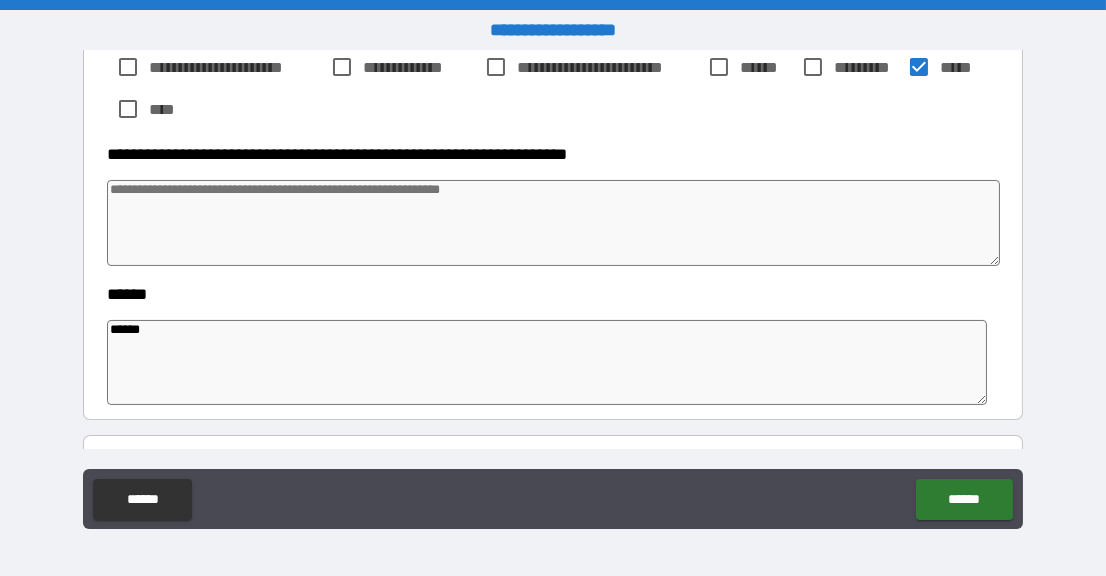 type on "*" 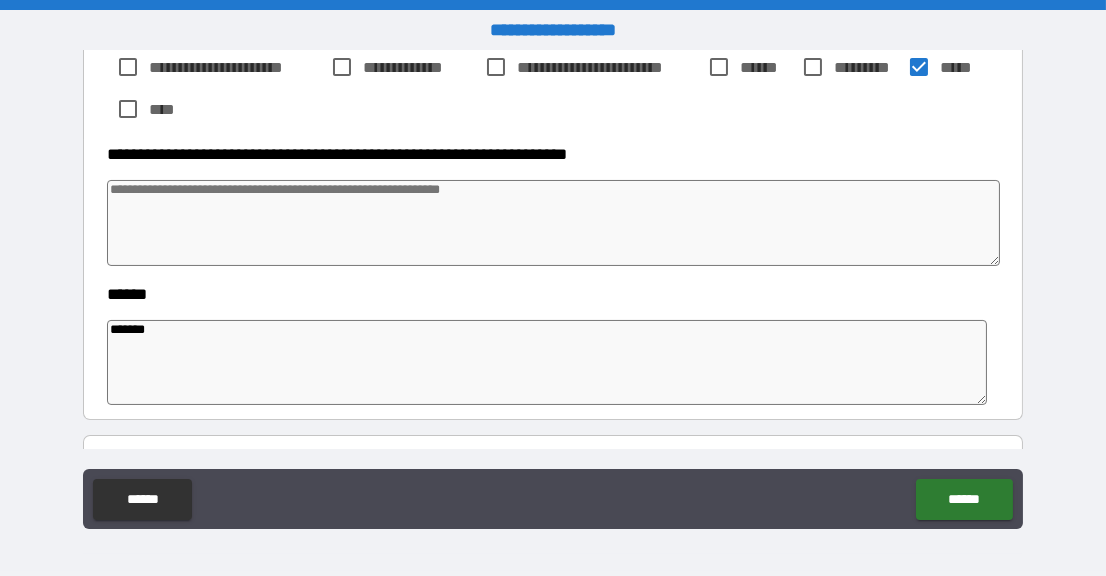 type on "*" 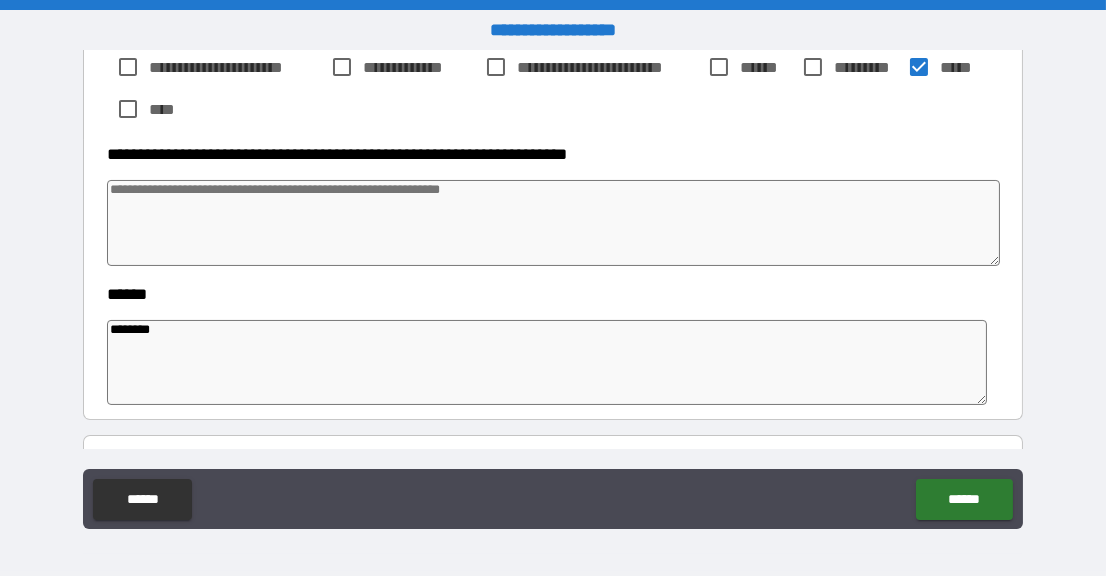 type on "*" 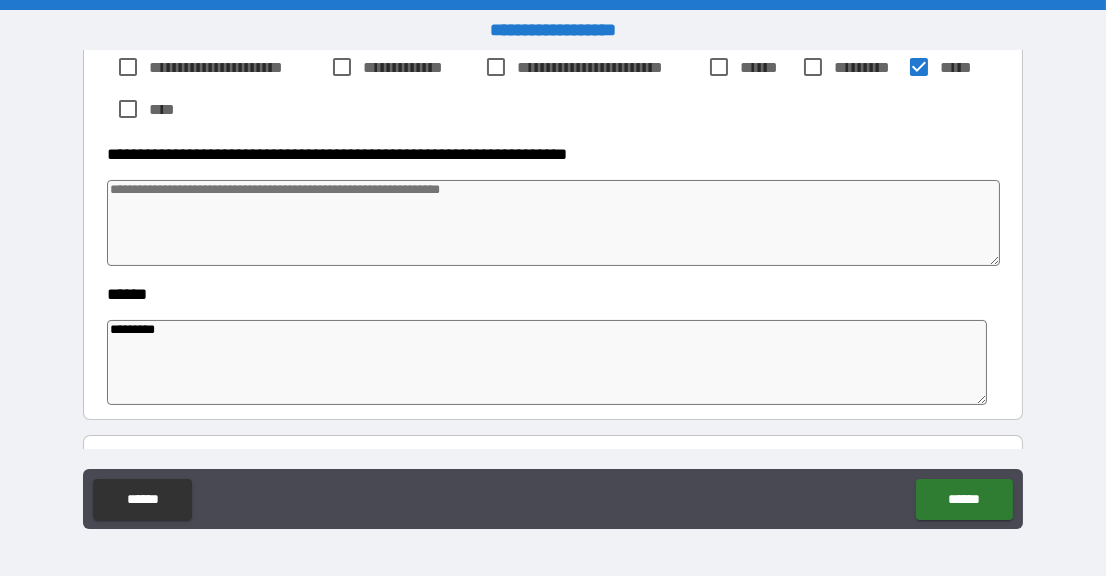 type on "**********" 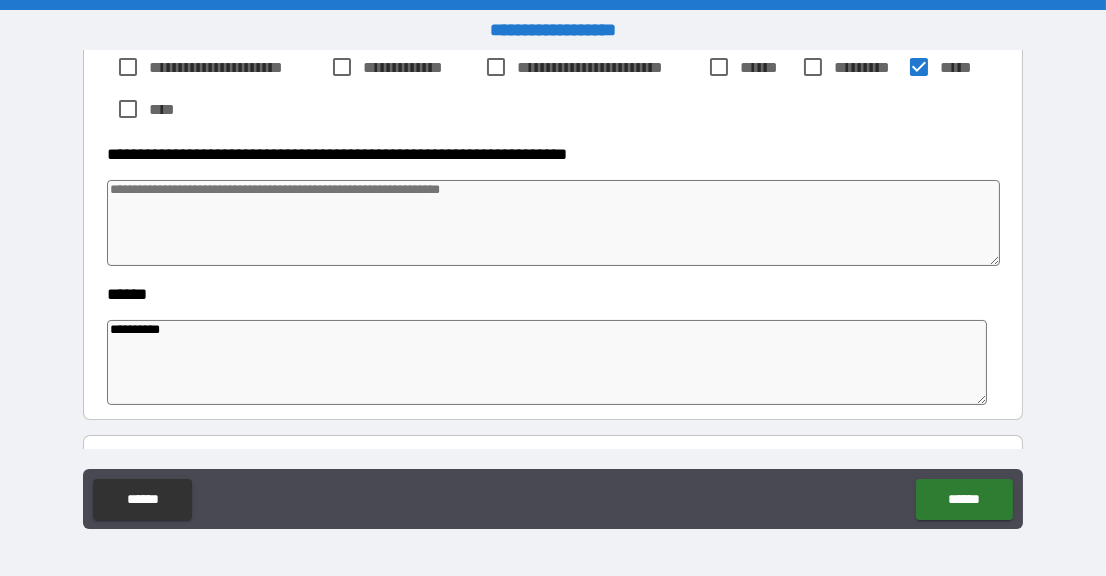 type on "*" 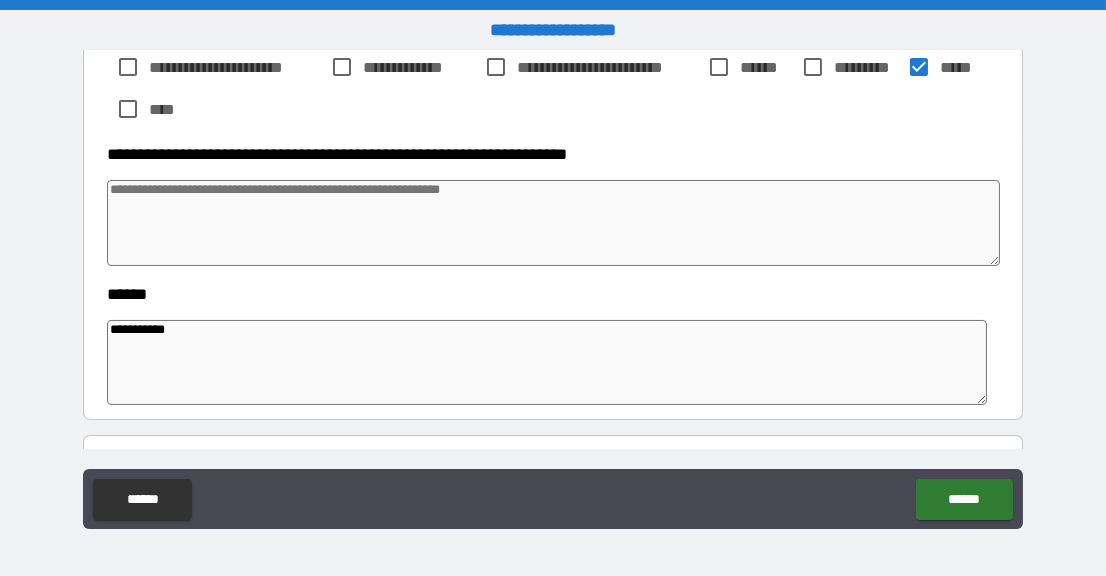 type on "**********" 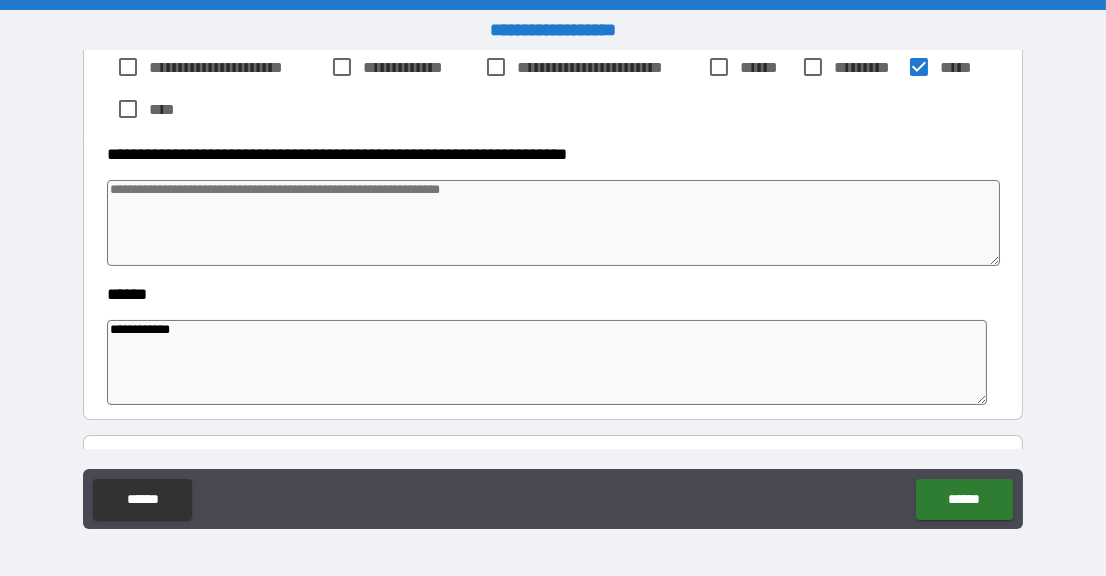 type on "*" 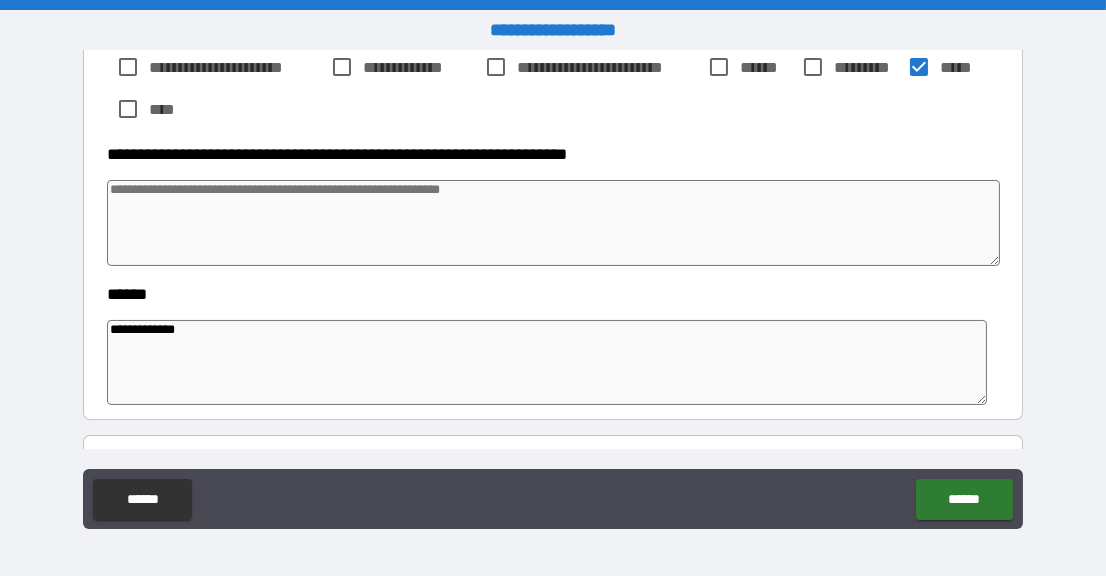 type on "*" 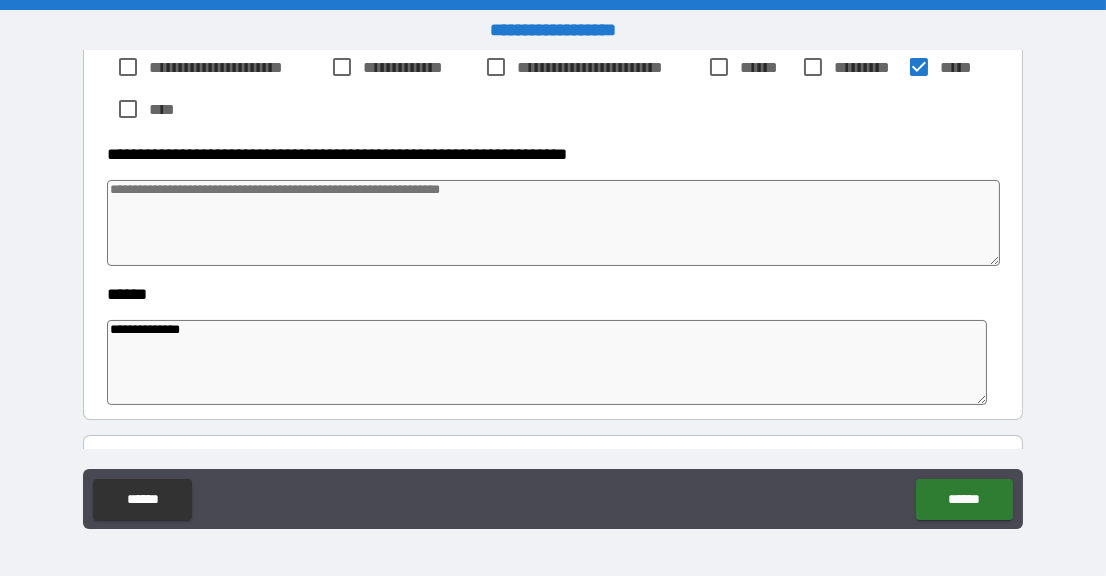type on "*" 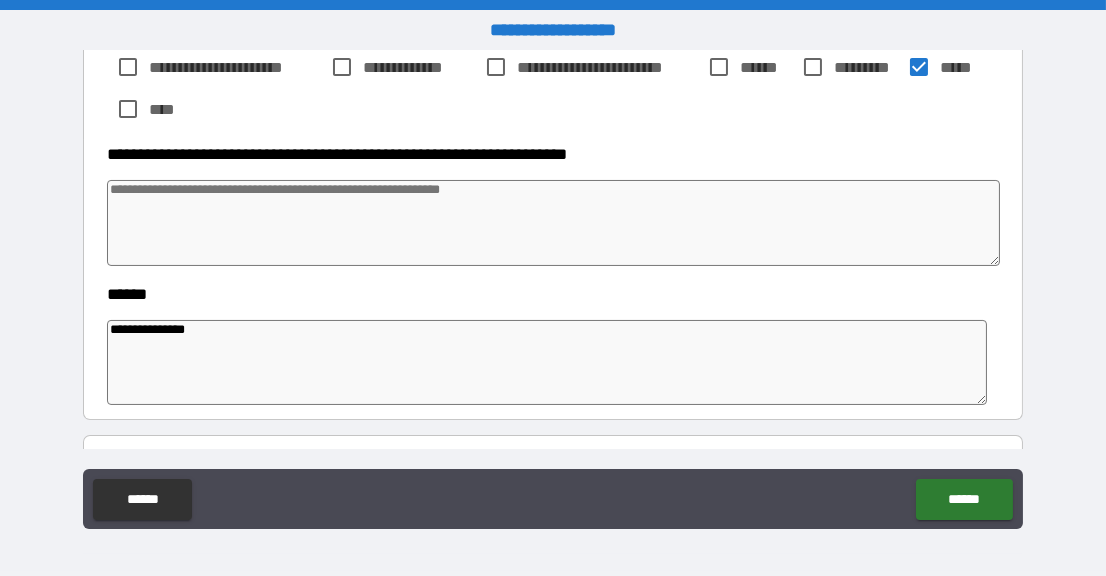 type on "*" 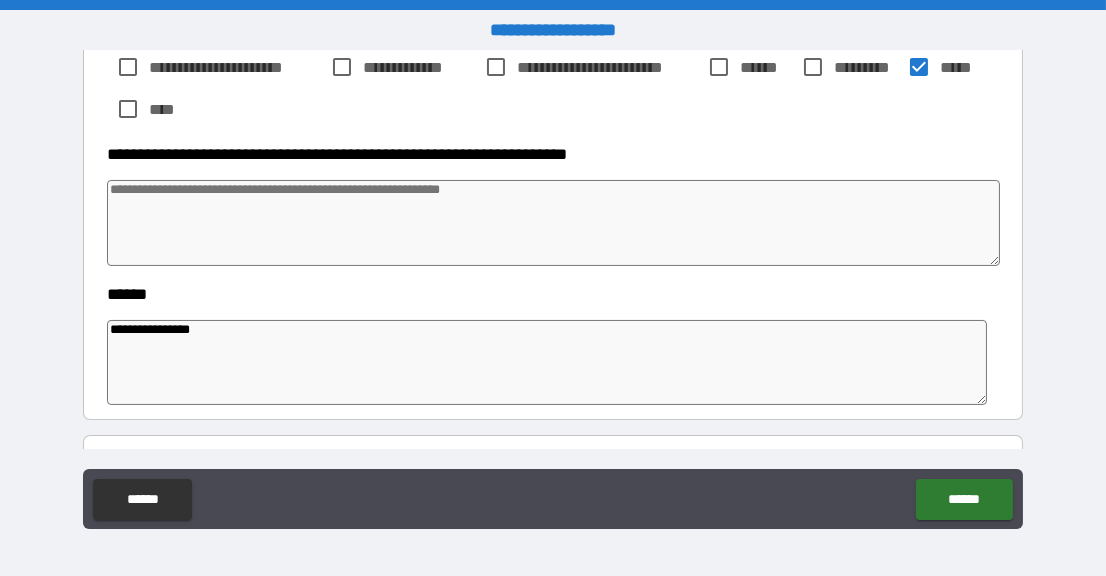 type on "*" 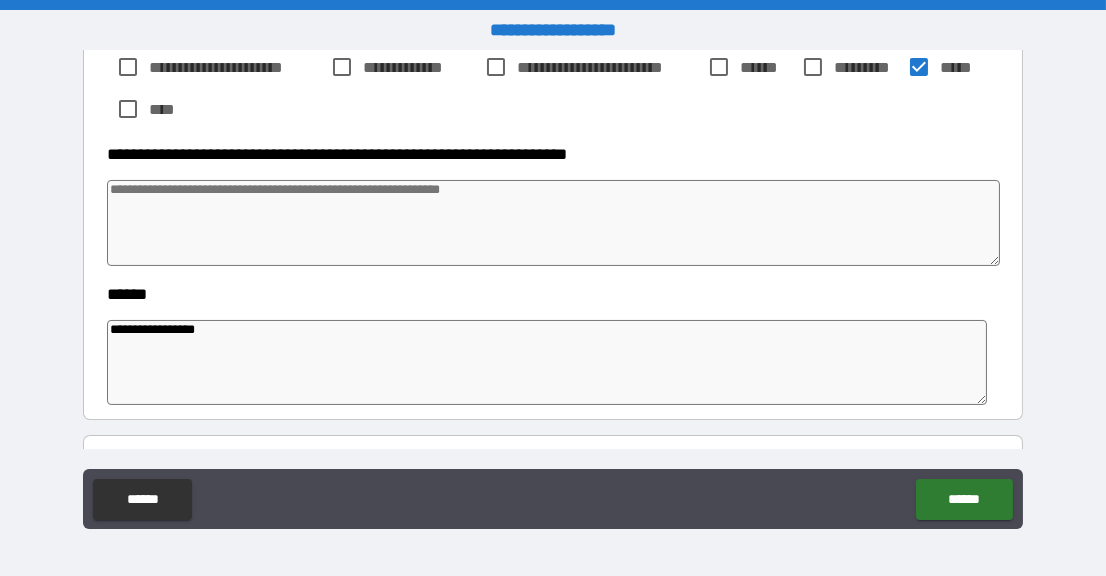 type on "*" 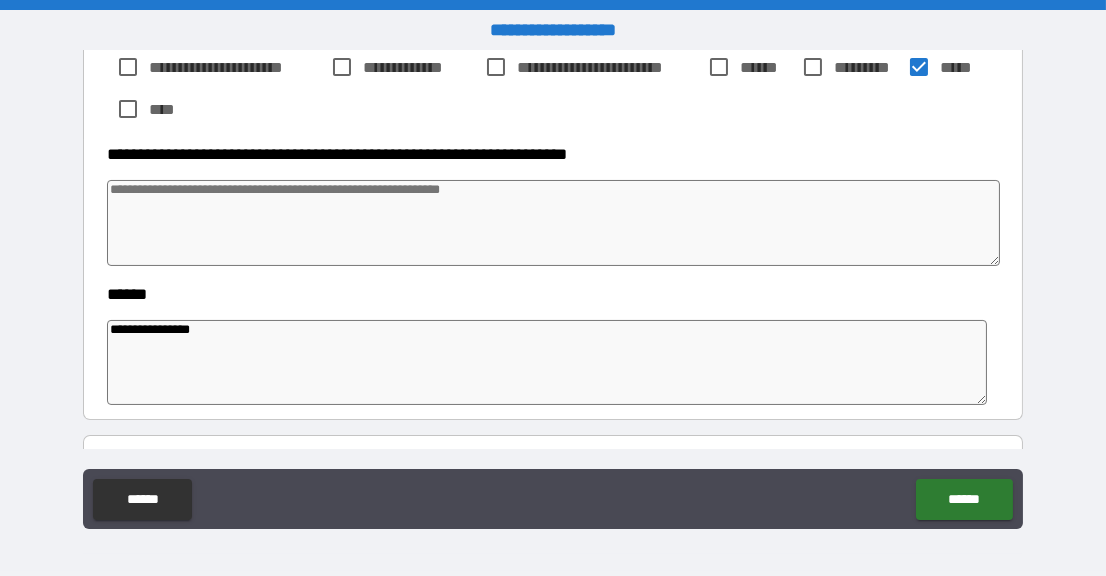 type on "*" 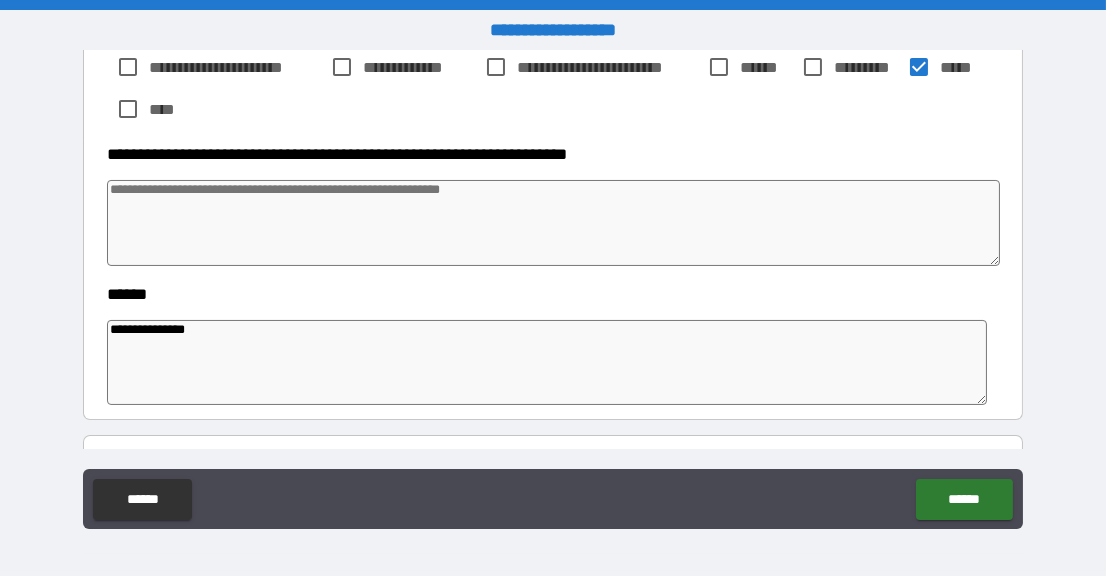type on "*" 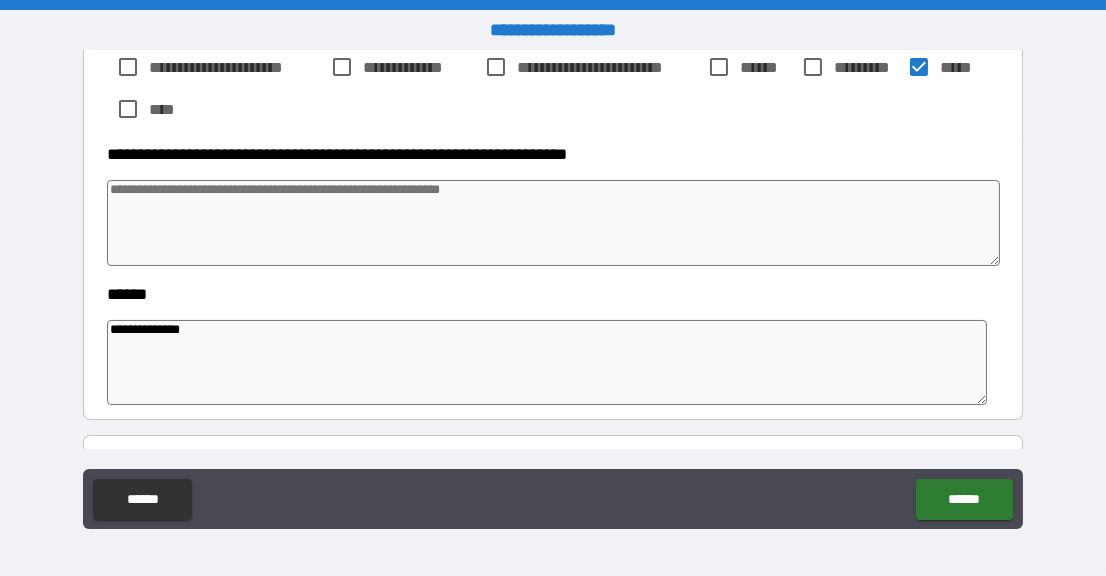 type on "*" 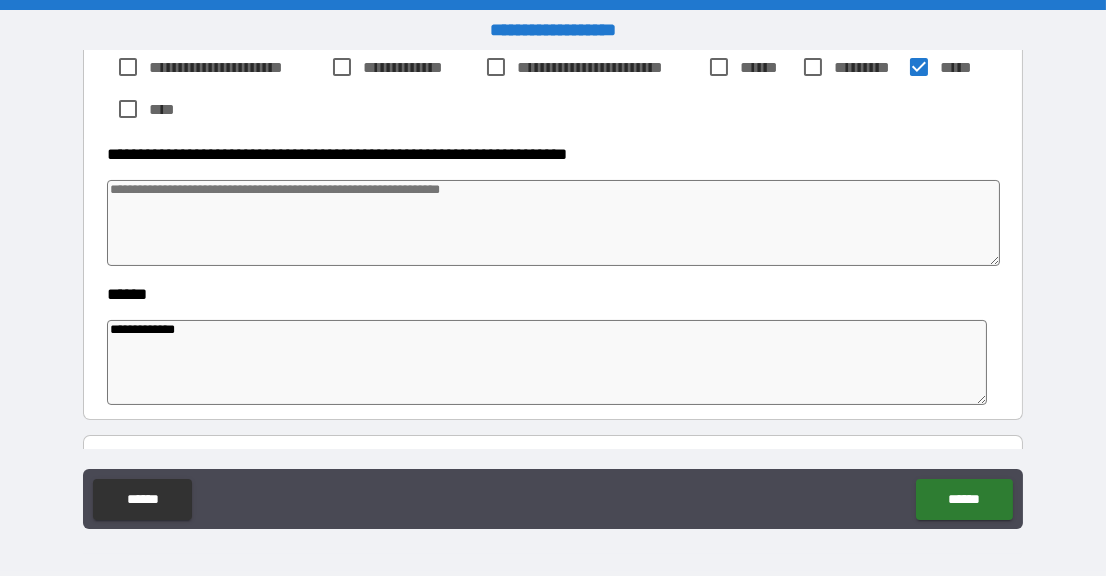 type on "*" 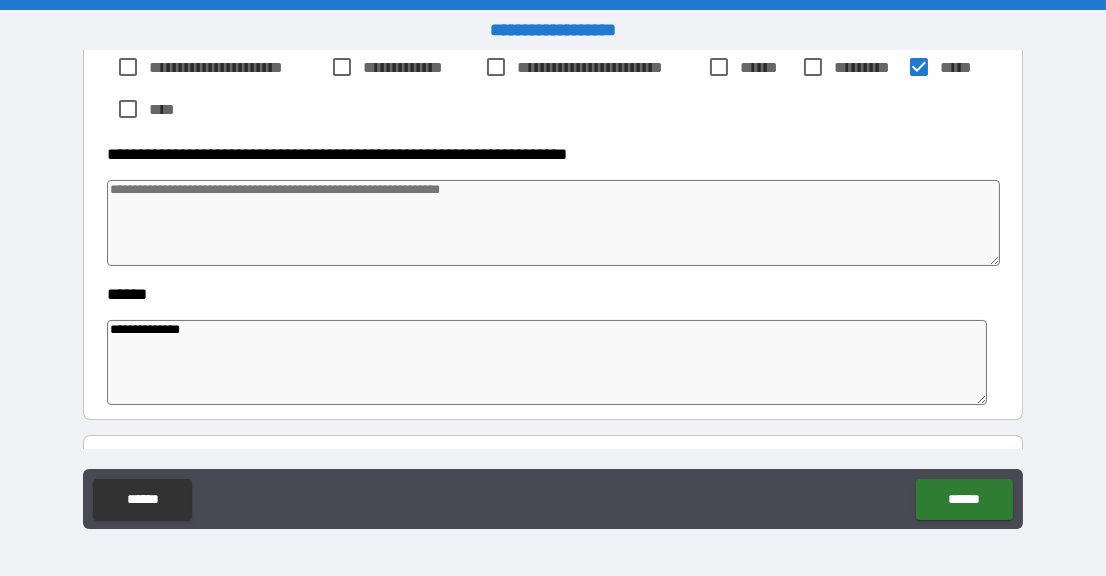 type on "*" 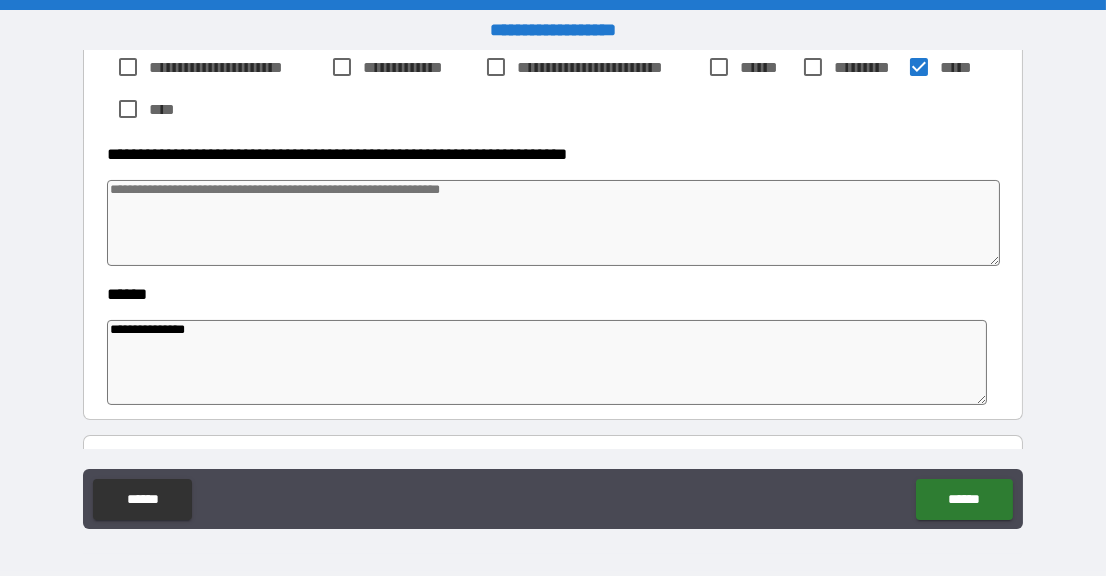 type on "*" 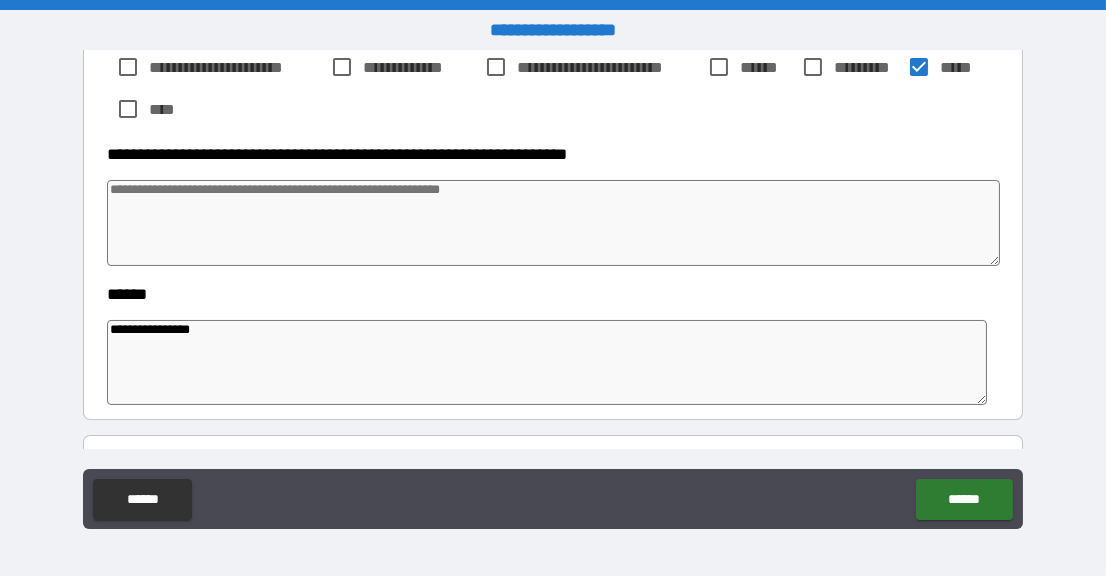 type on "*" 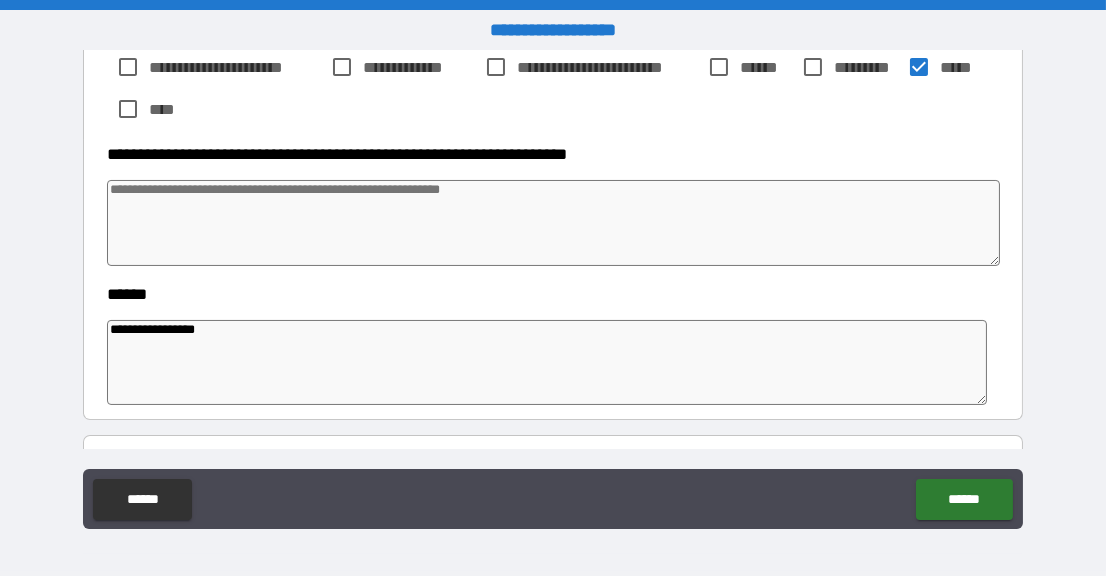 type on "*" 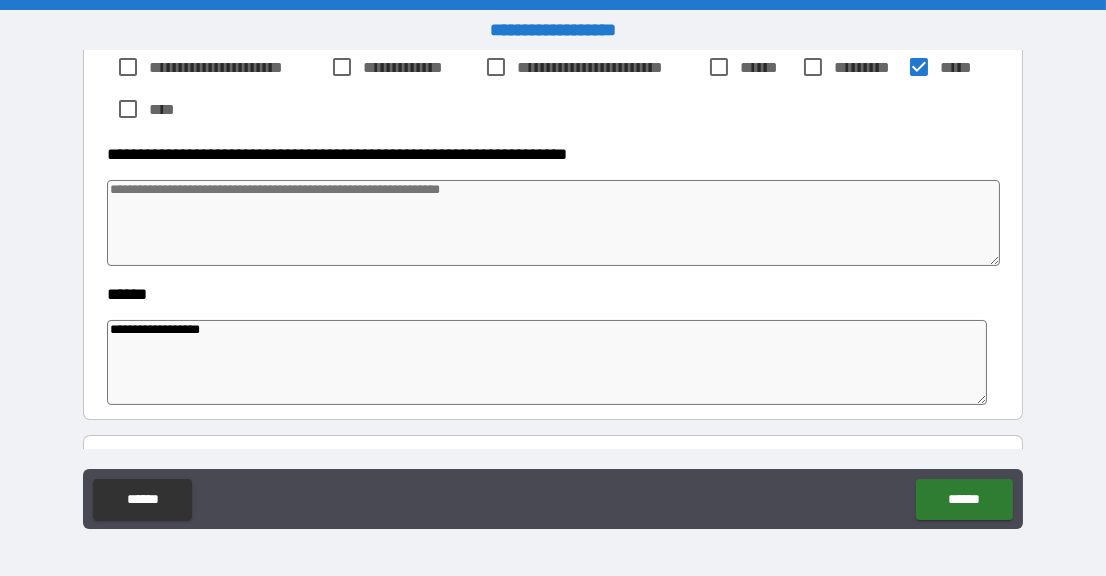 type on "**********" 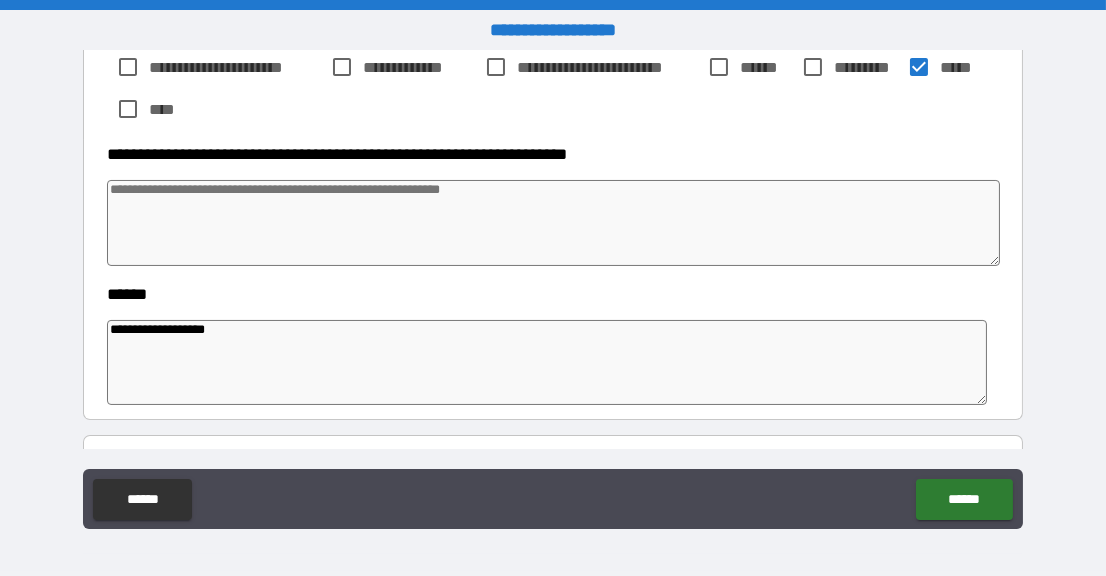 type on "*" 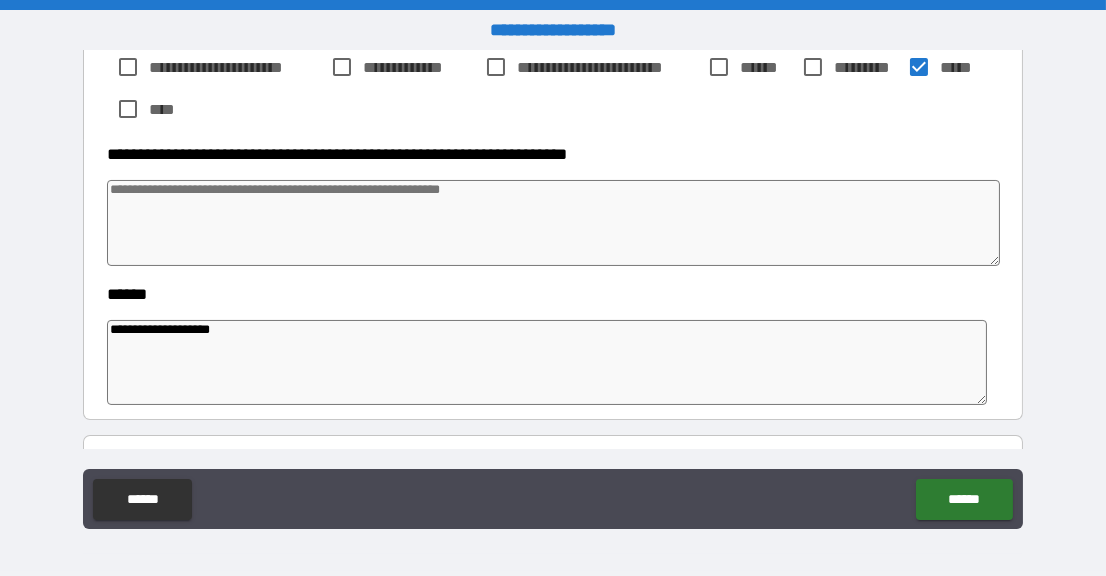 type on "*" 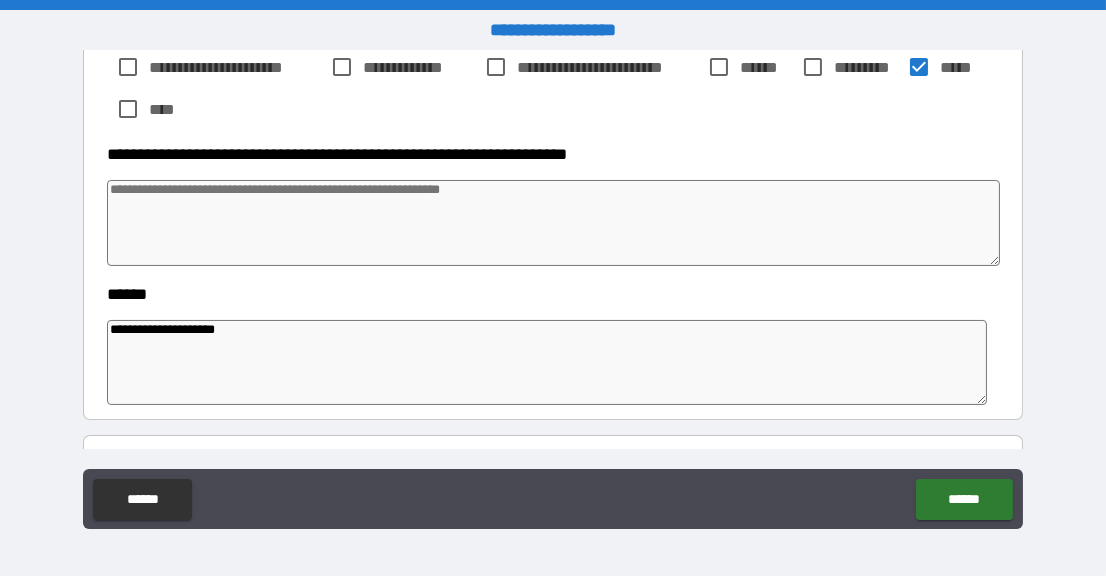 type on "**********" 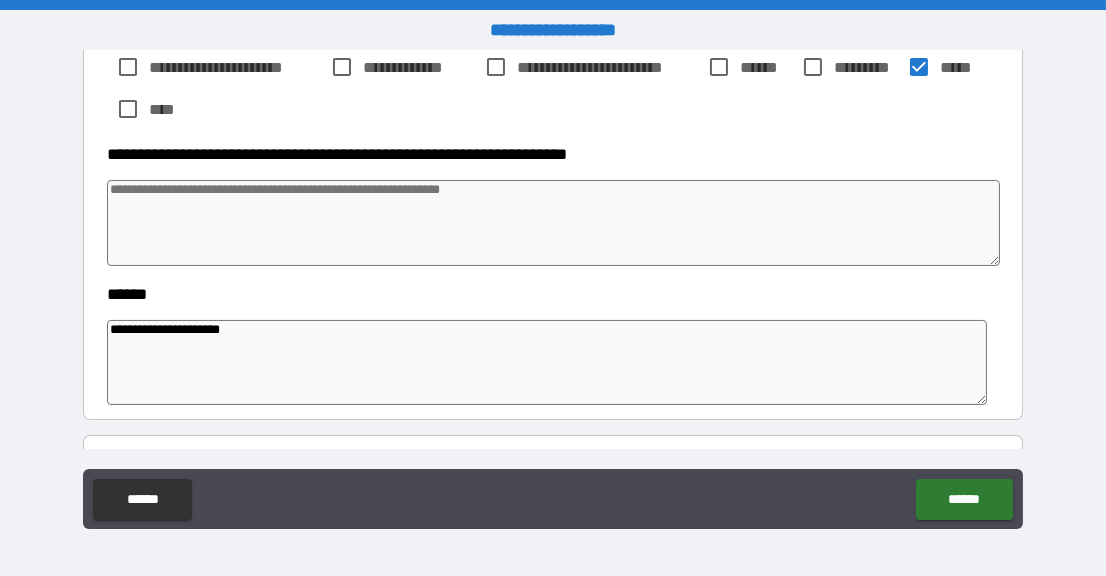 type on "*" 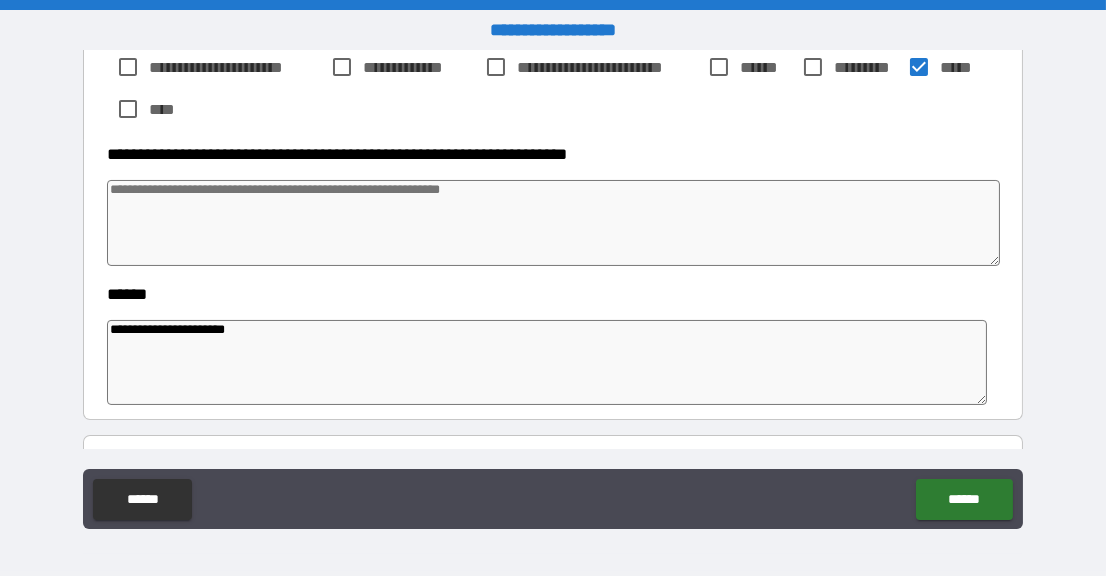 type on "*" 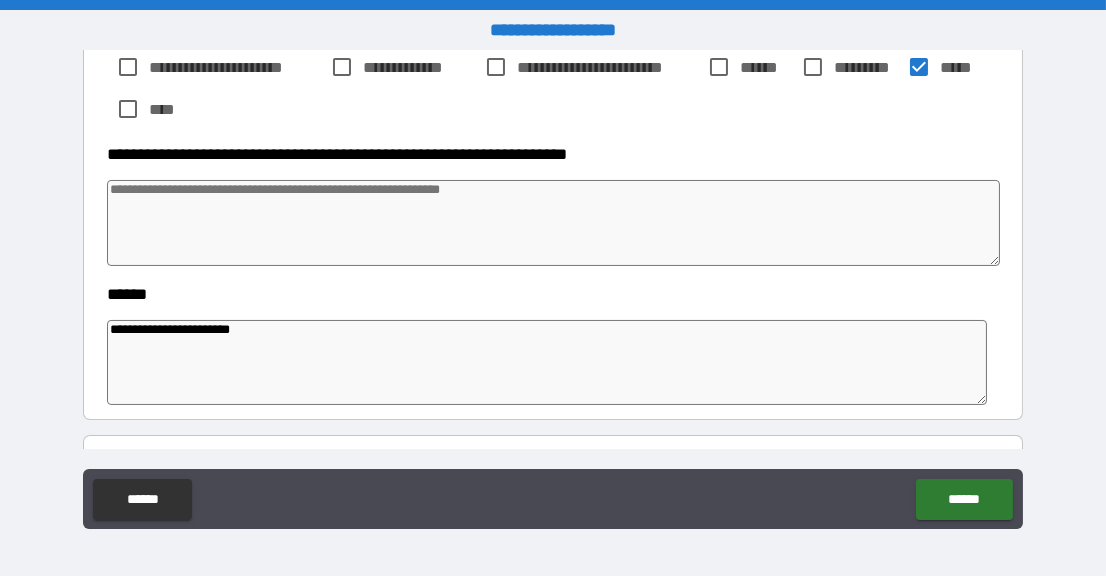 type on "**********" 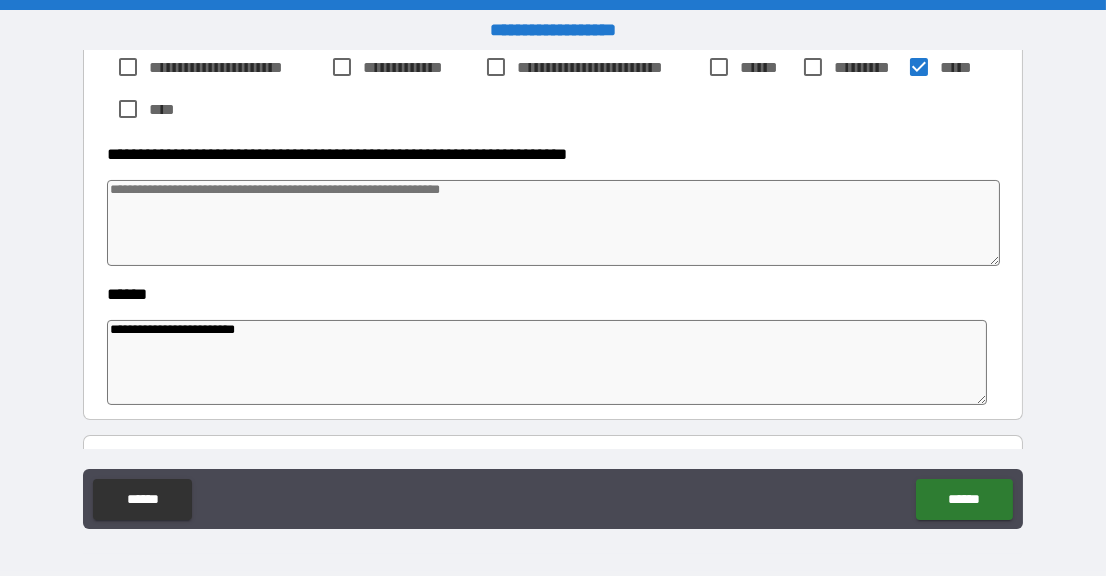 type on "*" 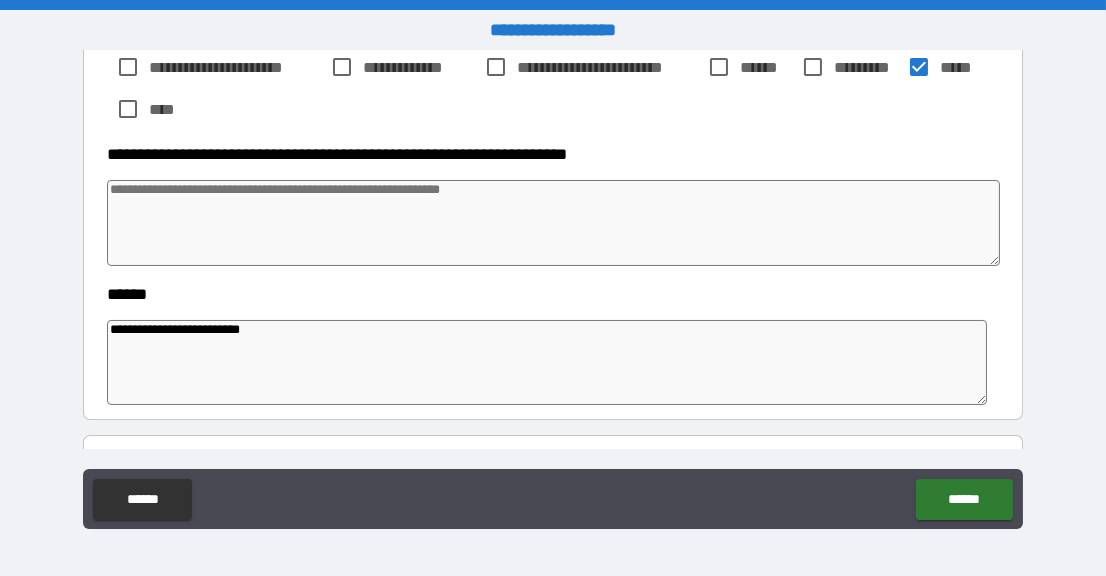 type on "**********" 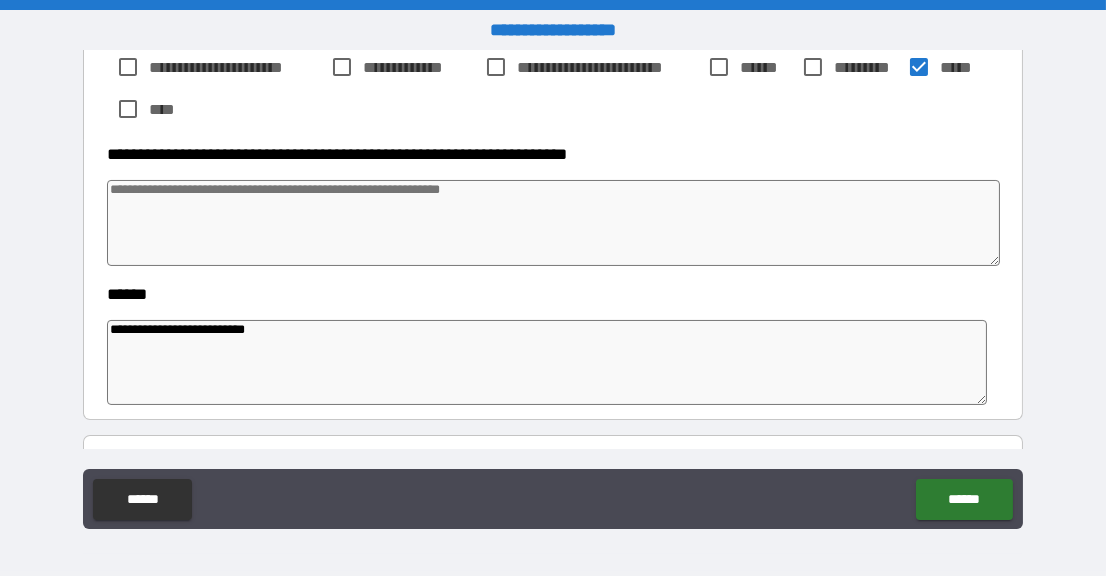 type on "*" 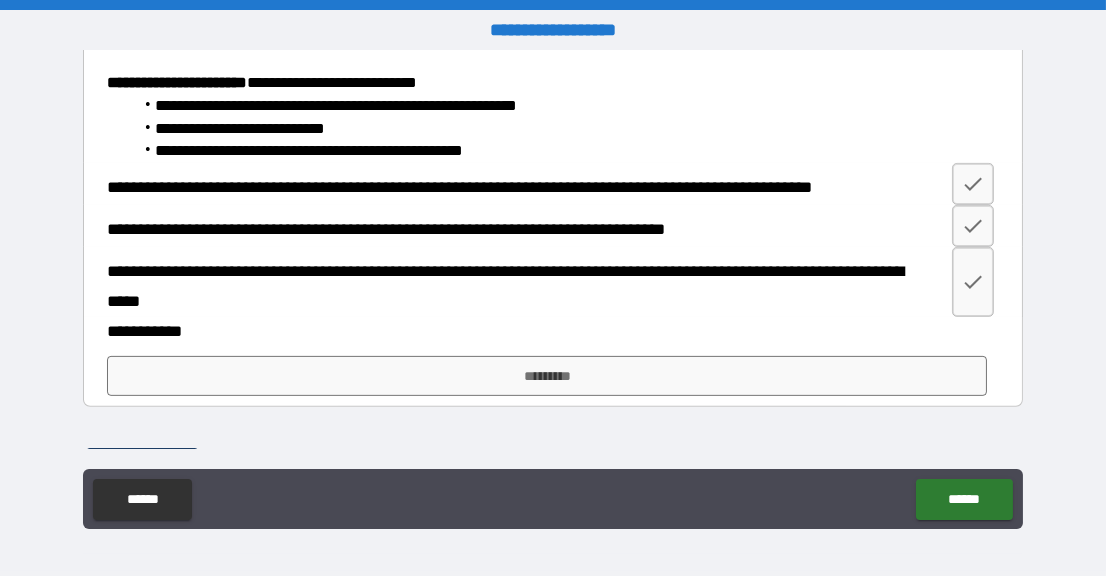 scroll, scrollTop: 1299, scrollLeft: 0, axis: vertical 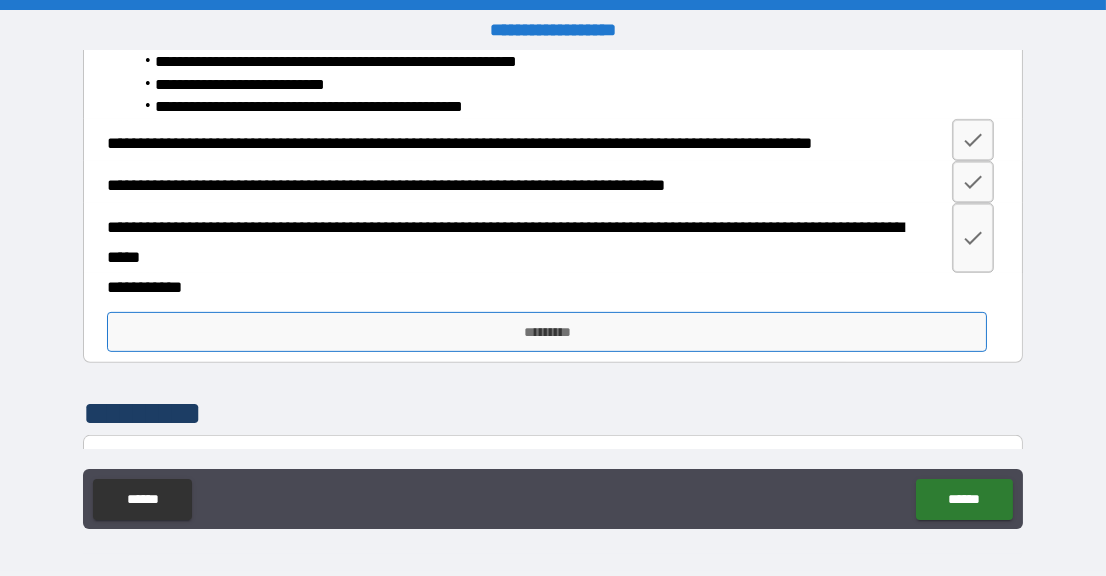 click on "*********" at bounding box center (547, 332) 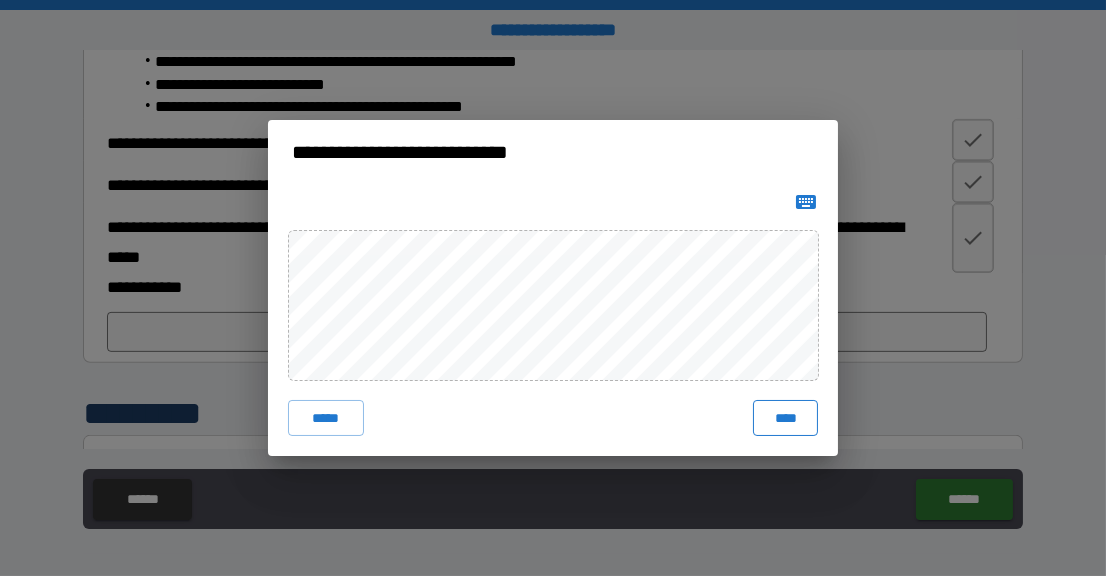 click on "****" at bounding box center (785, 418) 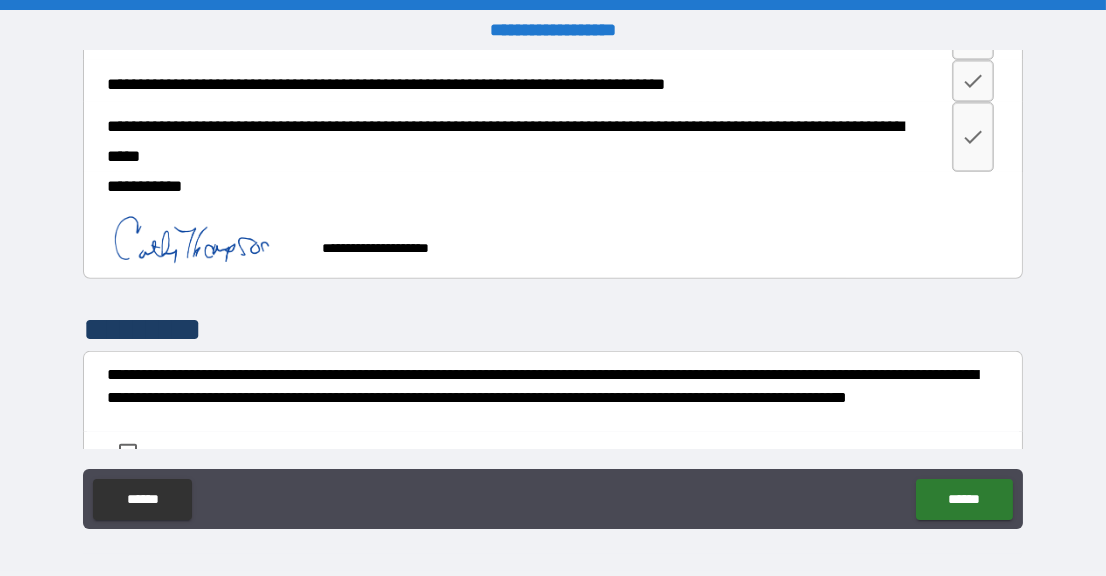 scroll, scrollTop: 1499, scrollLeft: 0, axis: vertical 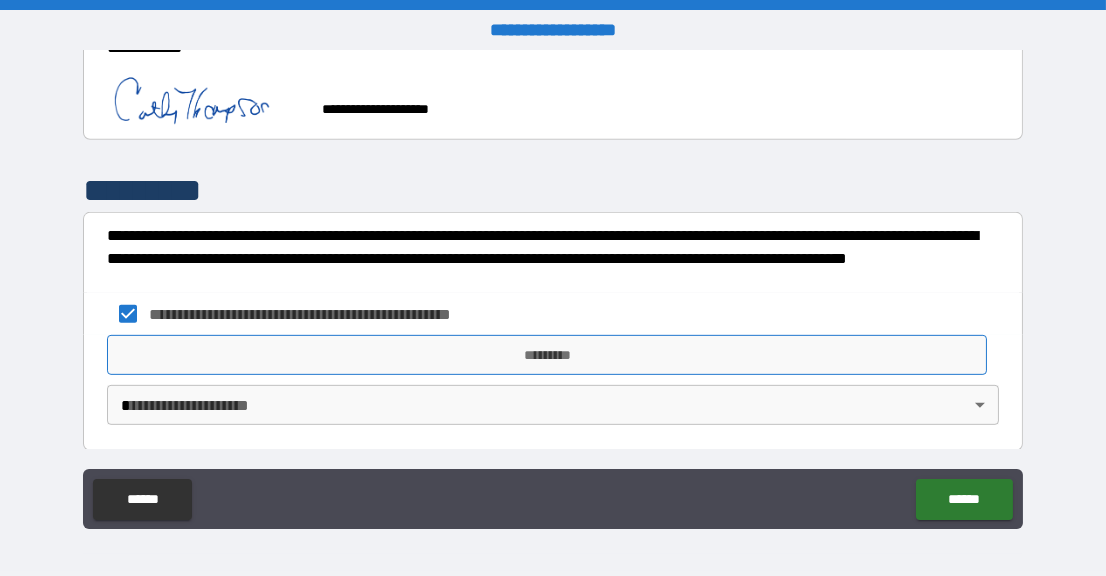 click on "*********" at bounding box center (547, 355) 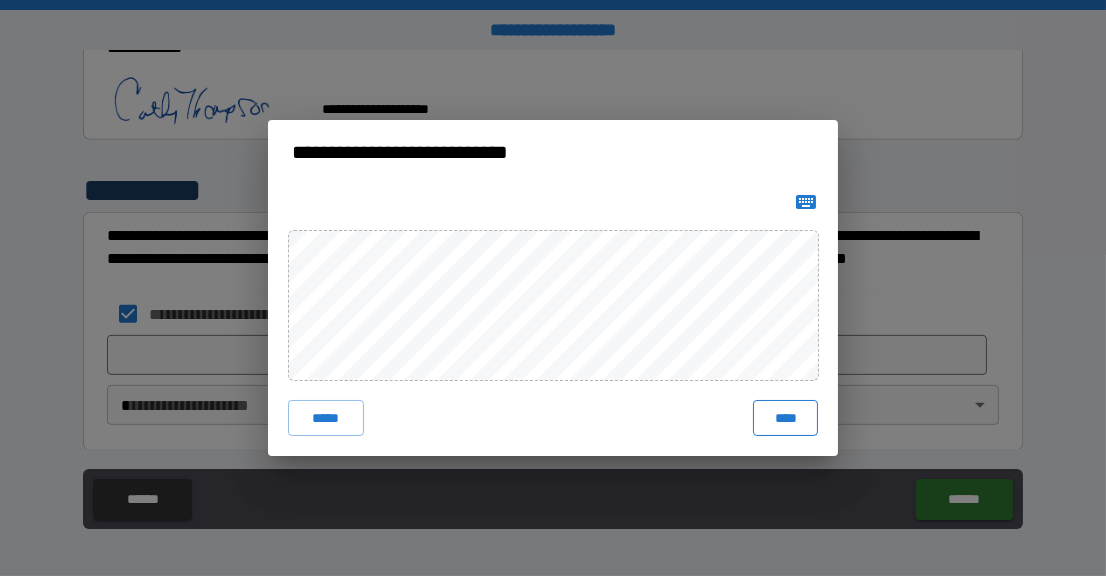 click on "****" at bounding box center (785, 418) 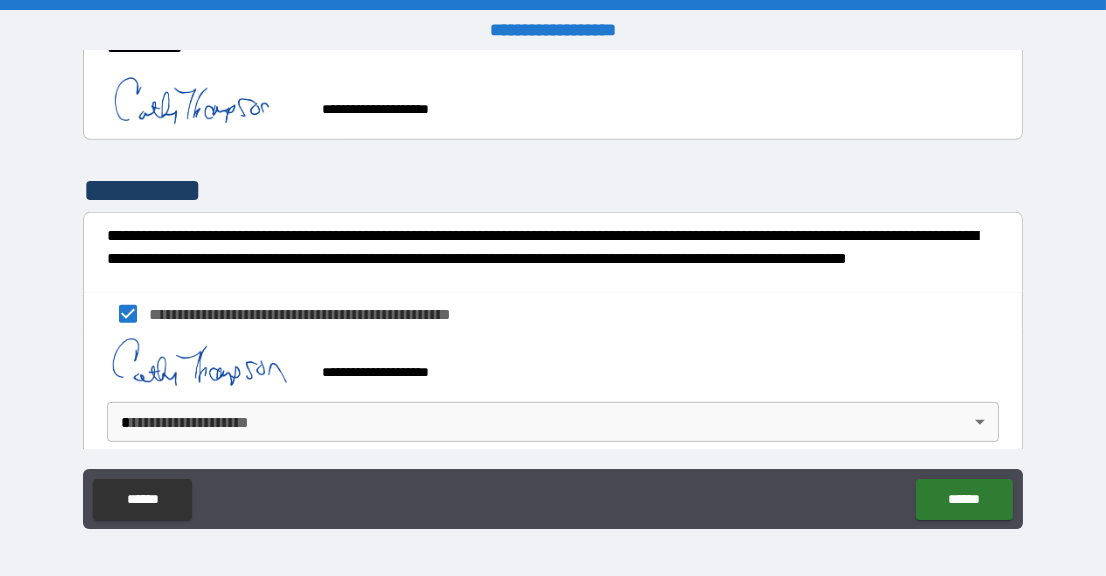 click on "**********" at bounding box center [553, 288] 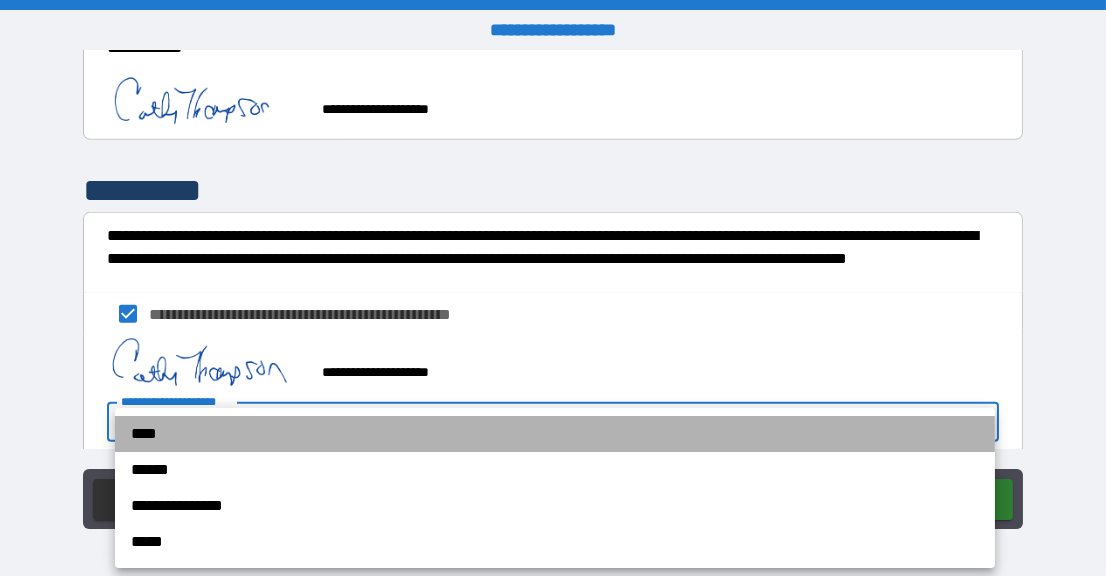 click on "****" at bounding box center (555, 434) 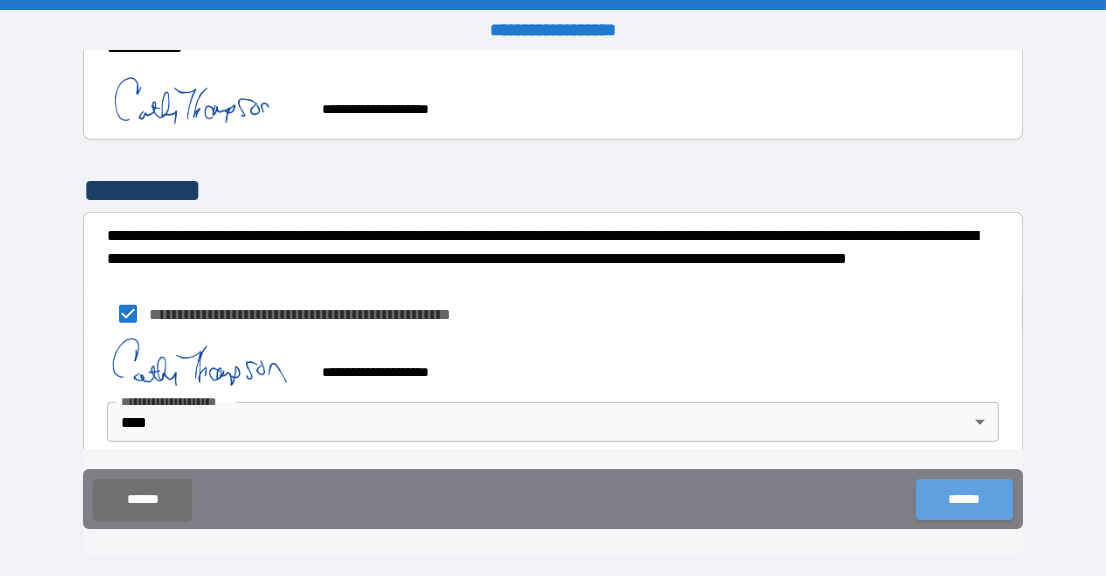 click on "******" at bounding box center [964, 499] 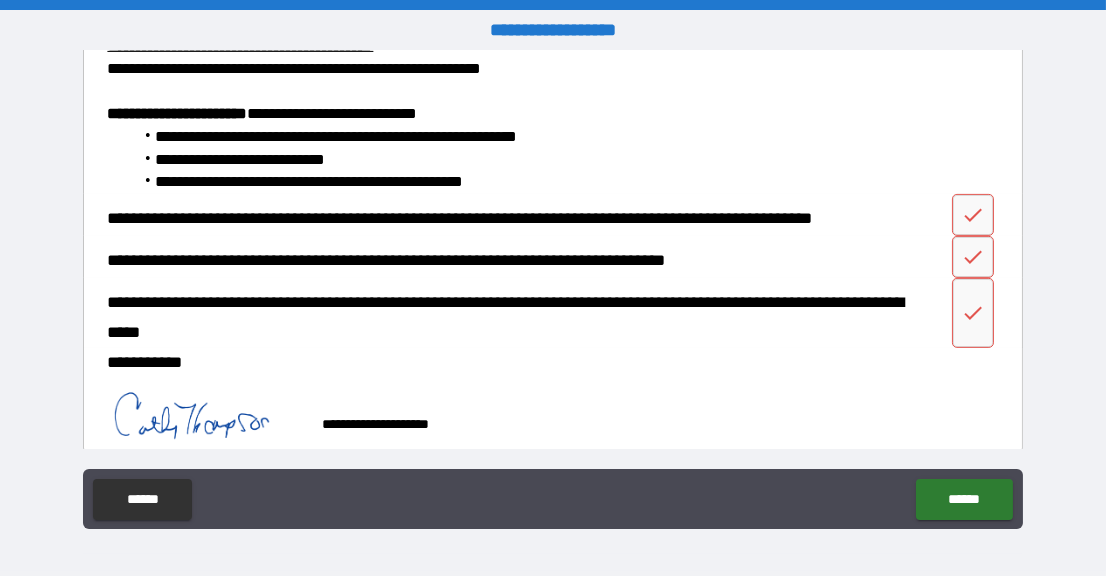 scroll, scrollTop: 1299, scrollLeft: 0, axis: vertical 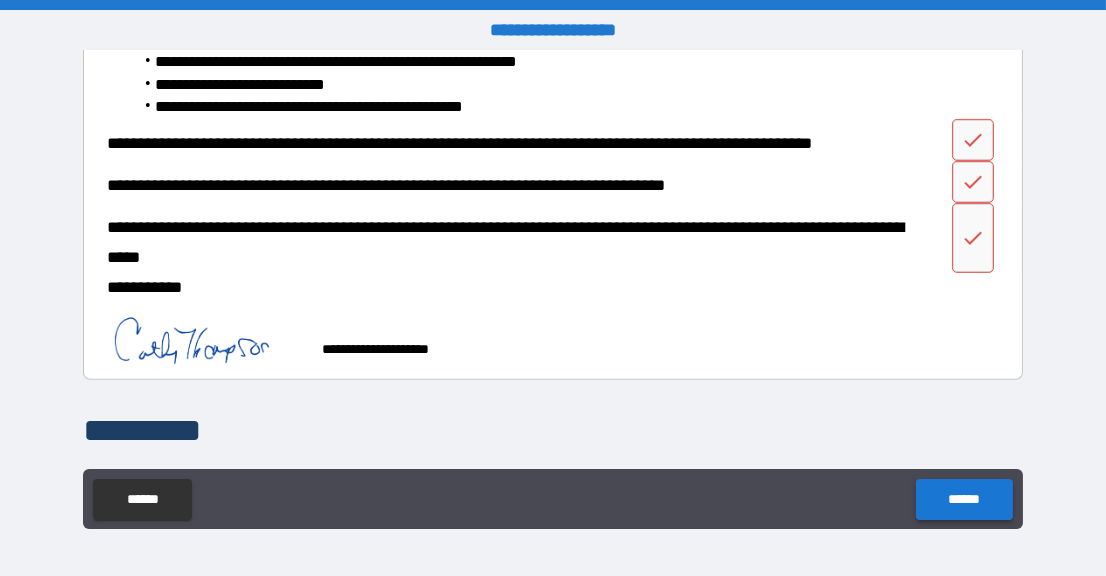 click on "******" at bounding box center [964, 499] 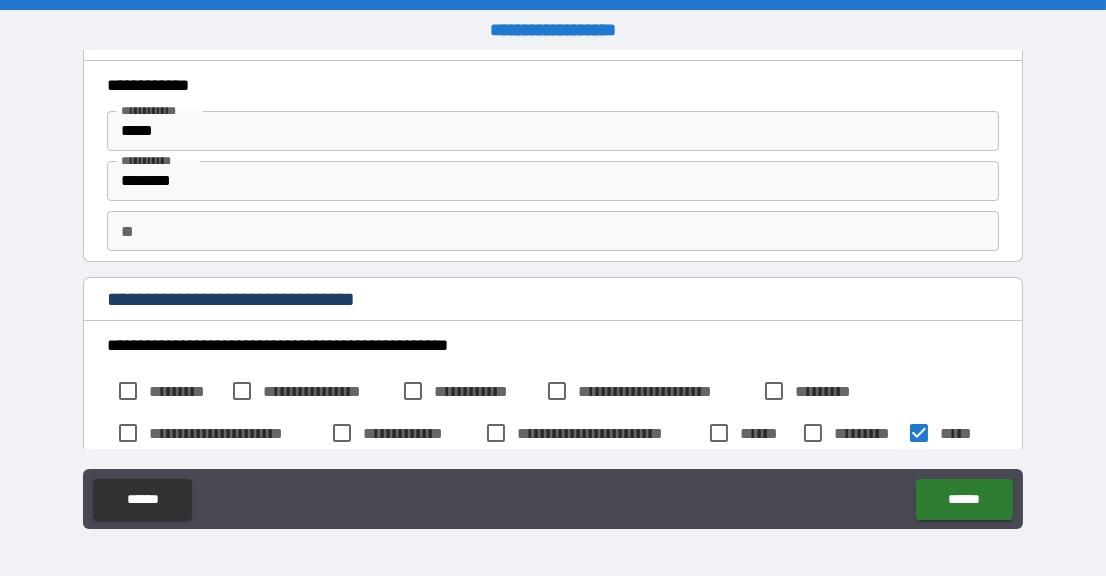 scroll, scrollTop: 0, scrollLeft: 0, axis: both 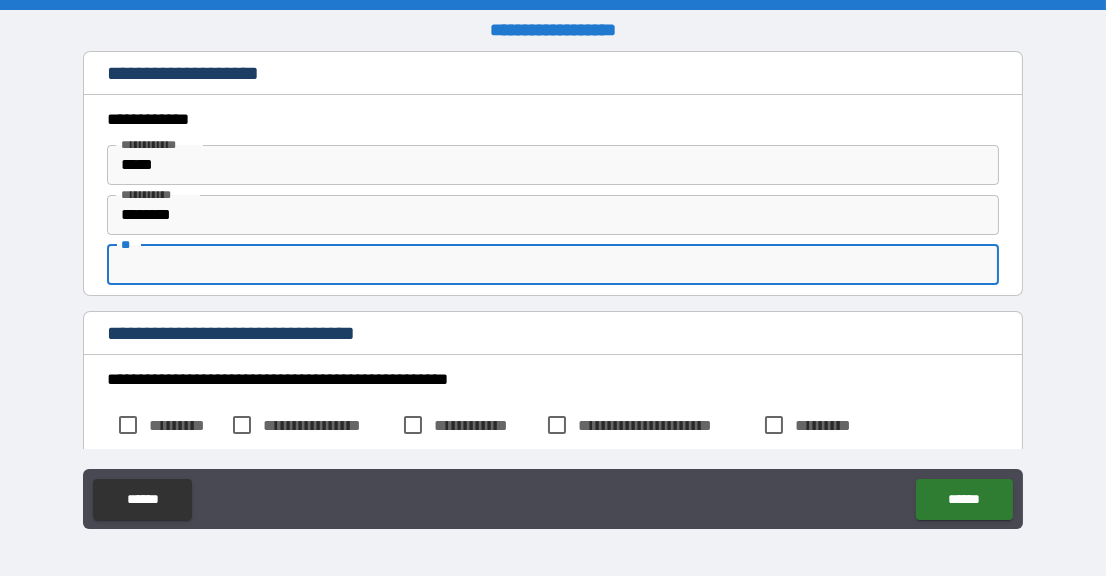 click on "**" at bounding box center [552, 265] 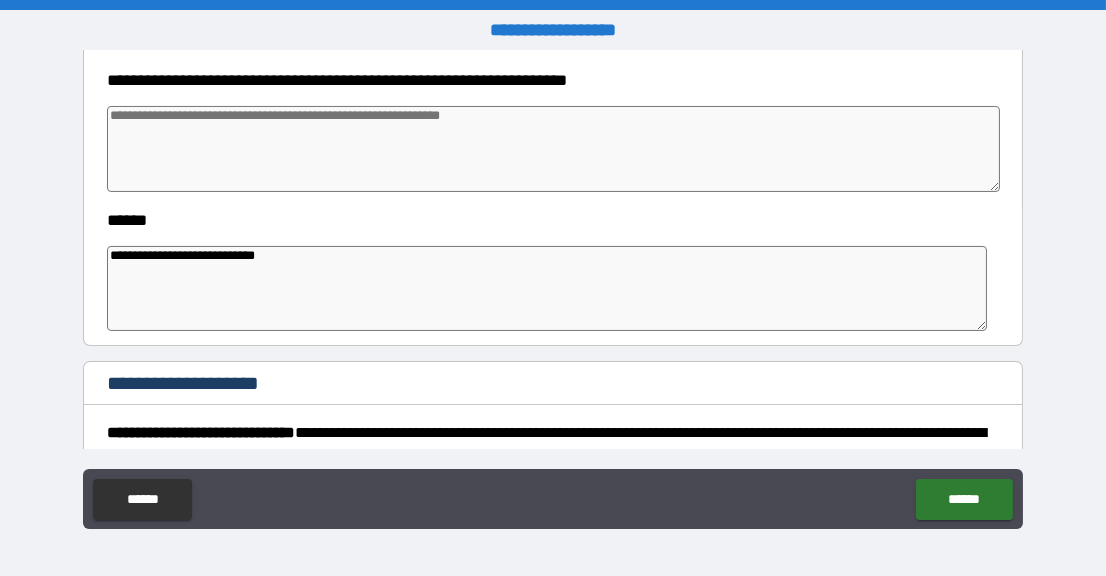 scroll, scrollTop: 200, scrollLeft: 0, axis: vertical 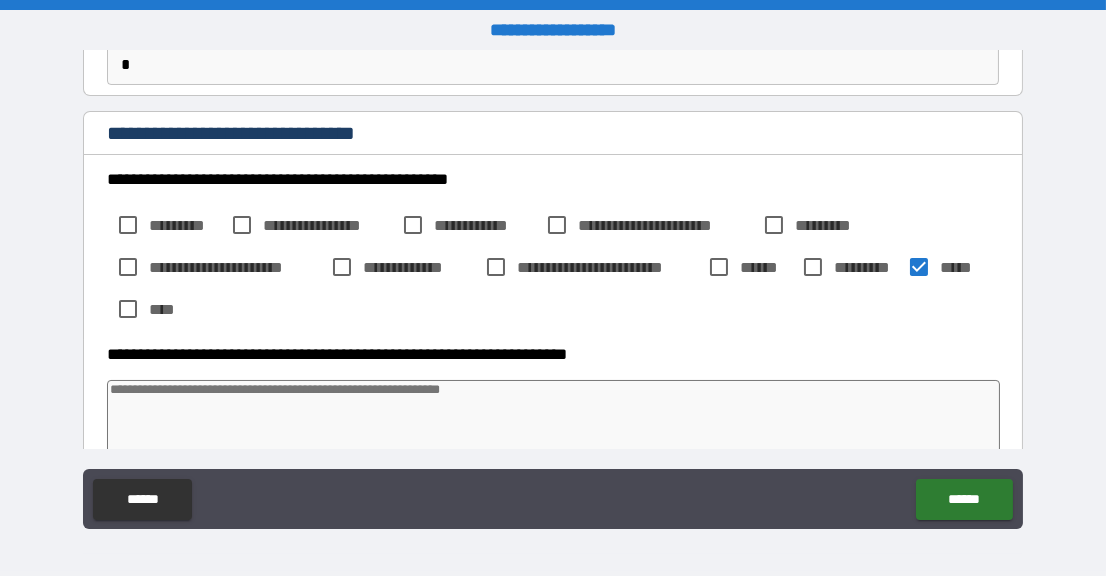 click at bounding box center (553, 423) 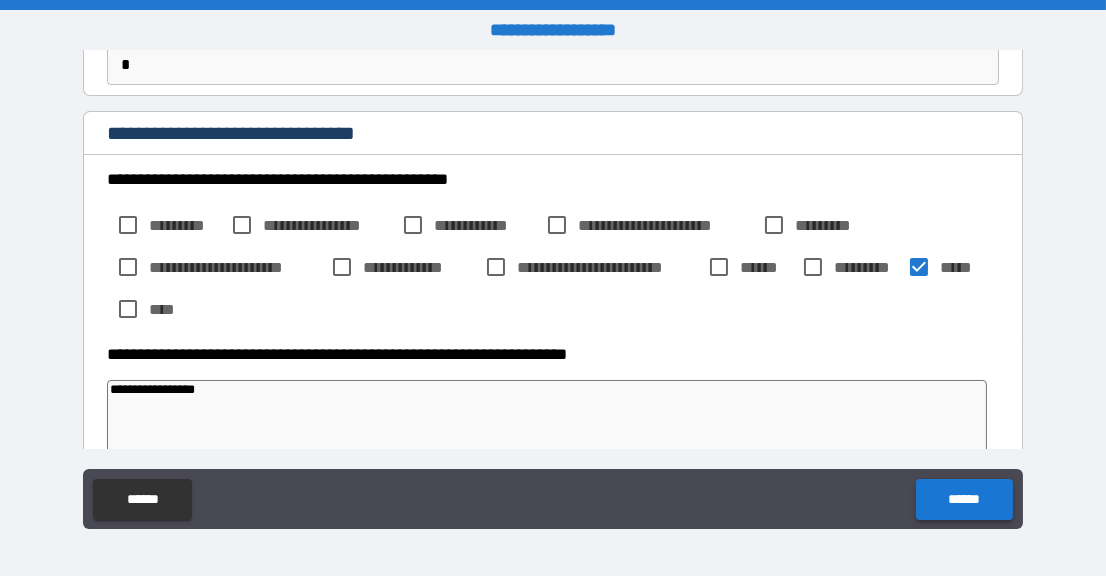 click on "******" at bounding box center (964, 499) 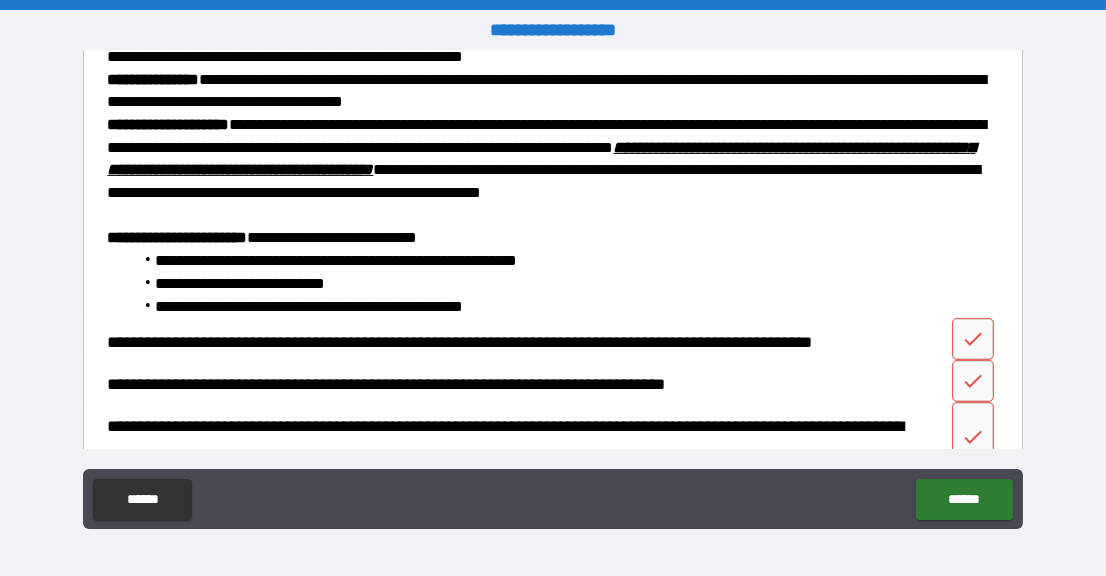 scroll, scrollTop: 1200, scrollLeft: 0, axis: vertical 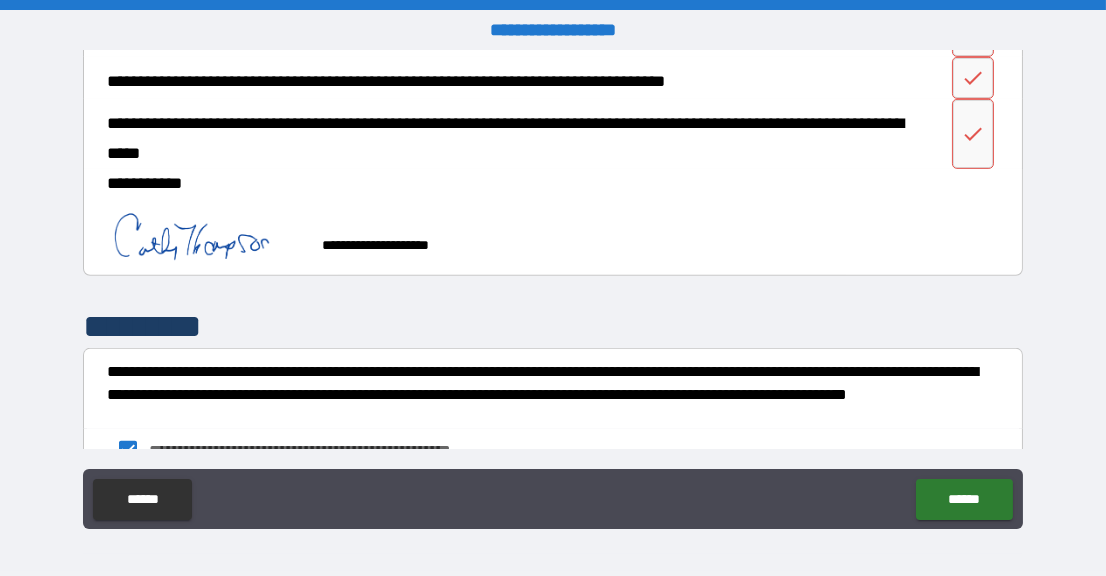 click on "**********" at bounding box center [547, 184] 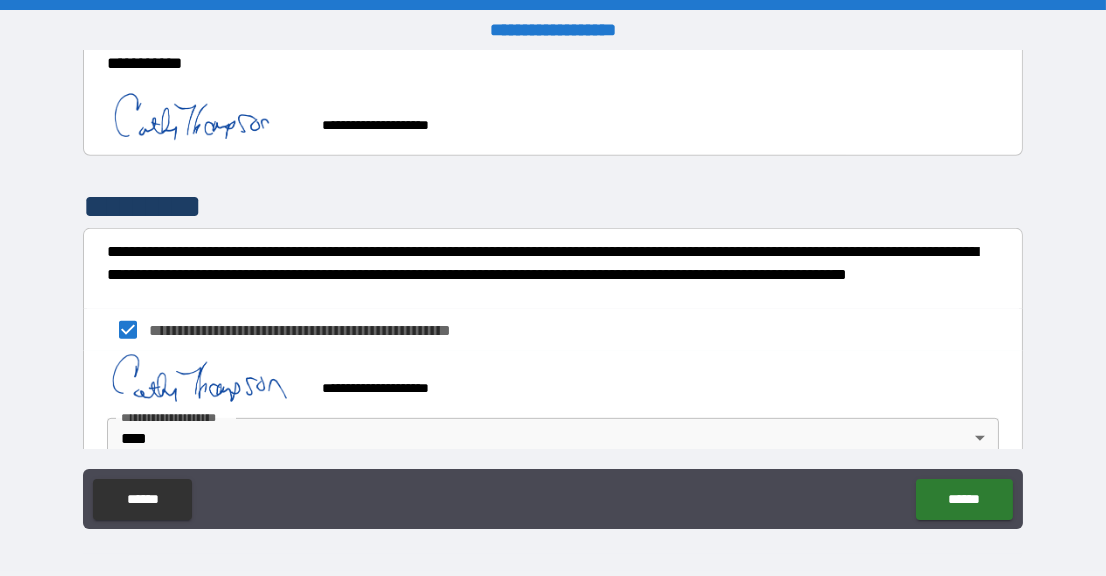 scroll, scrollTop: 1555, scrollLeft: 0, axis: vertical 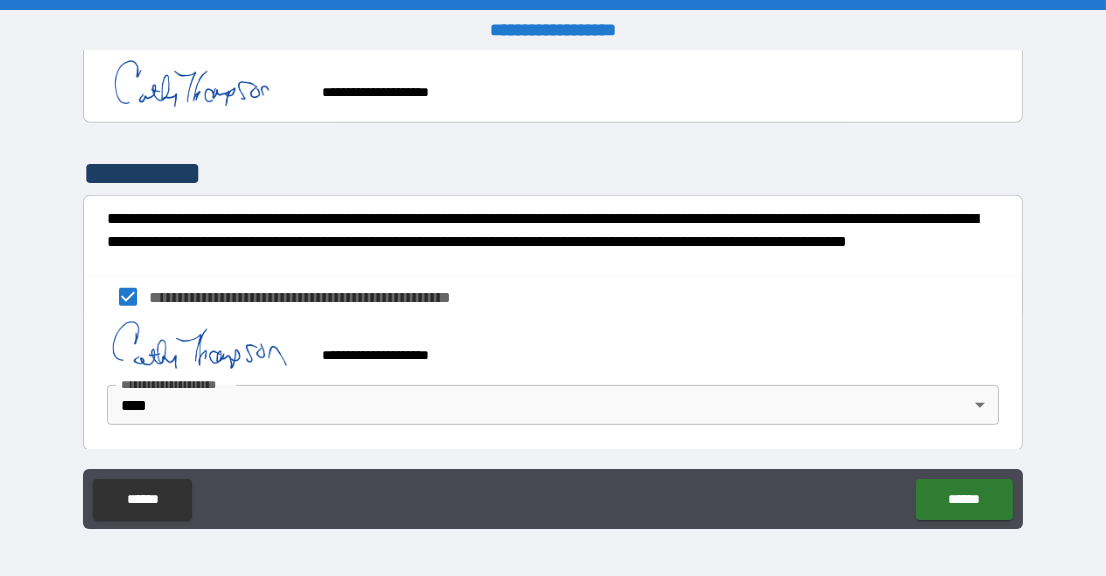 click on "**********" at bounding box center [552, 297] 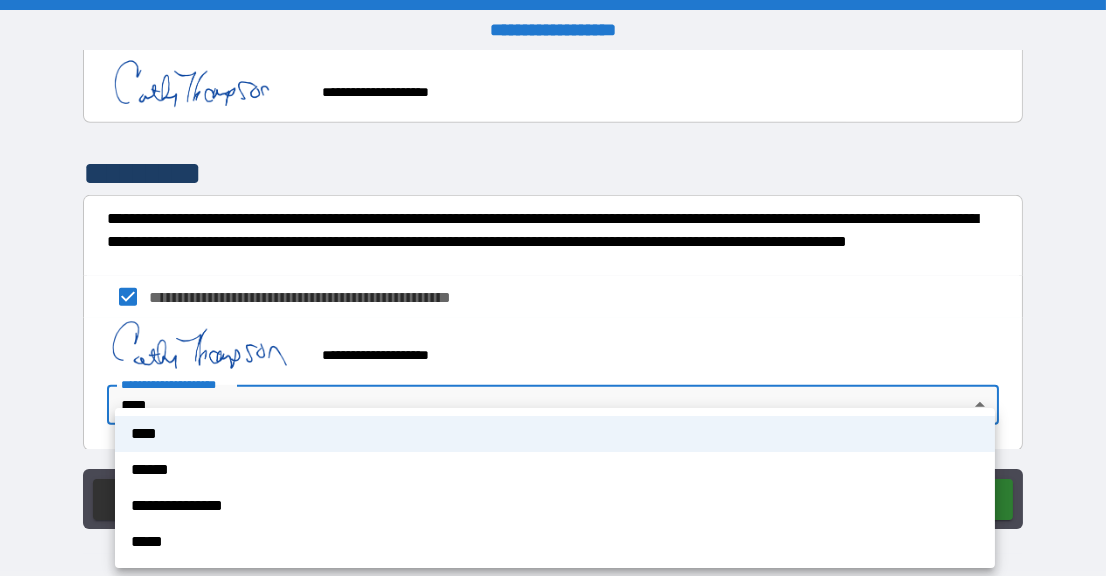 click on "**********" at bounding box center (553, 288) 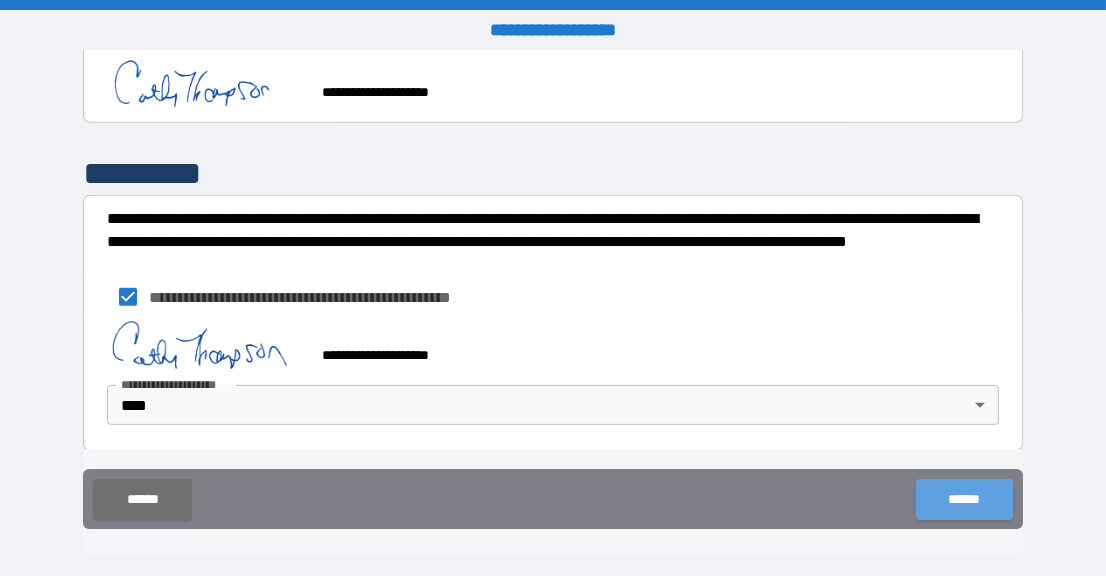 click on "******" at bounding box center (964, 499) 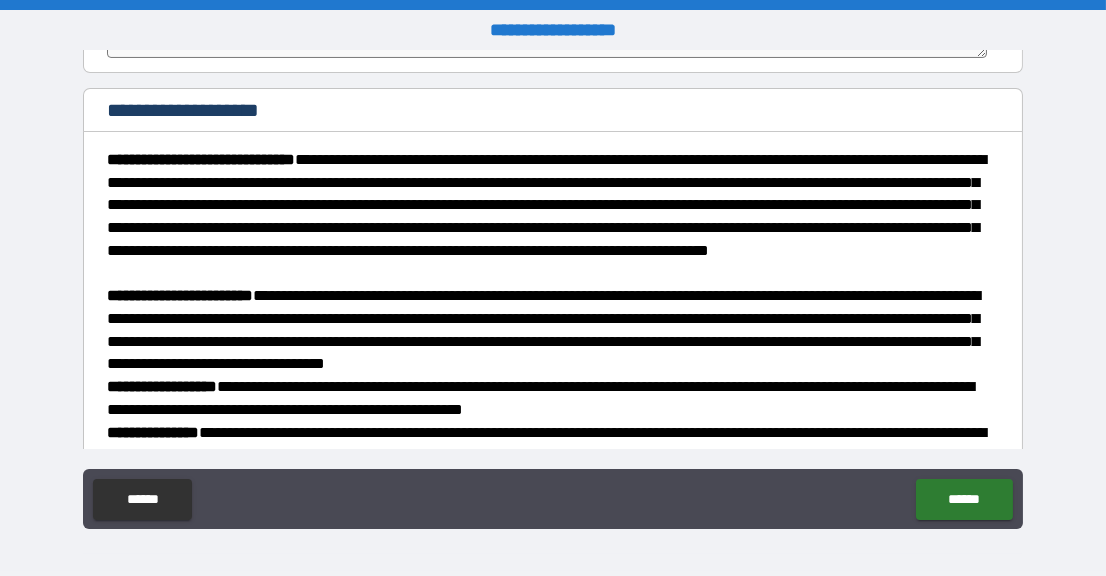 scroll, scrollTop: 555, scrollLeft: 0, axis: vertical 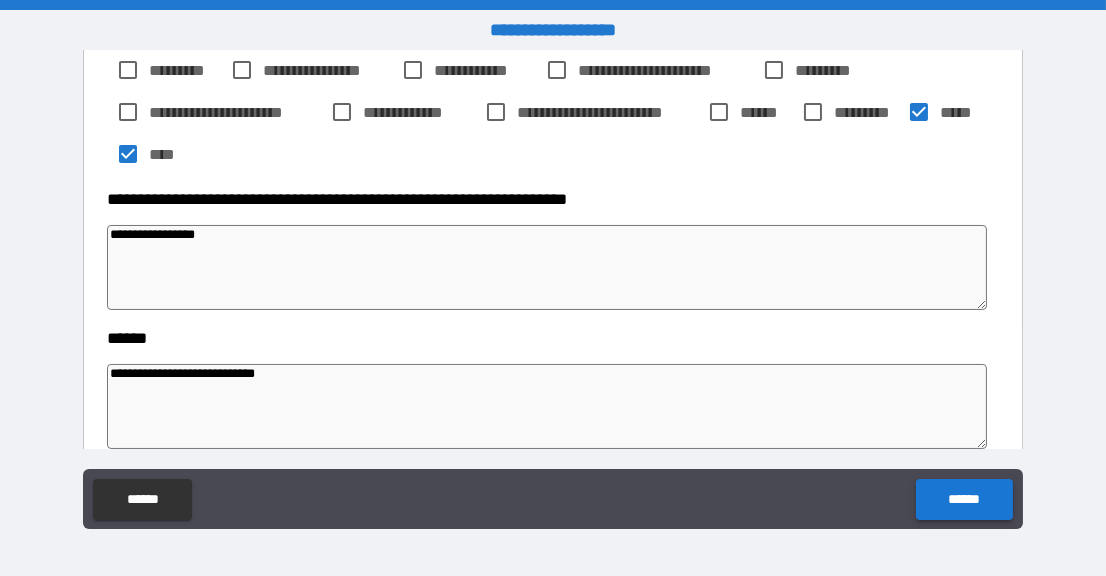 click on "******" at bounding box center (964, 499) 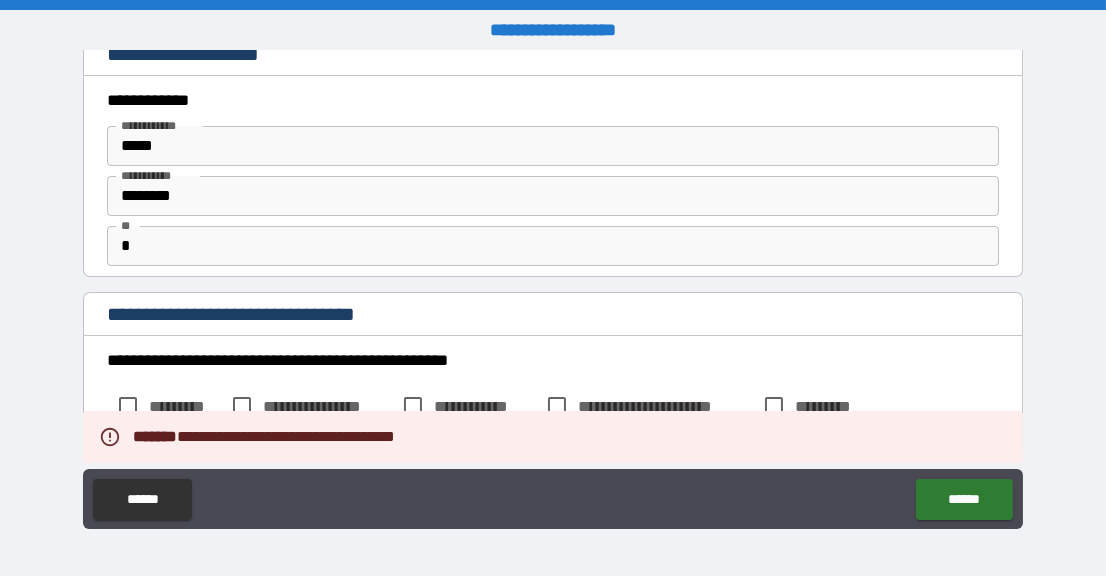 scroll, scrollTop: 0, scrollLeft: 0, axis: both 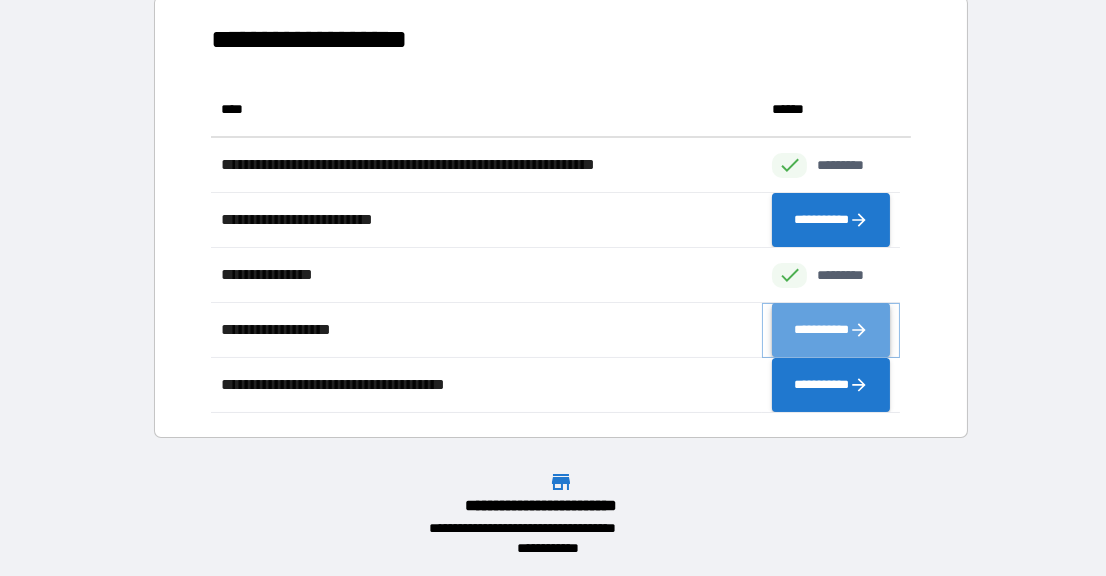 click on "**********" at bounding box center [831, 329] 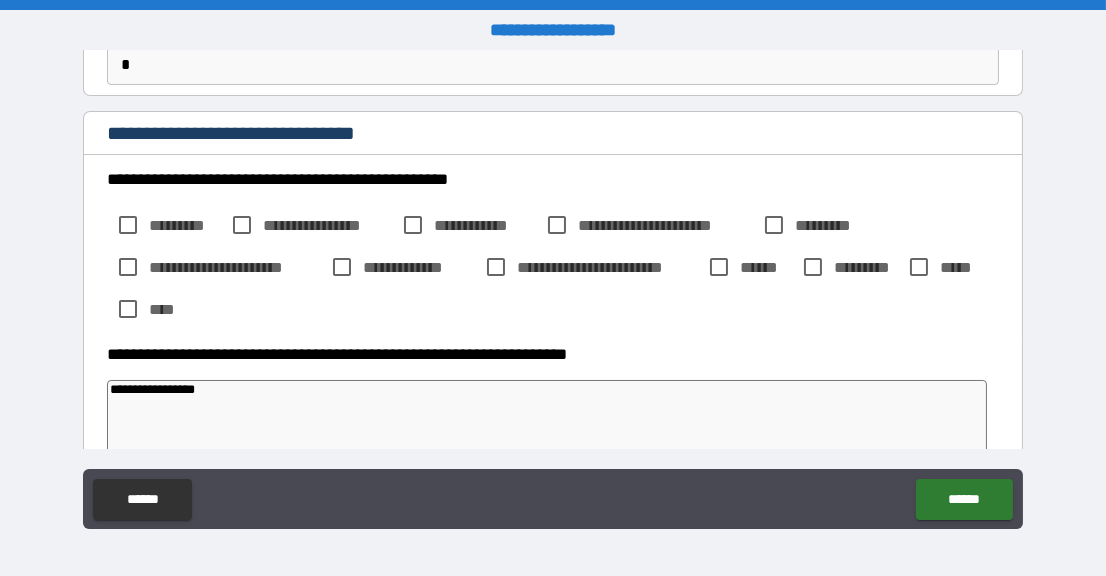 scroll, scrollTop: 299, scrollLeft: 0, axis: vertical 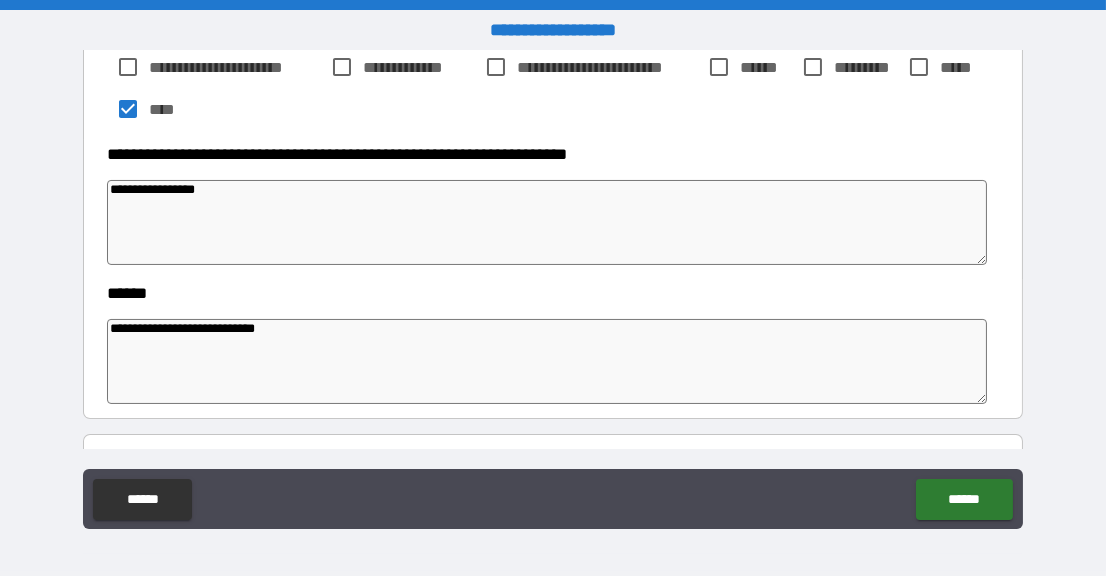 click on "**********" at bounding box center [547, 361] 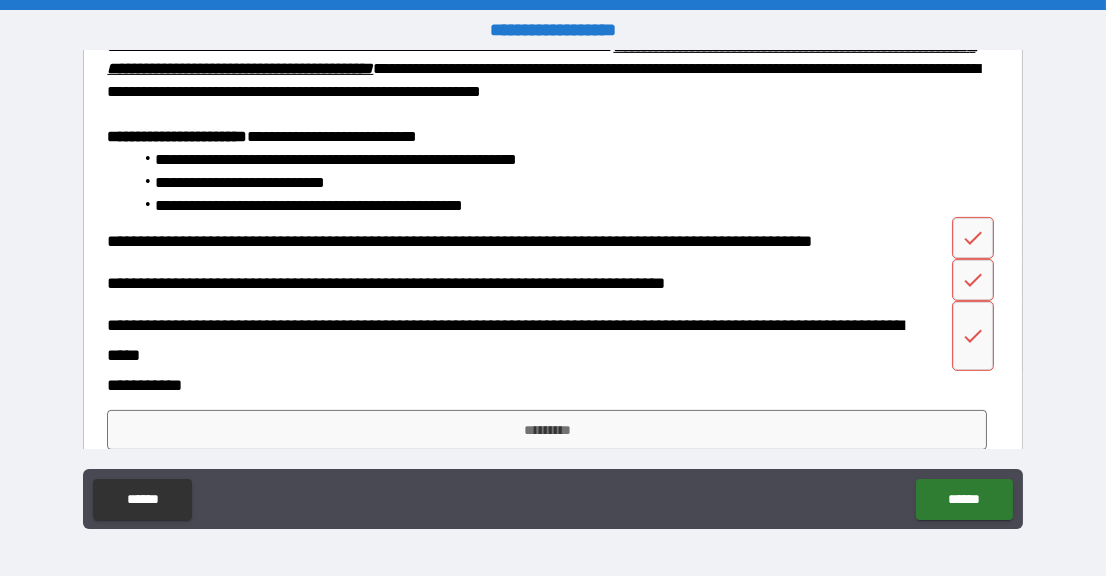 scroll, scrollTop: 1299, scrollLeft: 0, axis: vertical 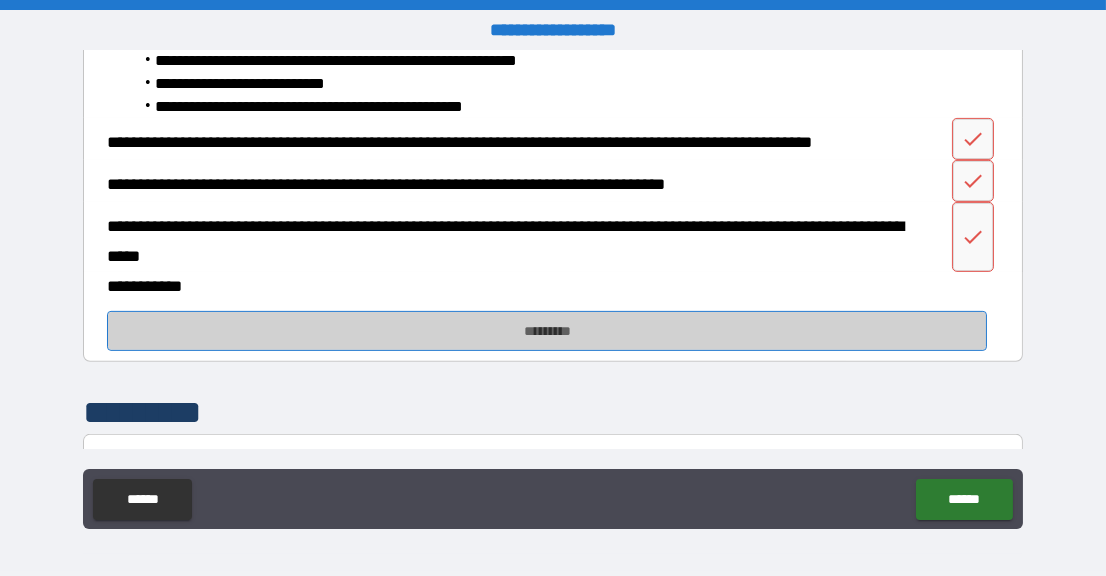 click on "*********" at bounding box center (547, 331) 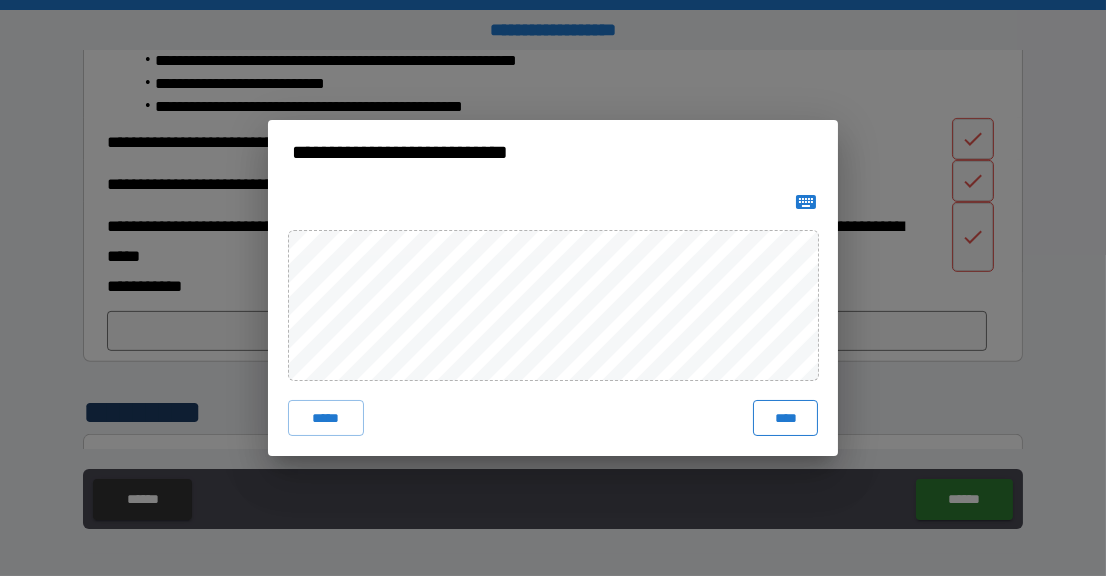 click on "****" at bounding box center [785, 418] 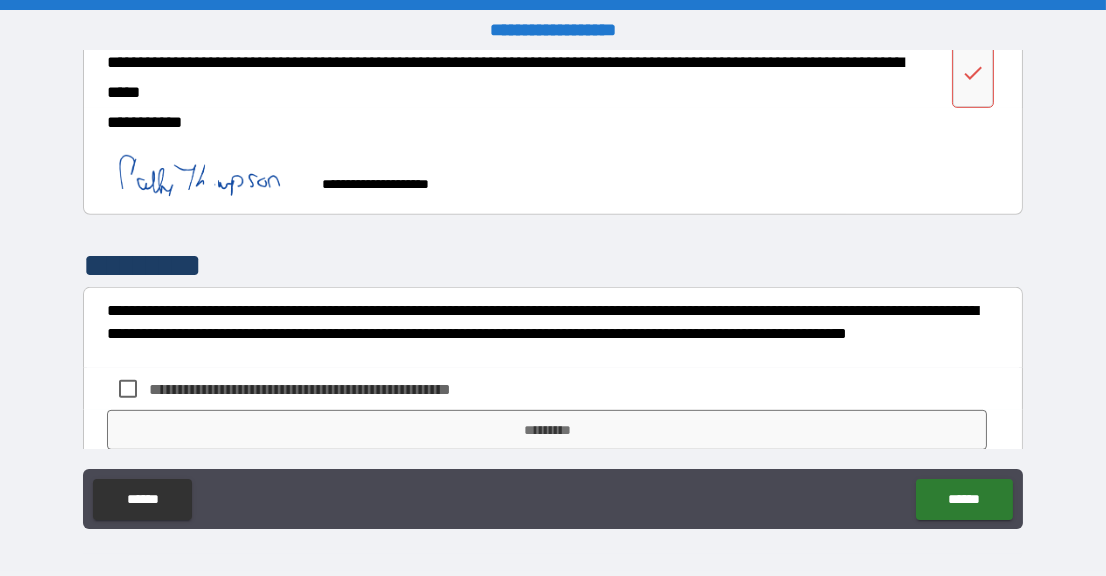 scroll, scrollTop: 1499, scrollLeft: 0, axis: vertical 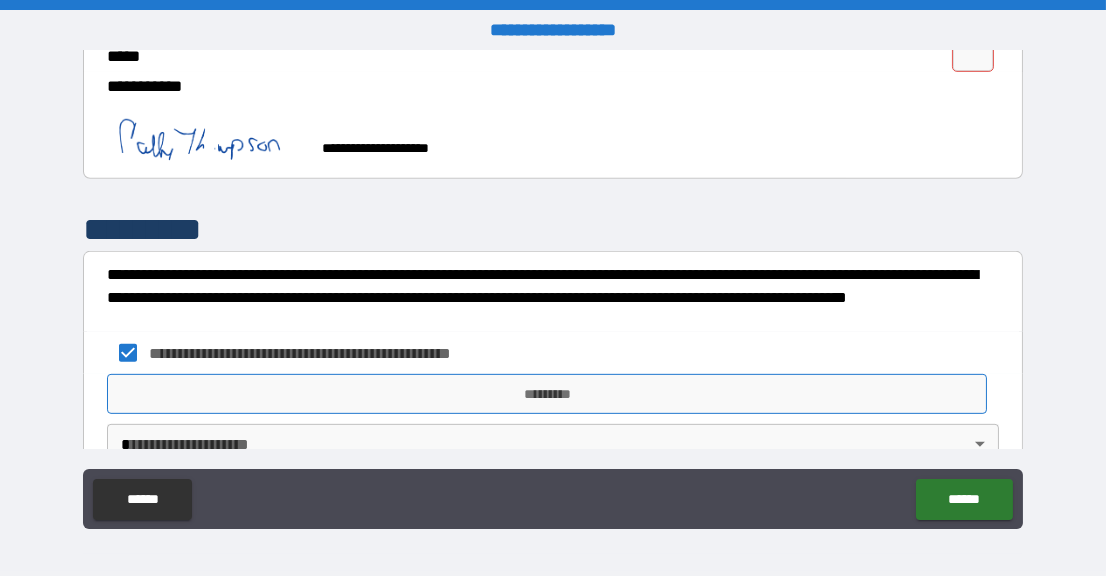 click on "*********" at bounding box center (547, 394) 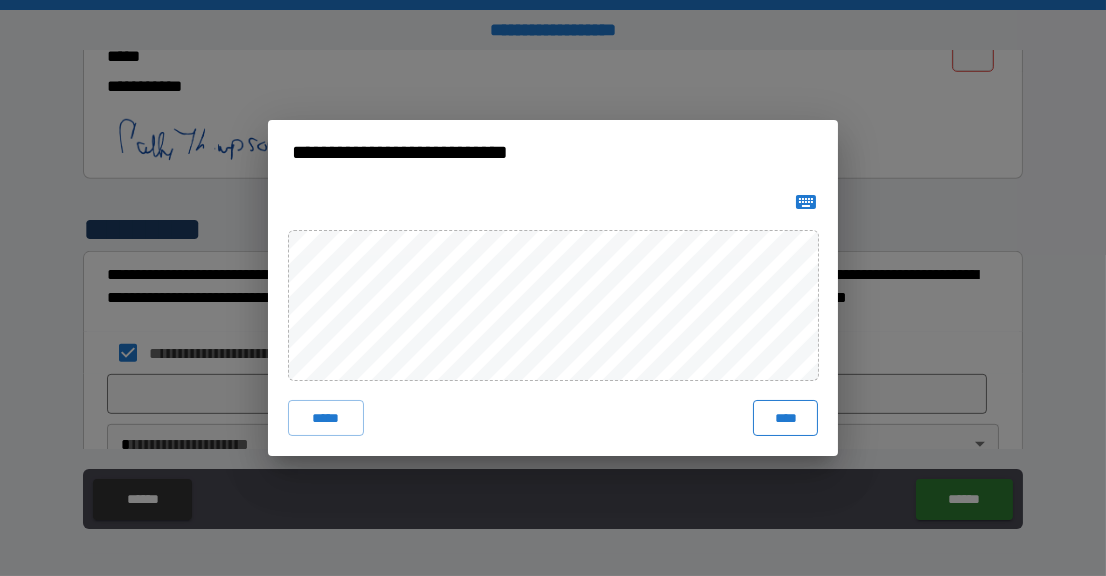 click on "****" at bounding box center (785, 418) 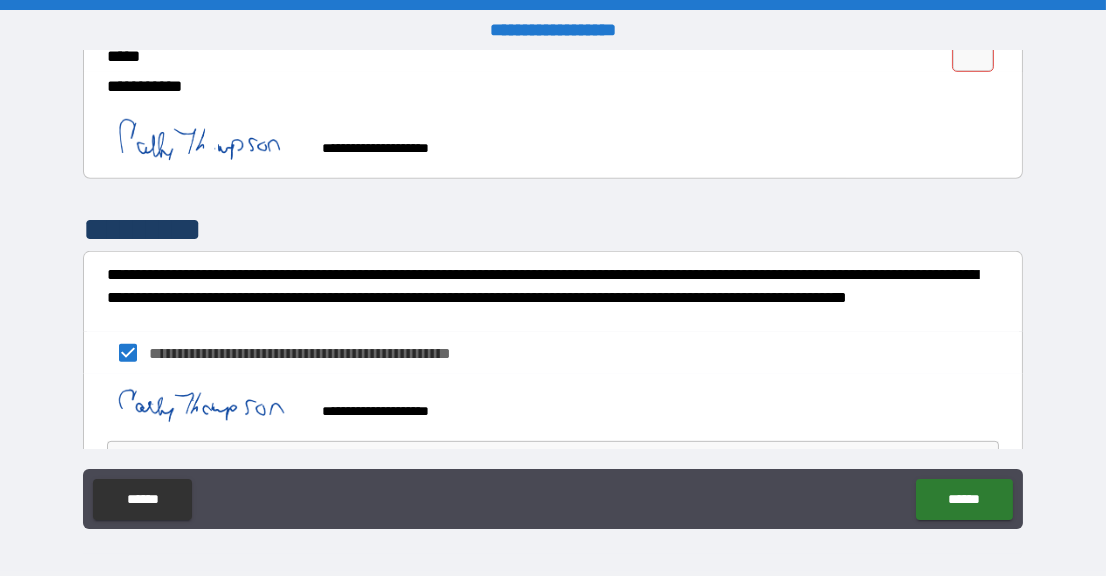 scroll, scrollTop: 1555, scrollLeft: 0, axis: vertical 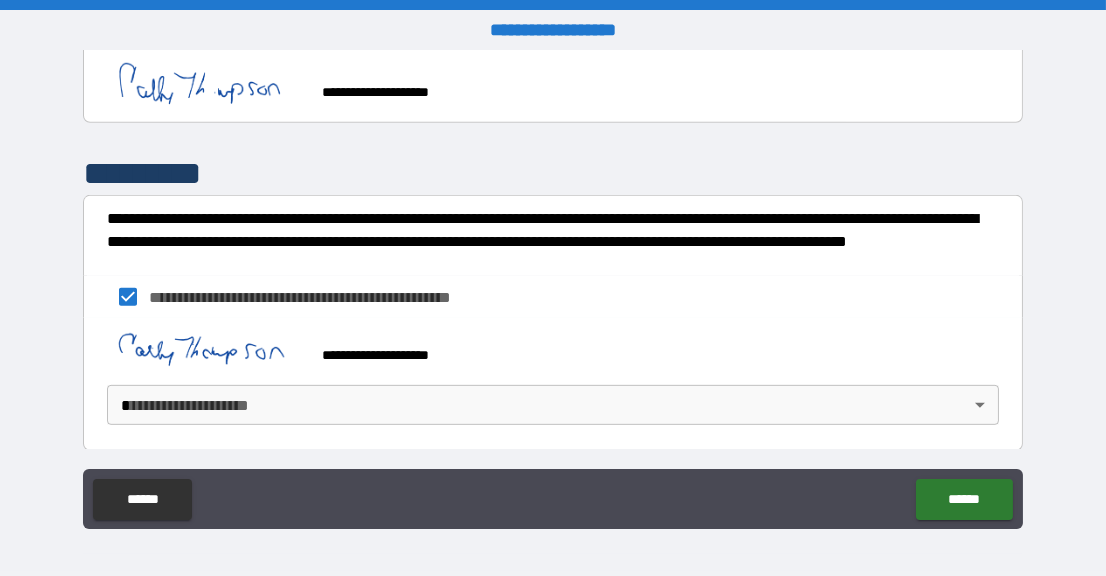 click on "**********" at bounding box center [553, 288] 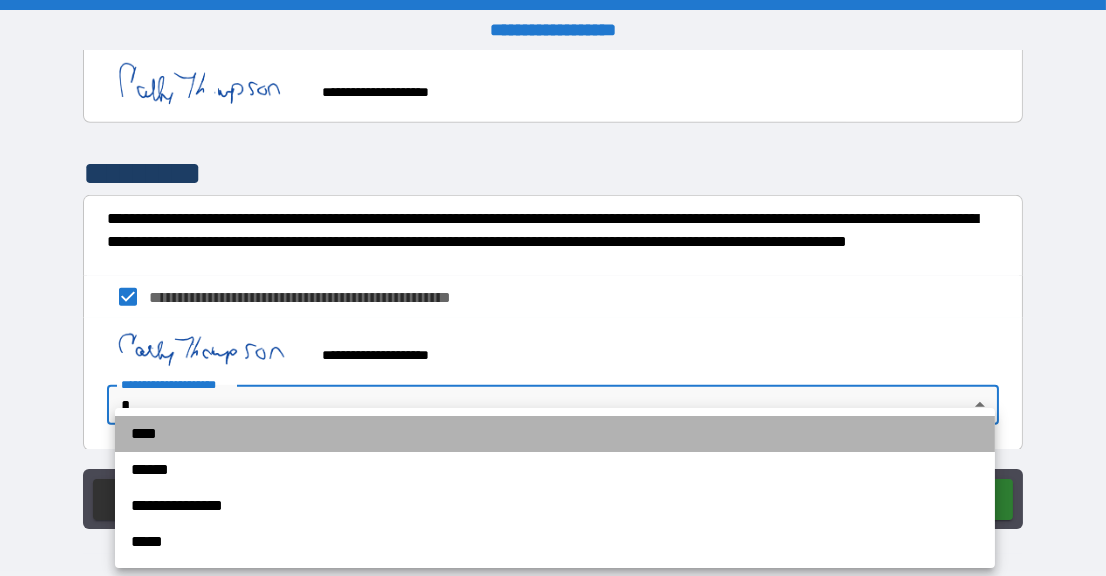 click on "****" at bounding box center (555, 434) 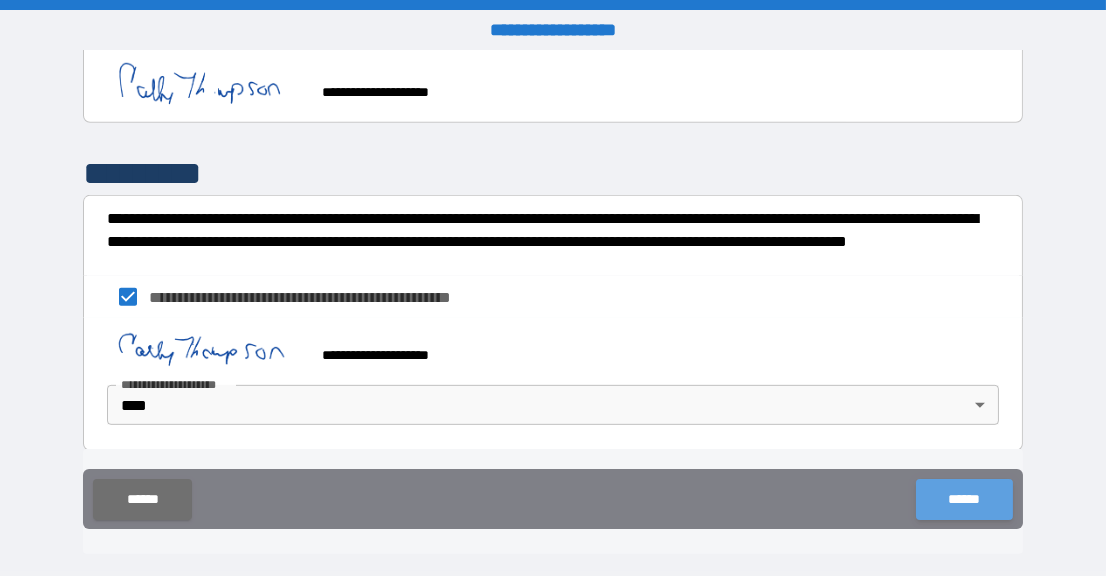 click on "******" at bounding box center (964, 499) 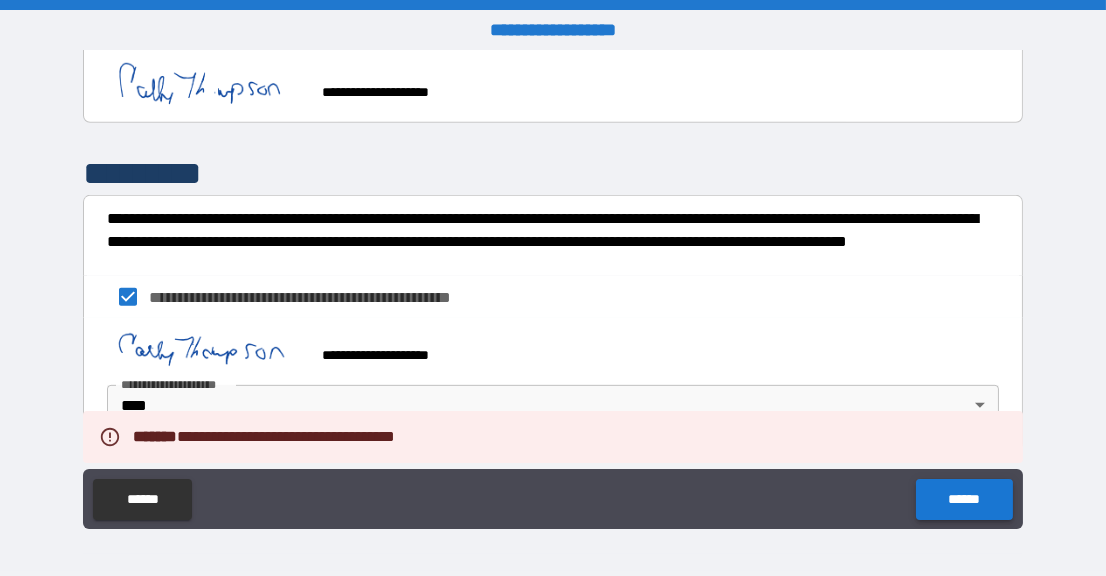 click on "******" at bounding box center (964, 499) 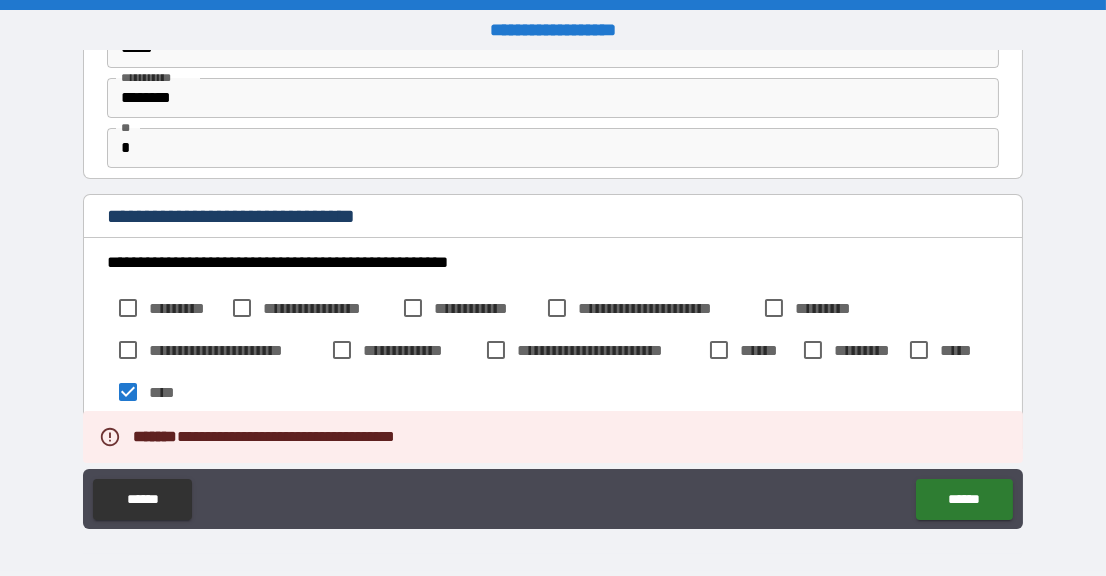 scroll, scrollTop: 0, scrollLeft: 0, axis: both 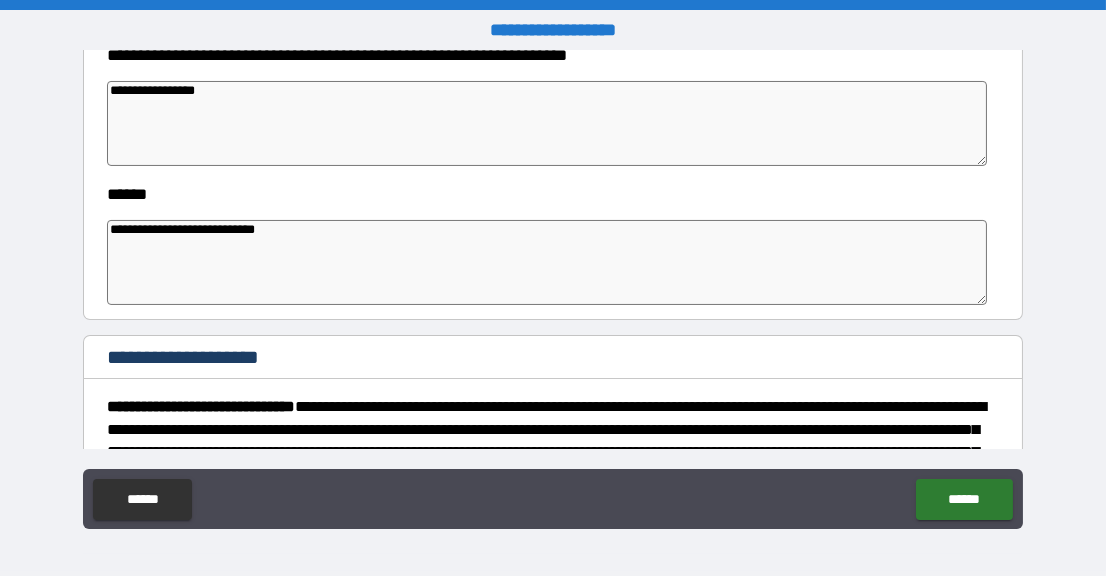 click on "**********" at bounding box center (547, 123) 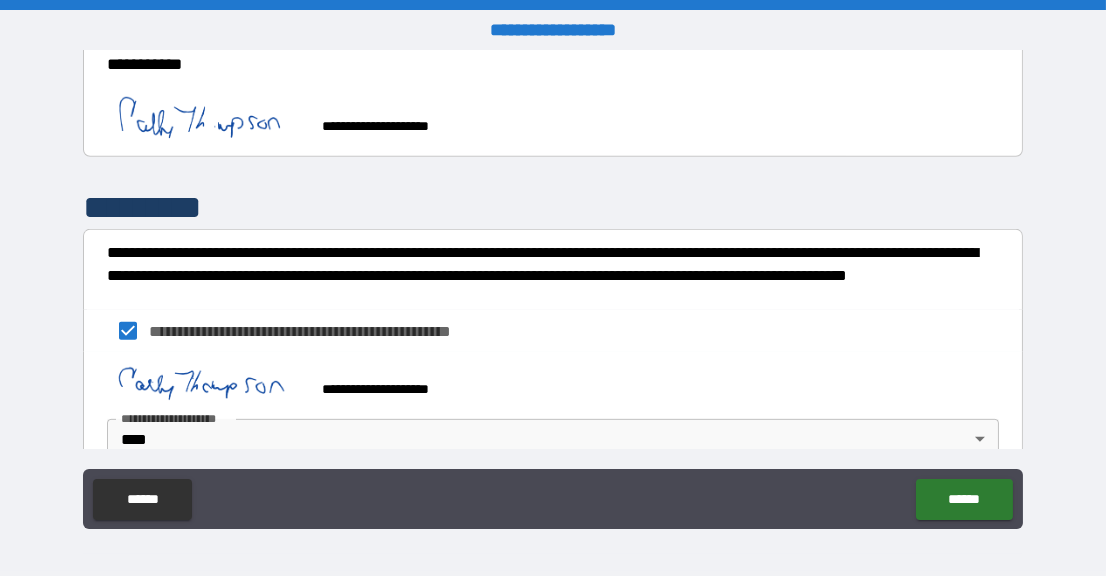 scroll, scrollTop: 1555, scrollLeft: 0, axis: vertical 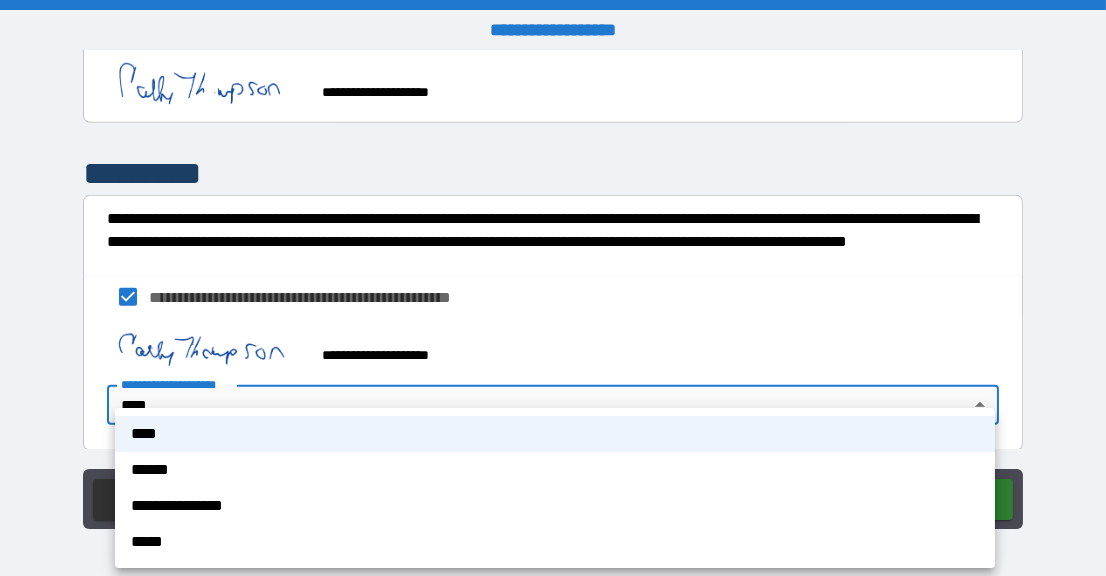 click on "**********" at bounding box center (553, 288) 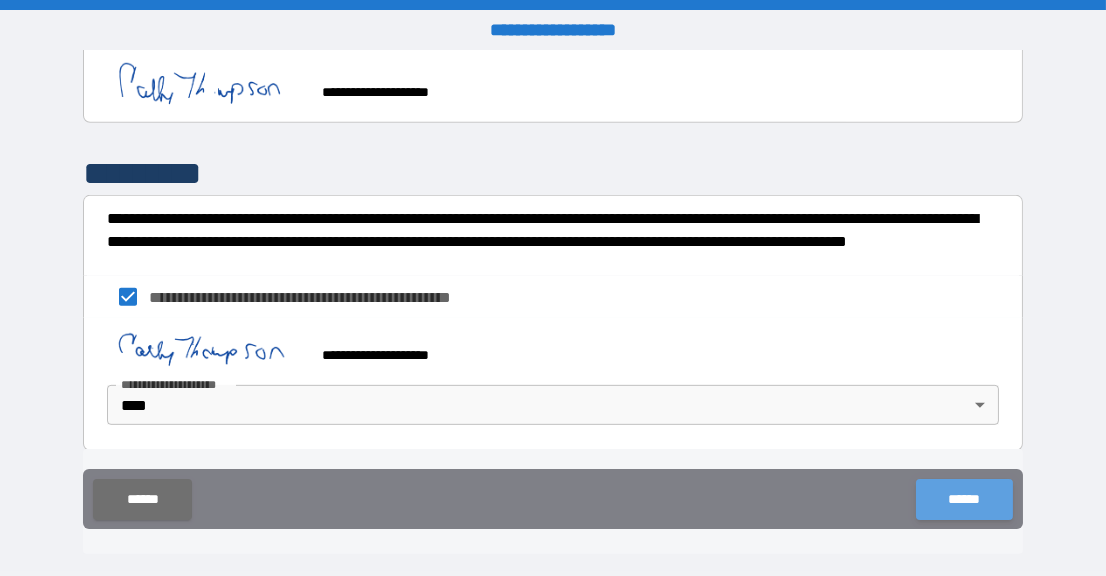 click on "******" at bounding box center (964, 499) 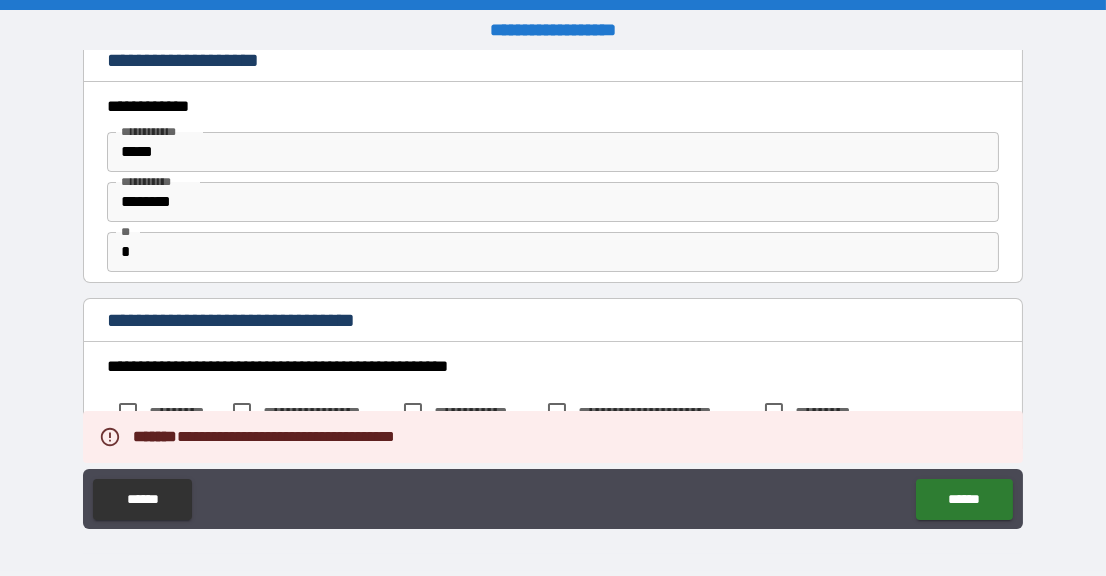 scroll, scrollTop: 0, scrollLeft: 0, axis: both 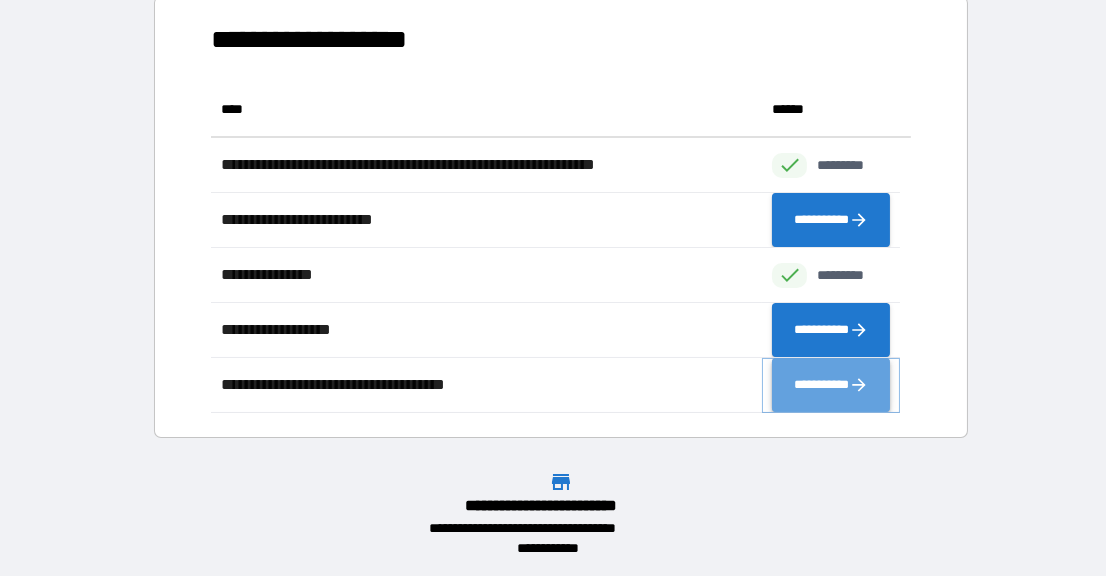 click on "**********" at bounding box center (831, 384) 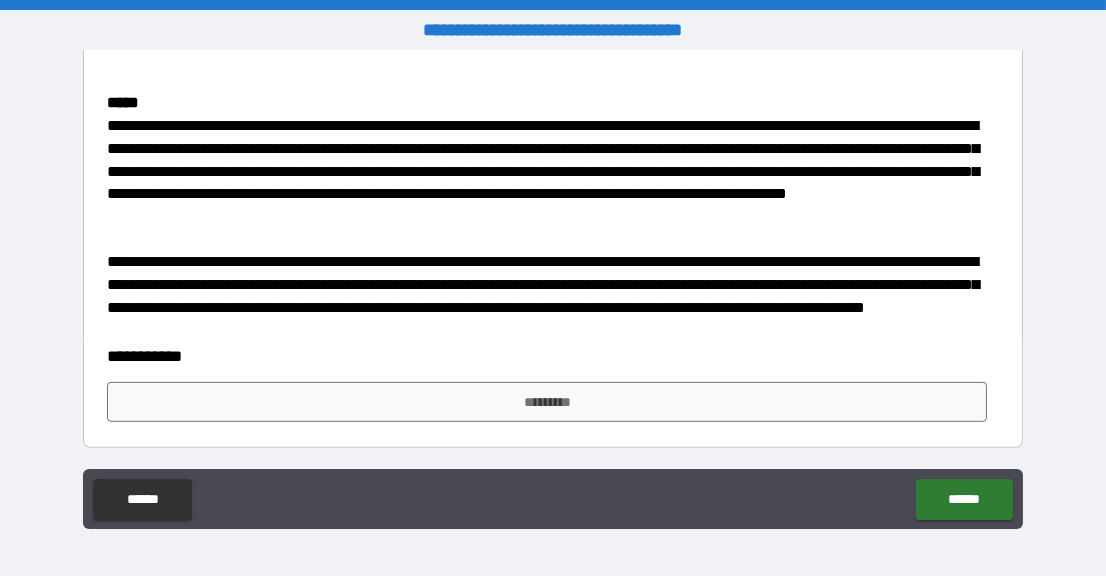 scroll, scrollTop: 1702, scrollLeft: 0, axis: vertical 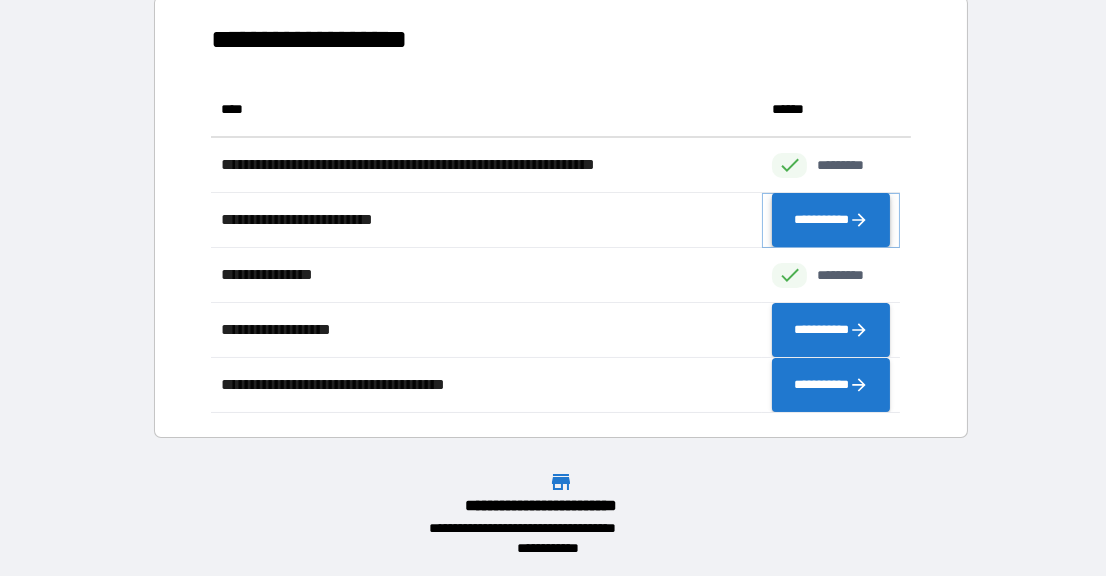 click on "**********" at bounding box center (831, 219) 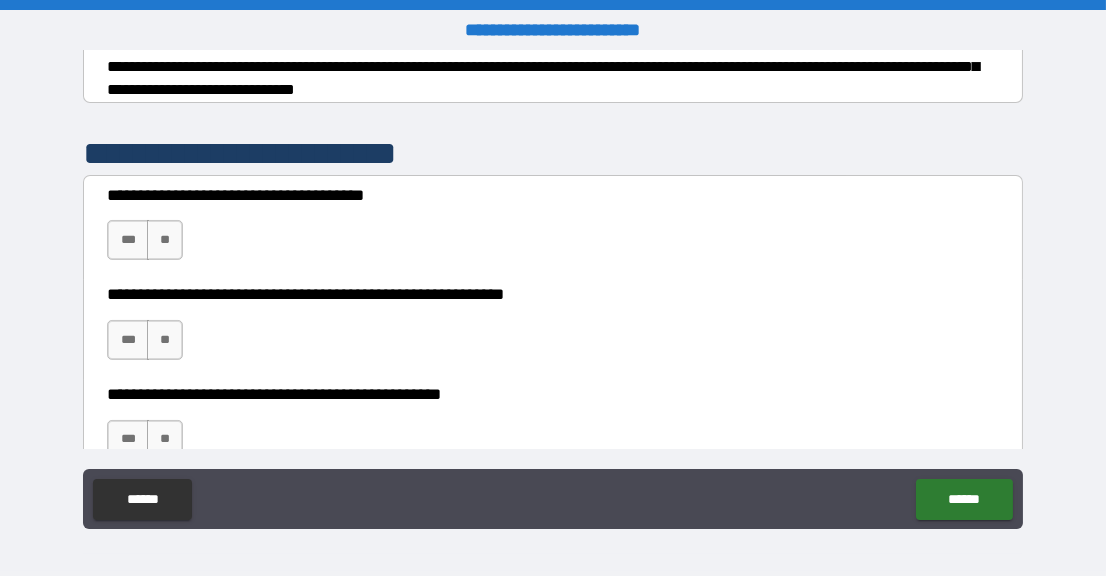 scroll, scrollTop: 400, scrollLeft: 0, axis: vertical 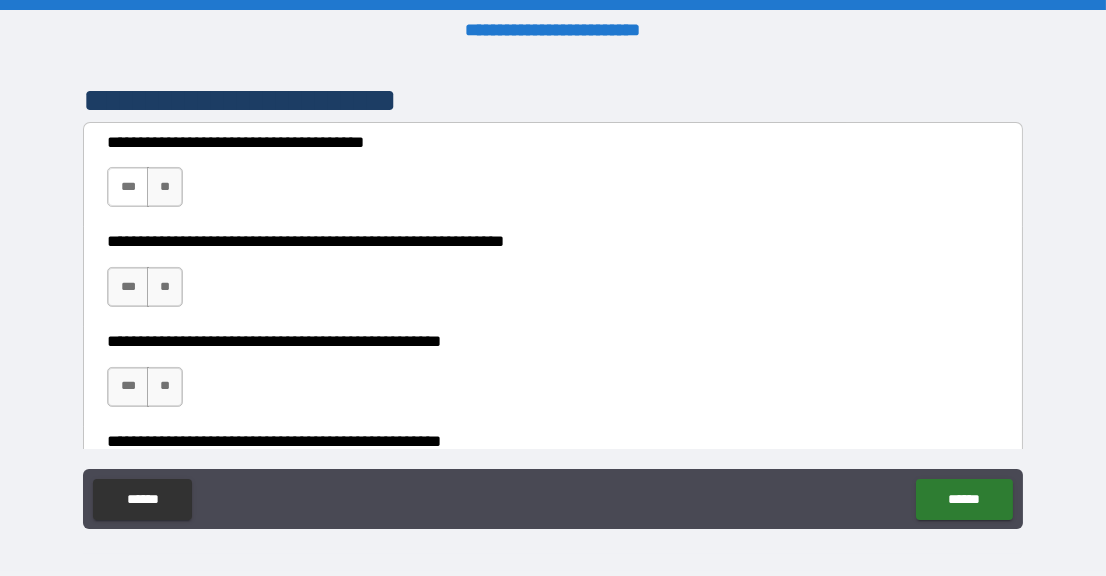 click on "***" at bounding box center (127, 187) 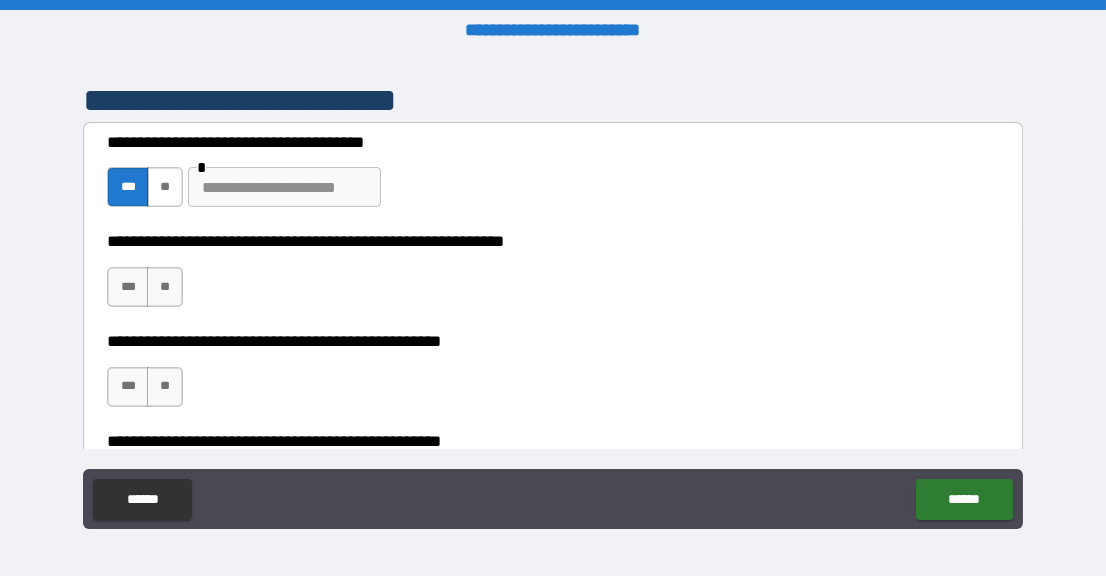 click on "**" at bounding box center [165, 187] 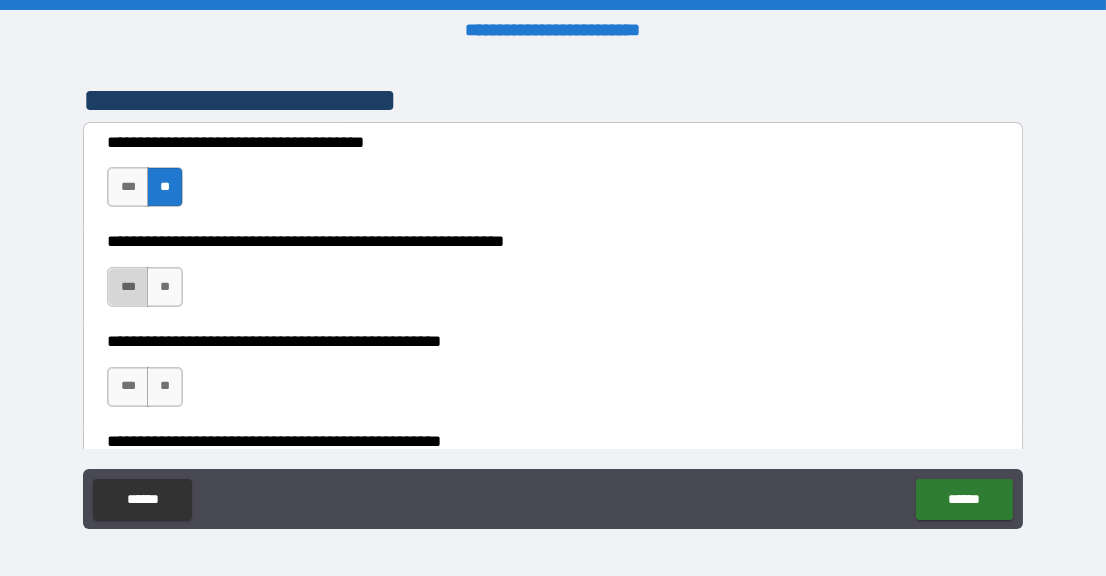 click on "***" at bounding box center (127, 287) 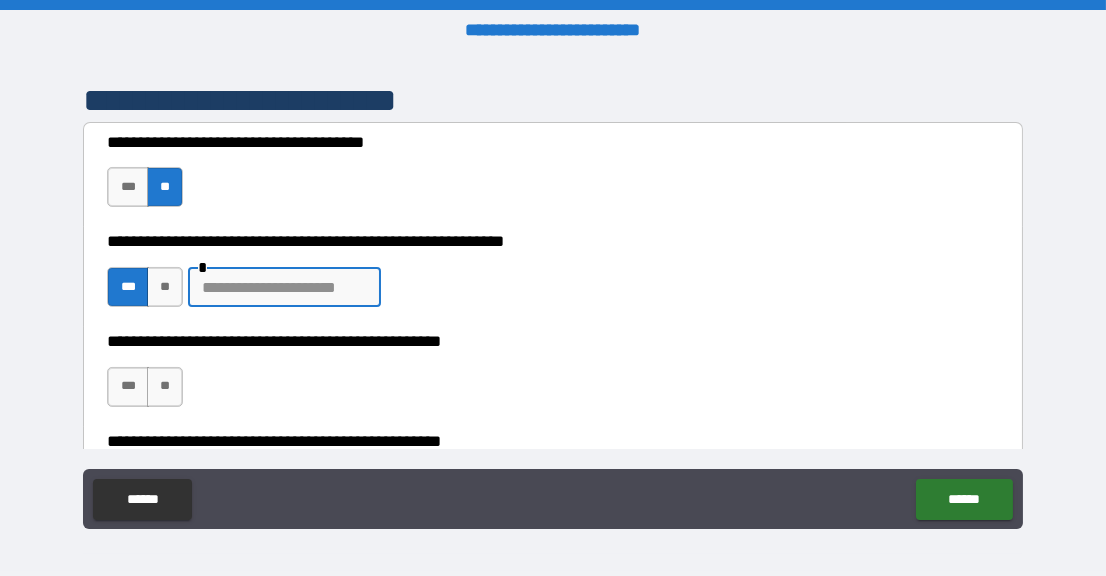 click at bounding box center (284, 287) 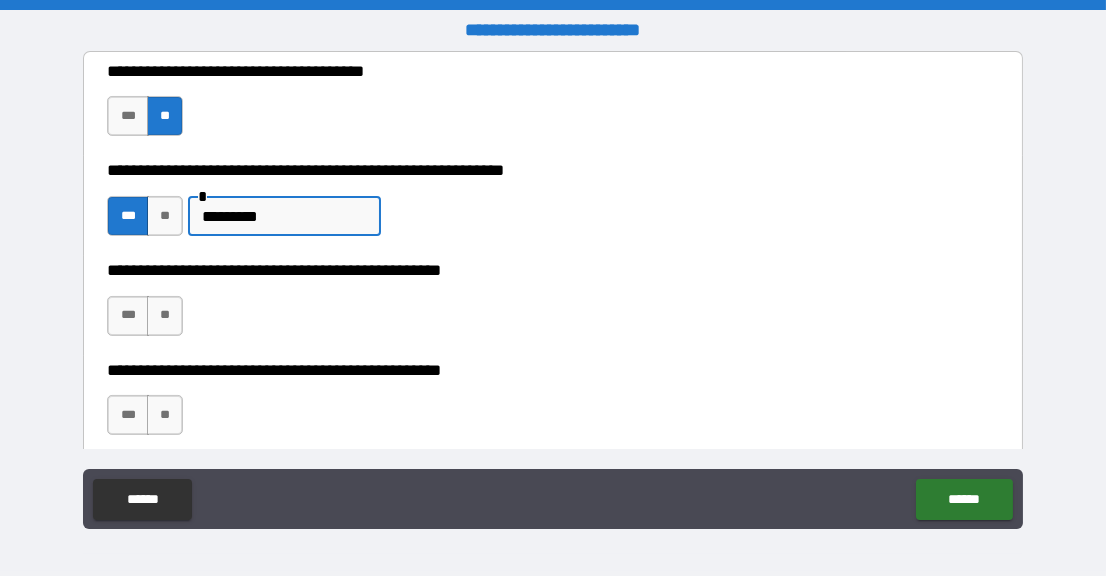 scroll, scrollTop: 499, scrollLeft: 0, axis: vertical 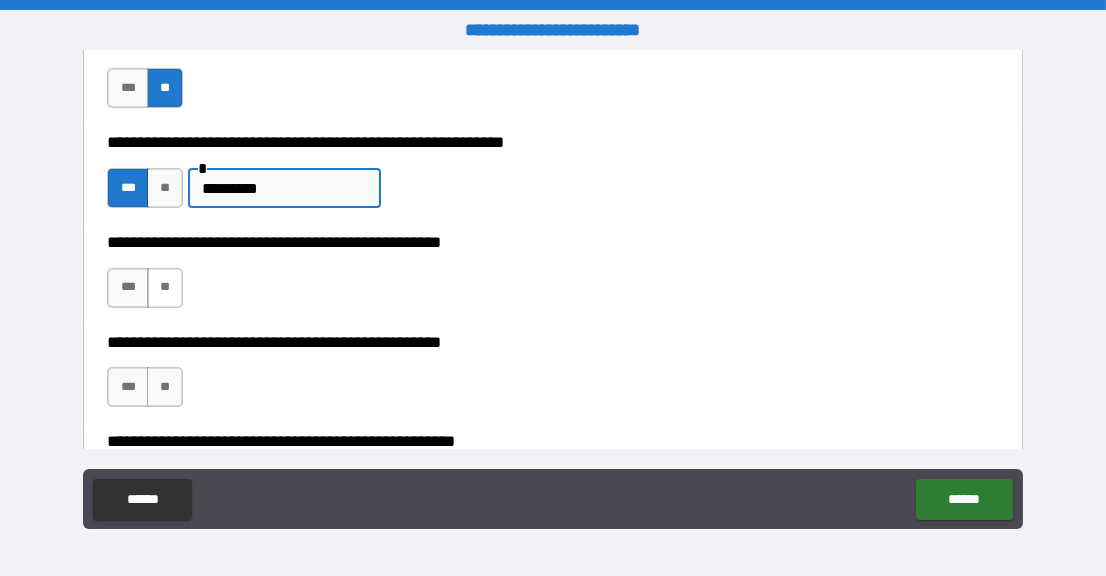 click on "**" at bounding box center [165, 288] 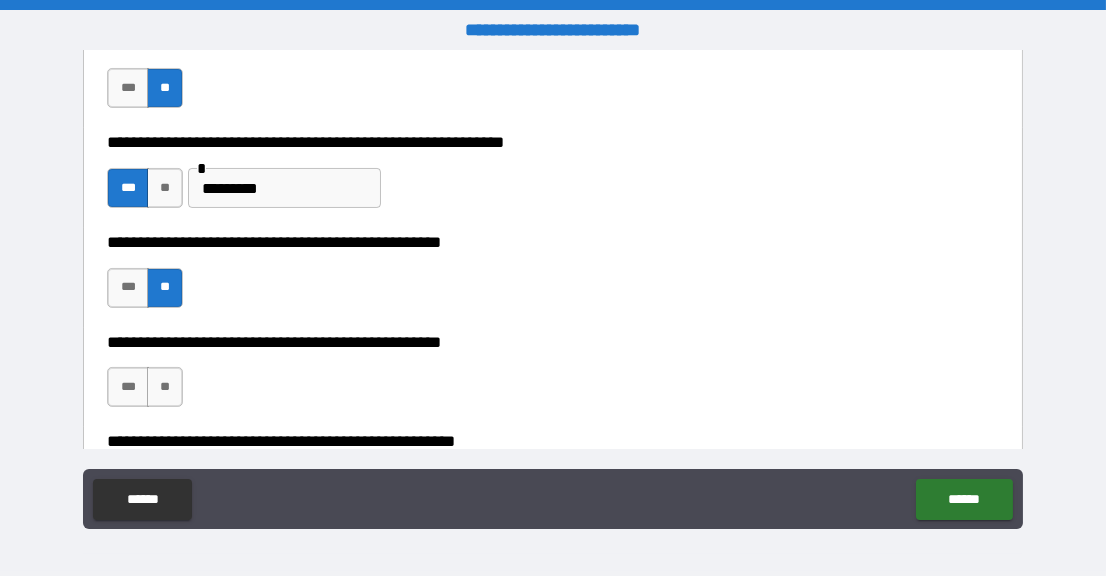 scroll, scrollTop: 600, scrollLeft: 0, axis: vertical 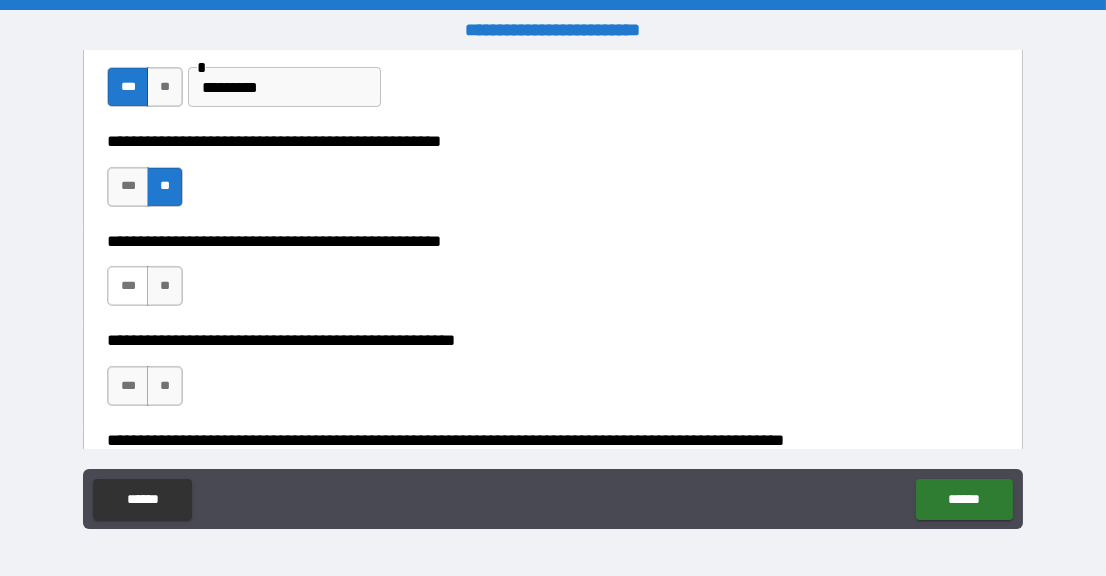 click on "***" at bounding box center (127, 286) 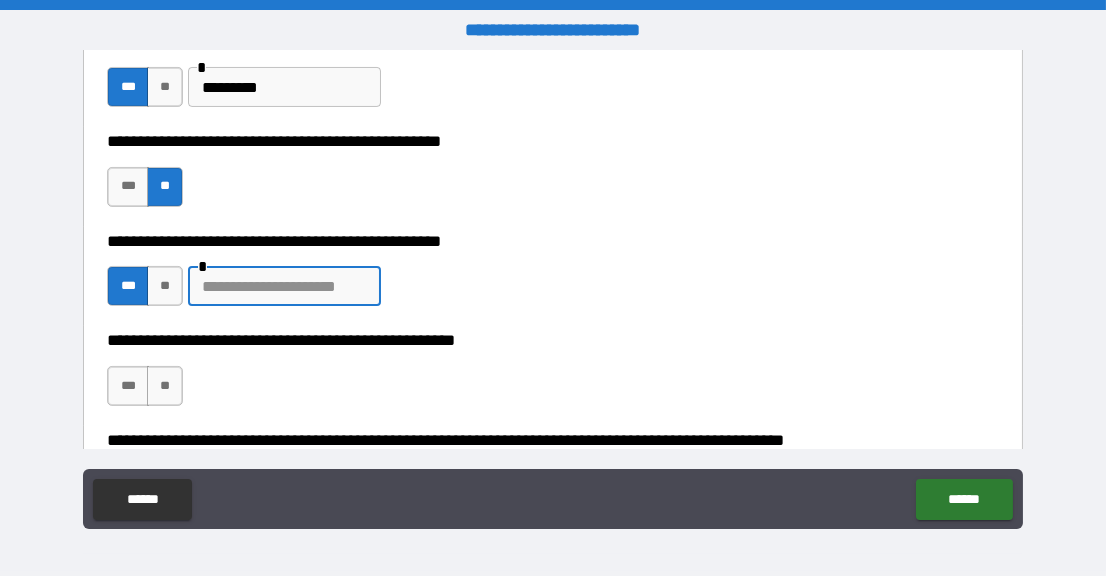 click at bounding box center [284, 286] 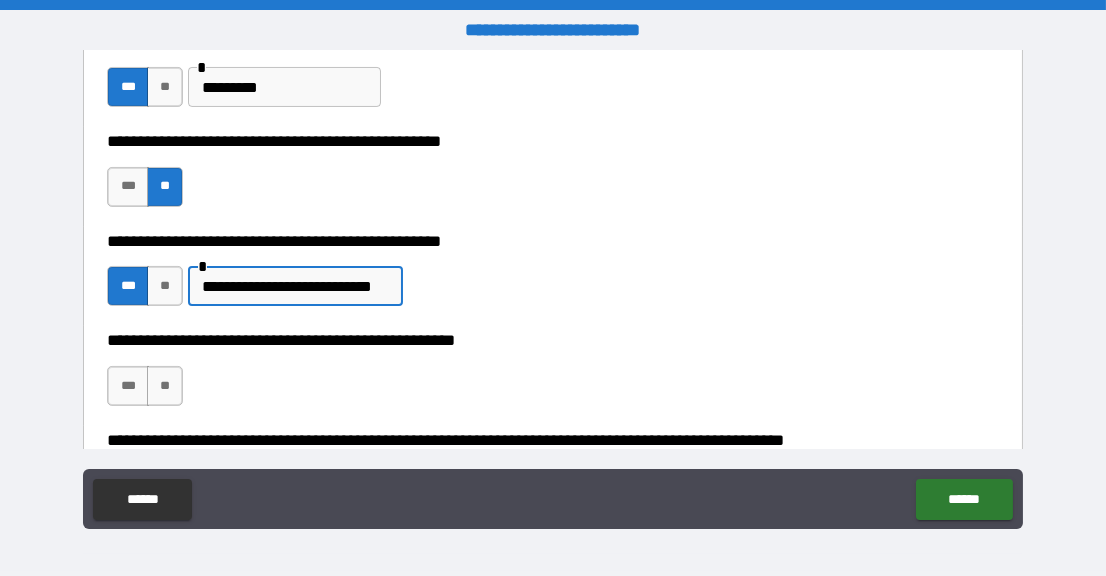 scroll, scrollTop: 0, scrollLeft: 37, axis: horizontal 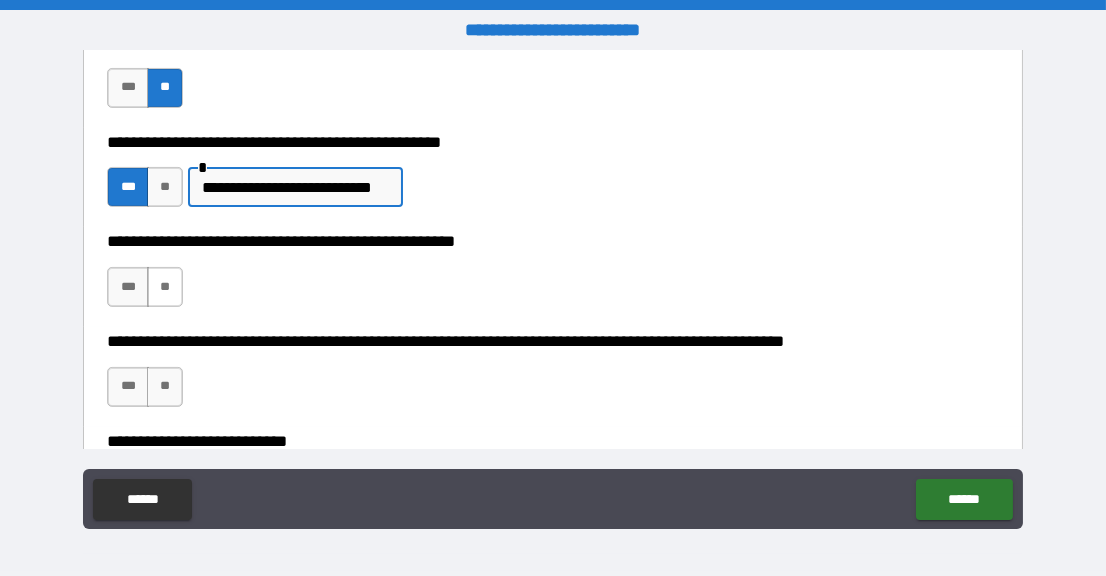 click on "**" at bounding box center [165, 287] 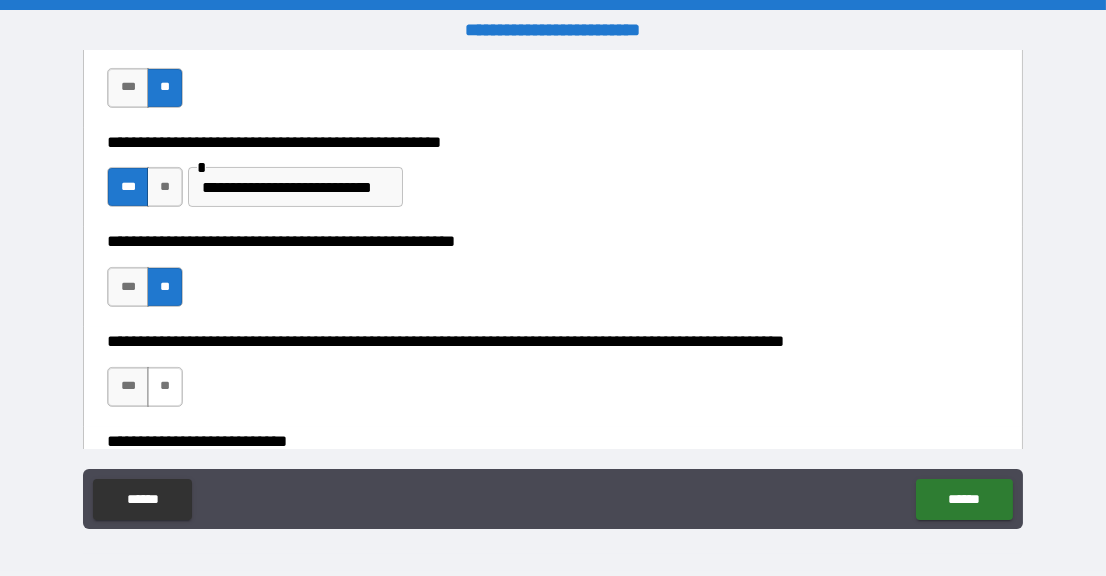 click on "**" at bounding box center (165, 387) 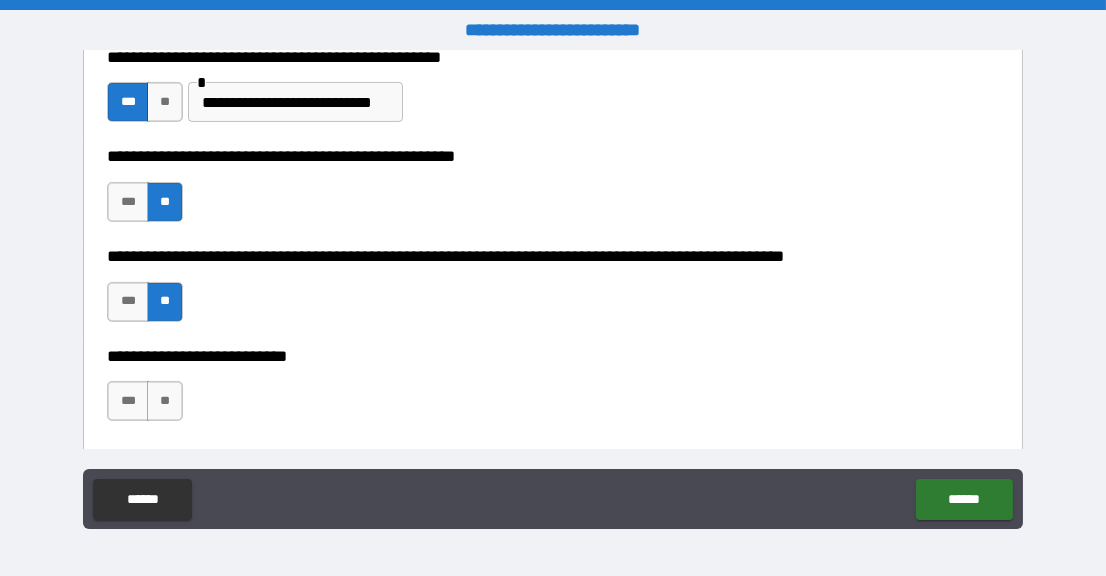 scroll, scrollTop: 800, scrollLeft: 0, axis: vertical 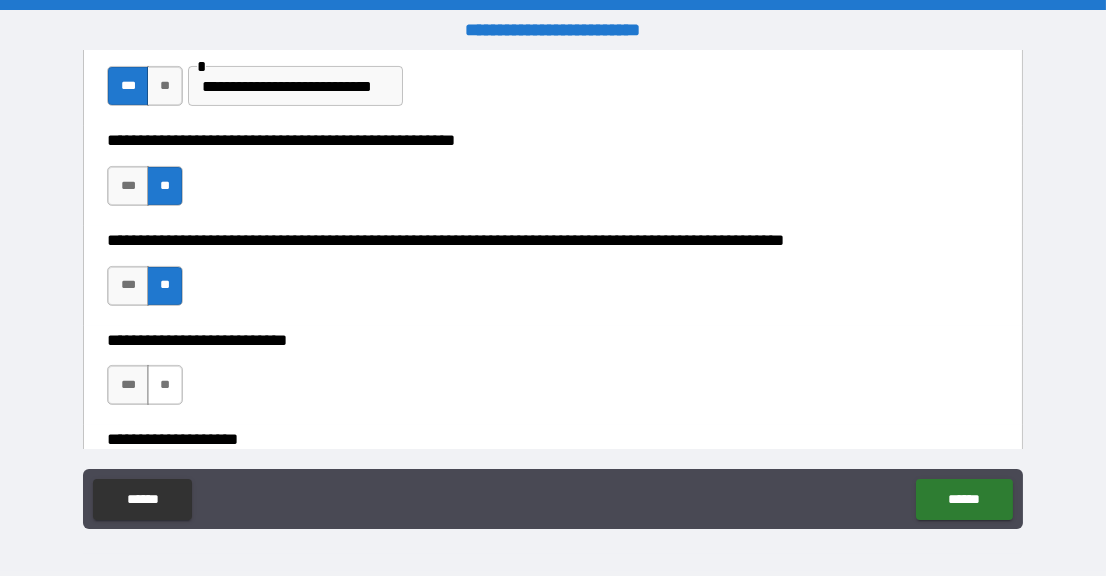 click on "**" at bounding box center (165, 385) 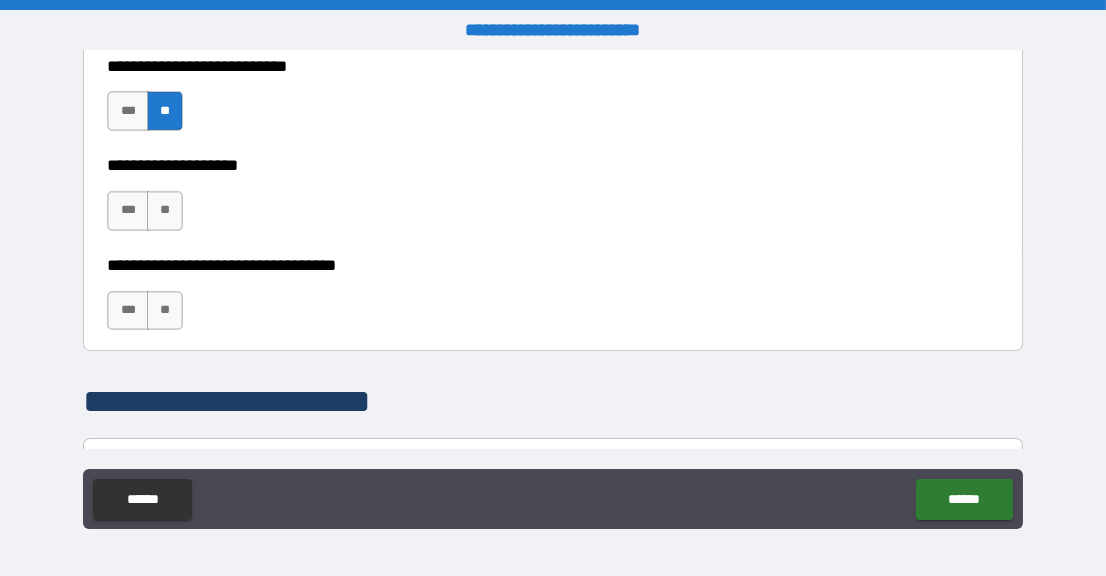 scroll, scrollTop: 1099, scrollLeft: 0, axis: vertical 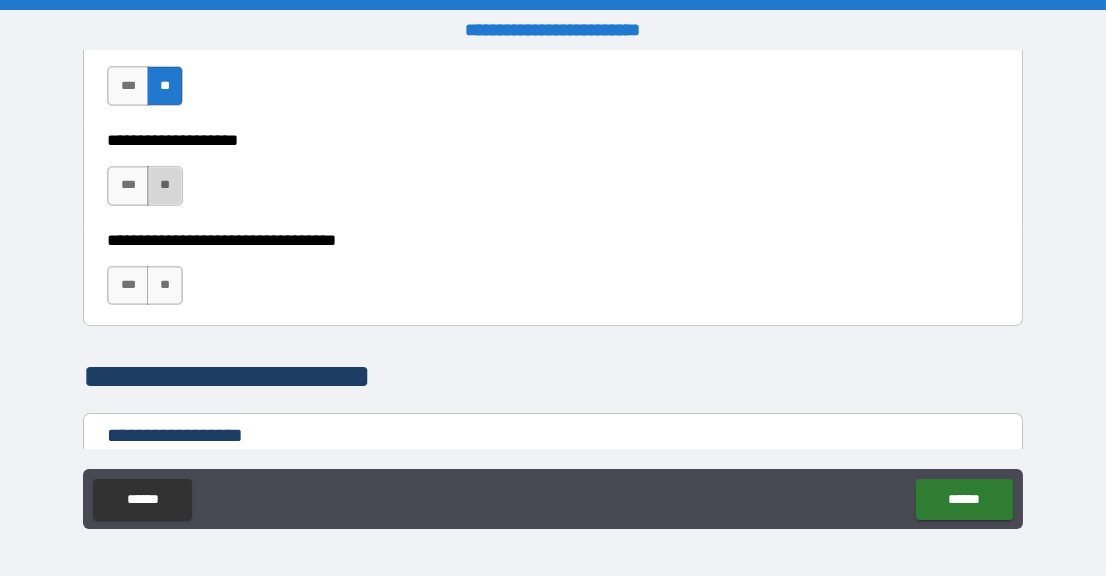 click on "**" at bounding box center (165, 186) 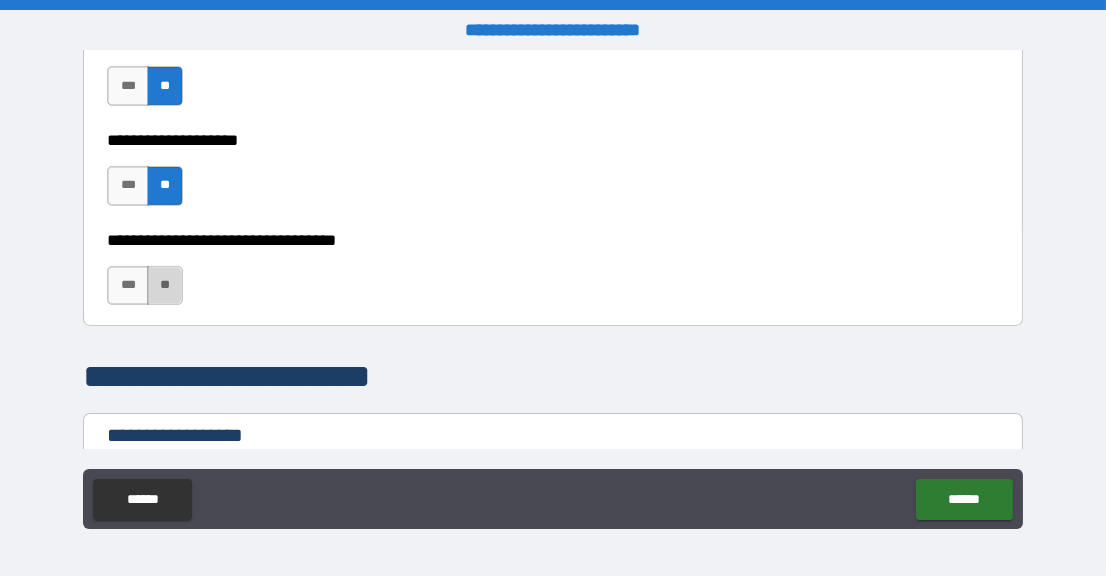 click on "**" at bounding box center [165, 286] 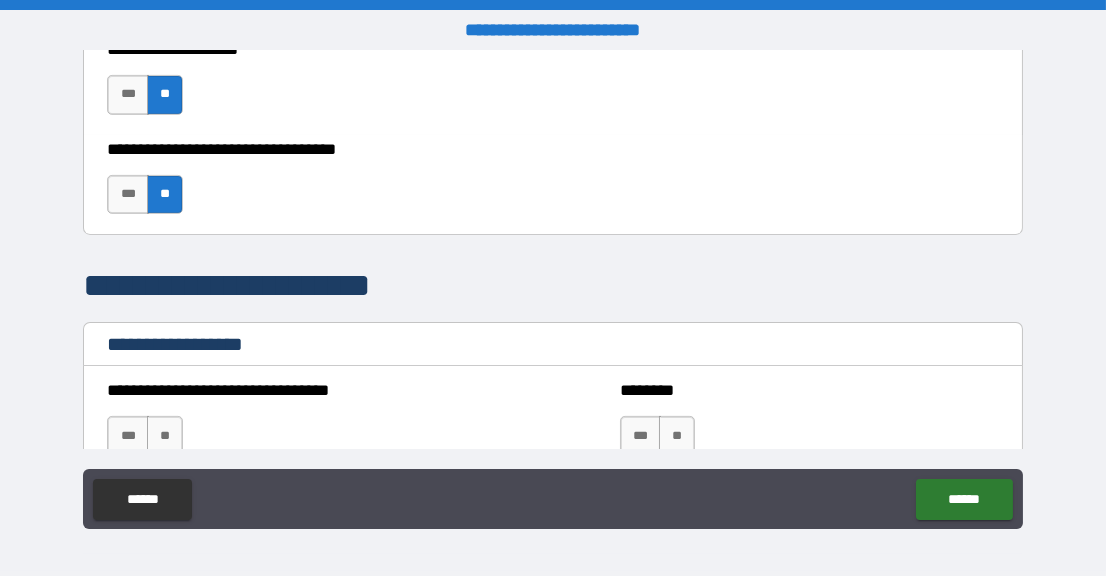 scroll, scrollTop: 1299, scrollLeft: 0, axis: vertical 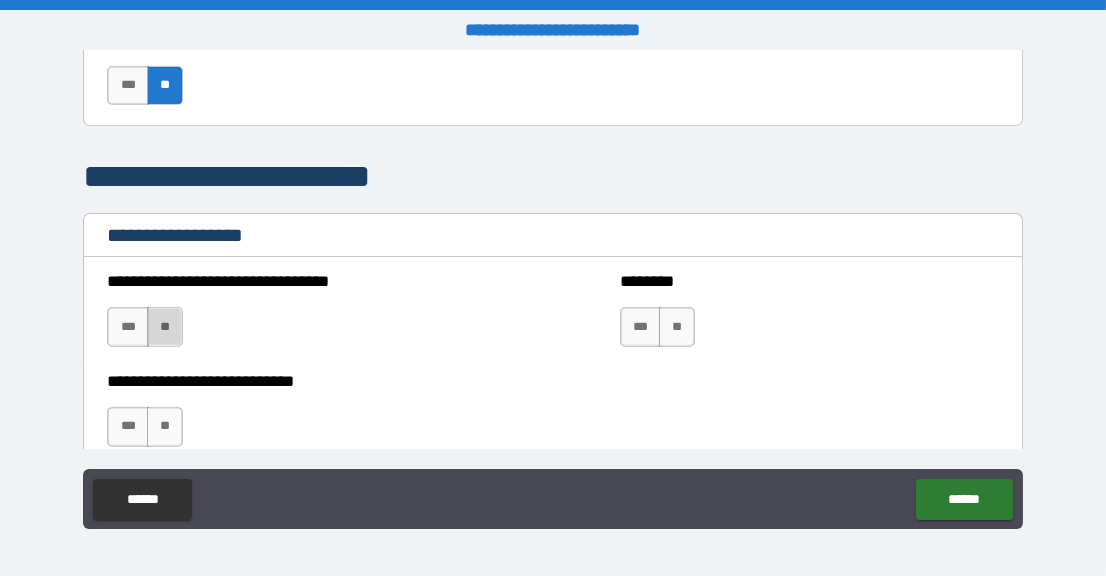 click on "**" at bounding box center [165, 327] 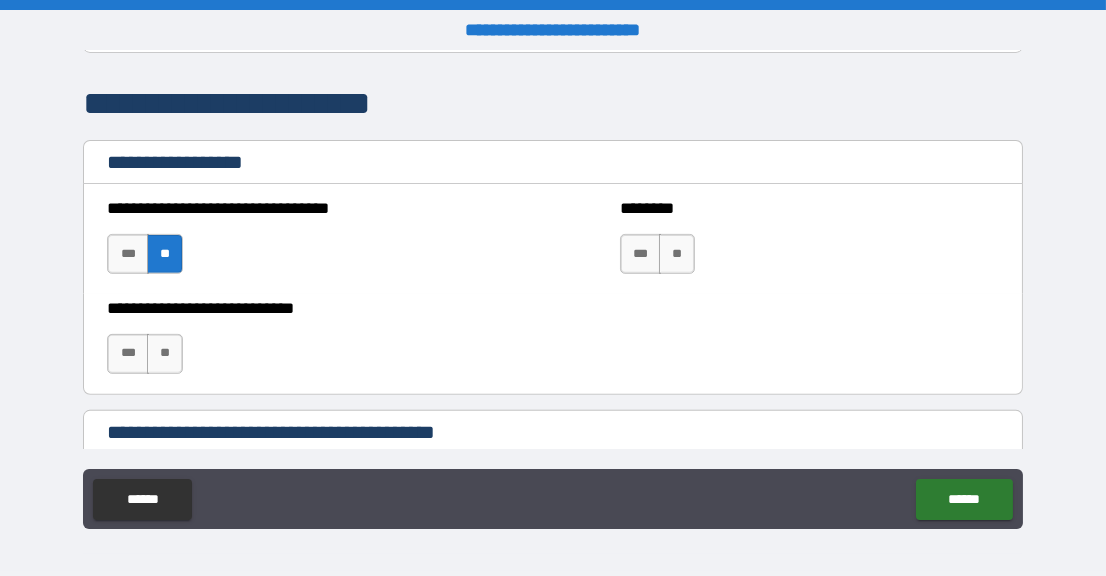 scroll, scrollTop: 1400, scrollLeft: 0, axis: vertical 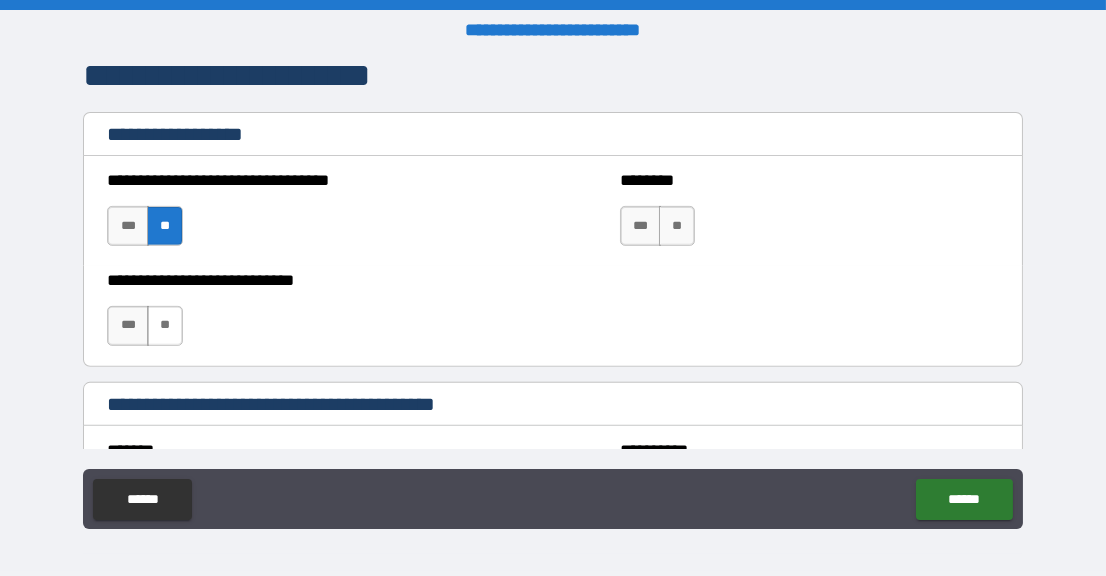 click on "**" at bounding box center (165, 326) 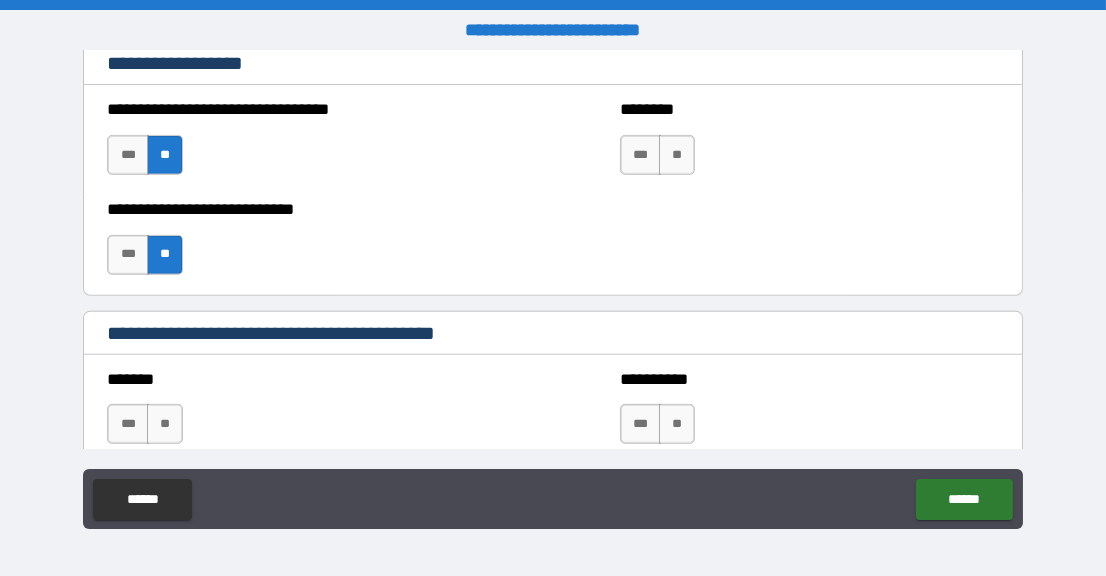 scroll, scrollTop: 1600, scrollLeft: 0, axis: vertical 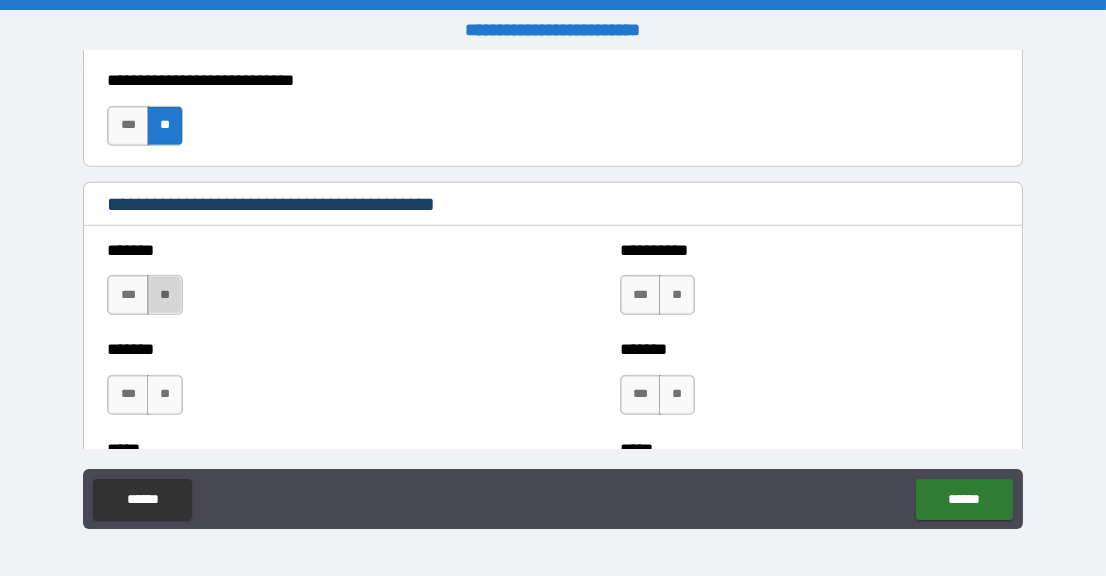 click on "**" at bounding box center [165, 295] 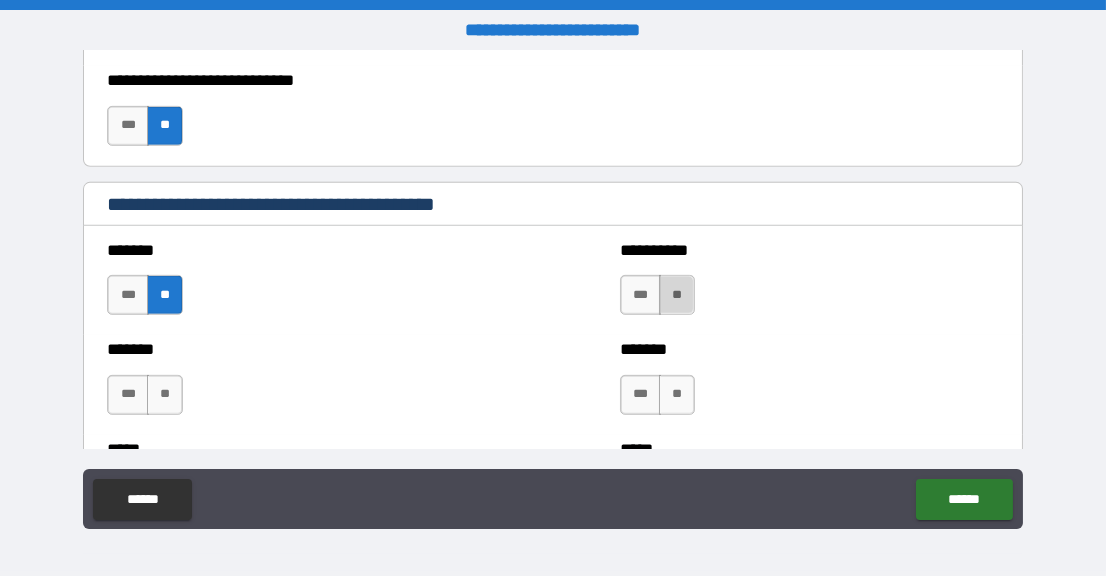 click on "**" at bounding box center (677, 295) 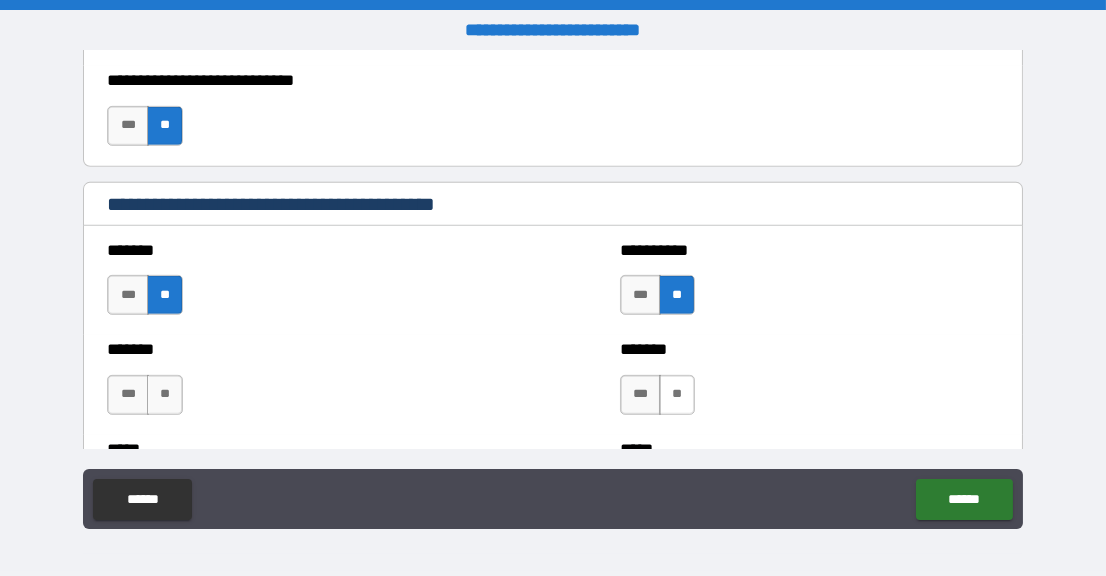 click on "**" at bounding box center (677, 395) 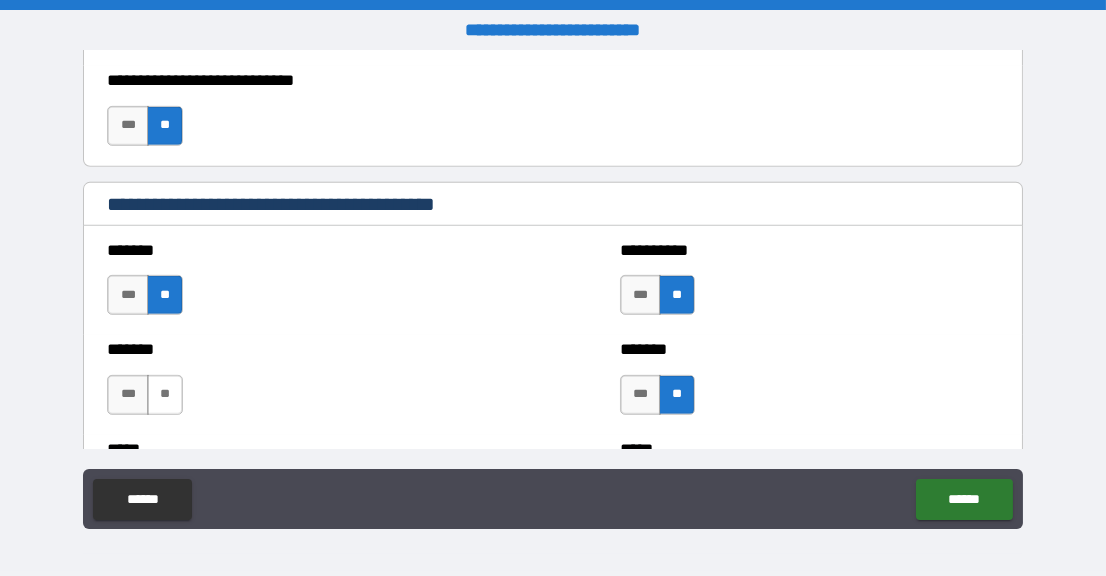 drag, startPoint x: 163, startPoint y: 391, endPoint x: 197, endPoint y: 384, distance: 34.713108 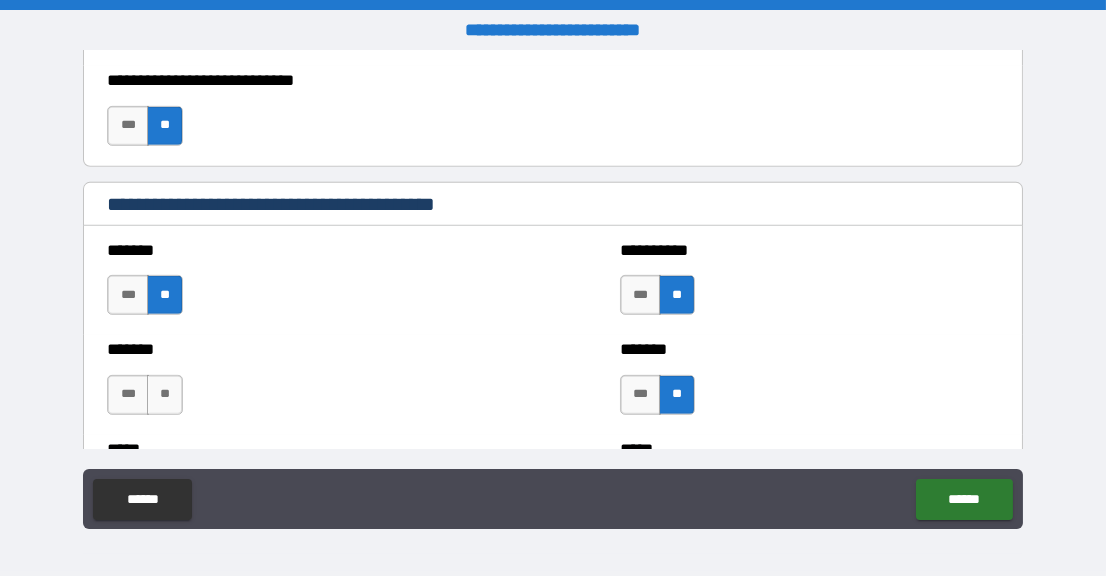 click on "**" at bounding box center [165, 395] 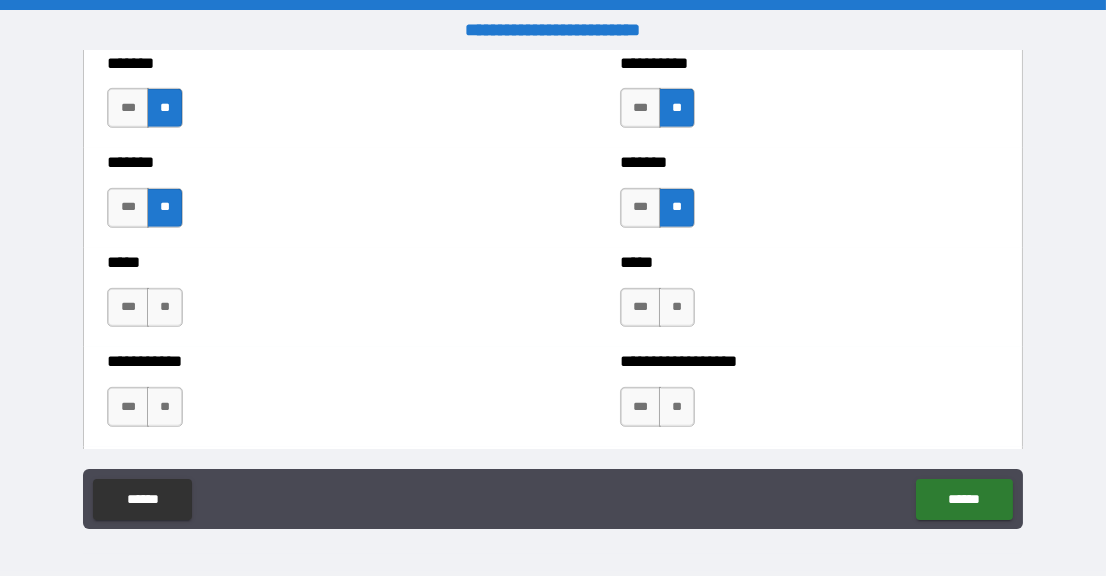 scroll, scrollTop: 1800, scrollLeft: 0, axis: vertical 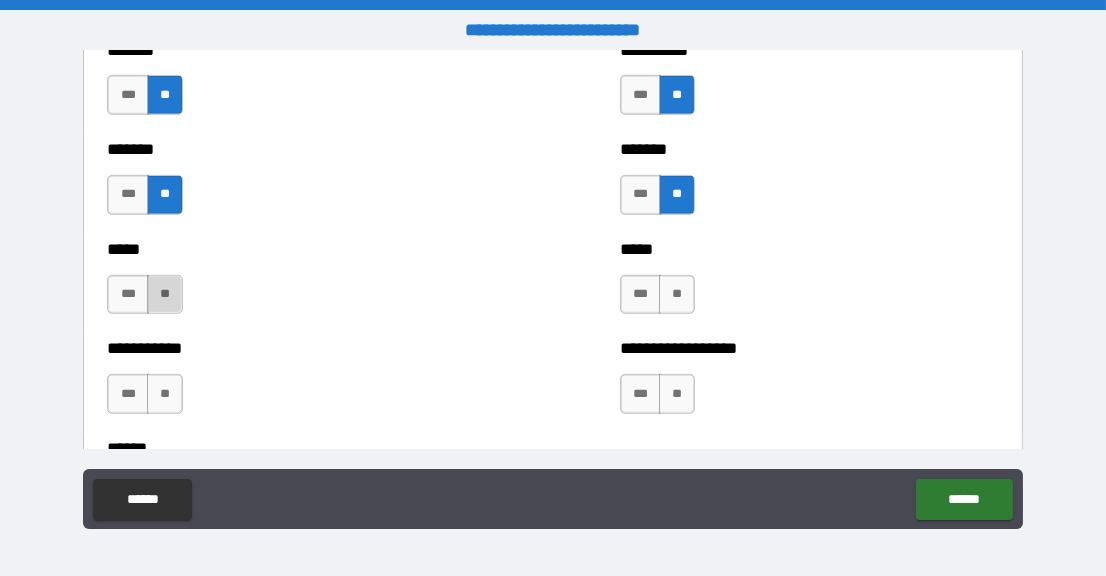 click on "**" at bounding box center (165, 295) 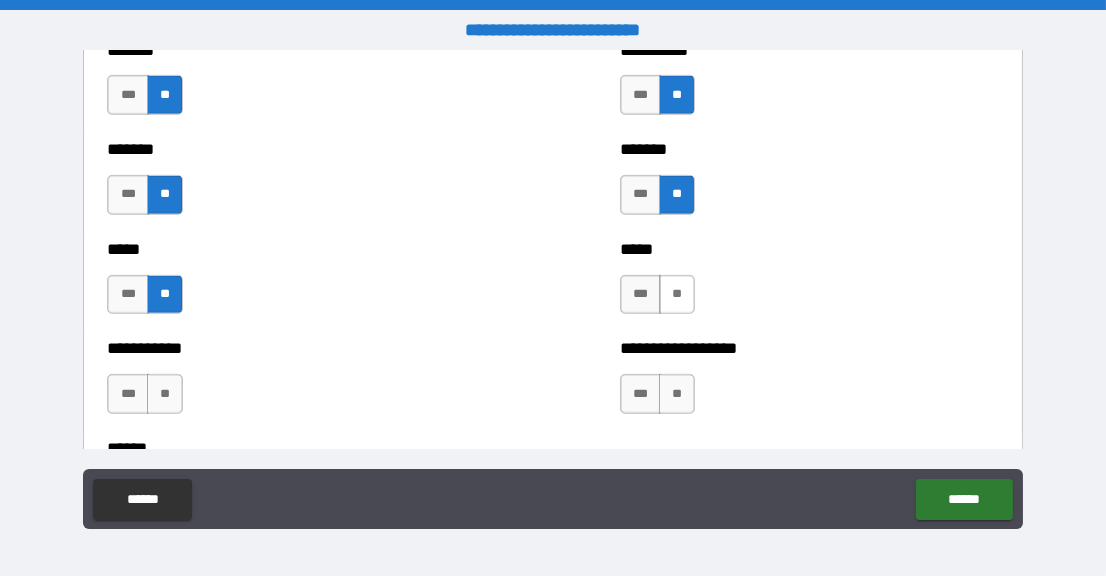 click on "**" at bounding box center [677, 295] 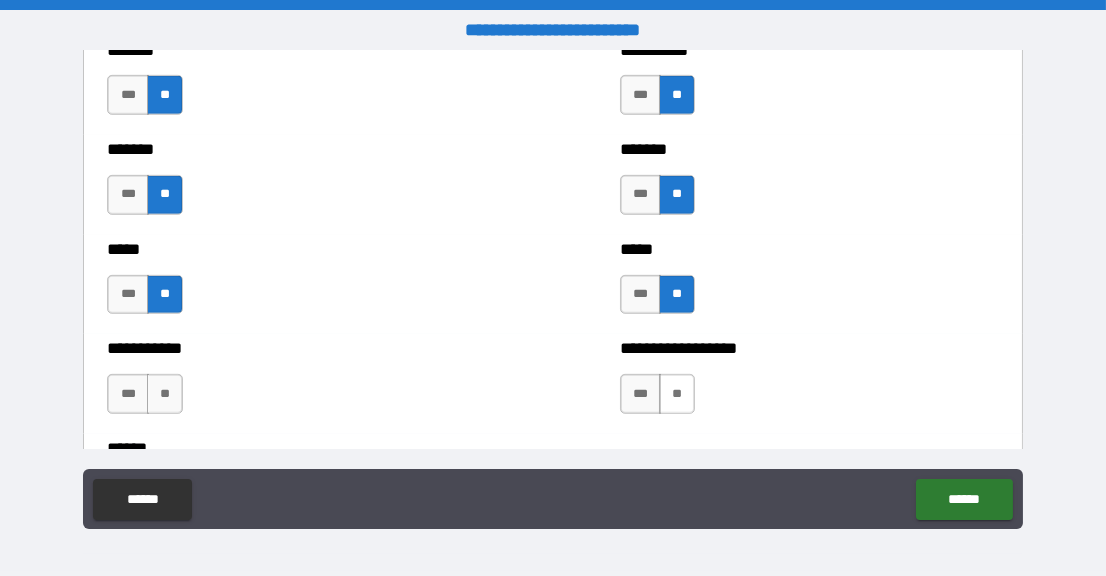 click on "**" at bounding box center [677, 394] 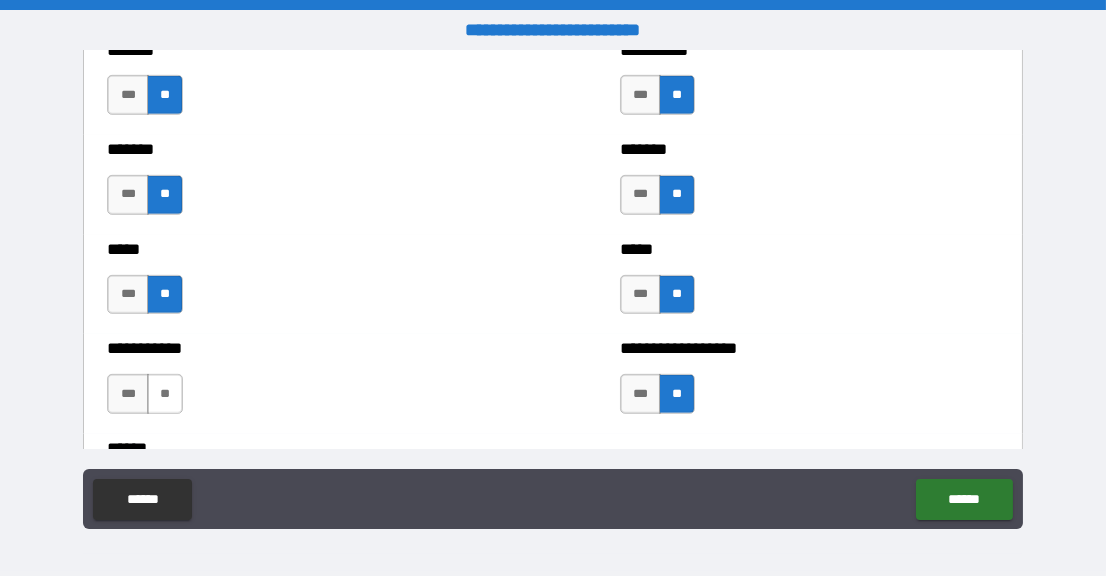 click on "**" at bounding box center (165, 394) 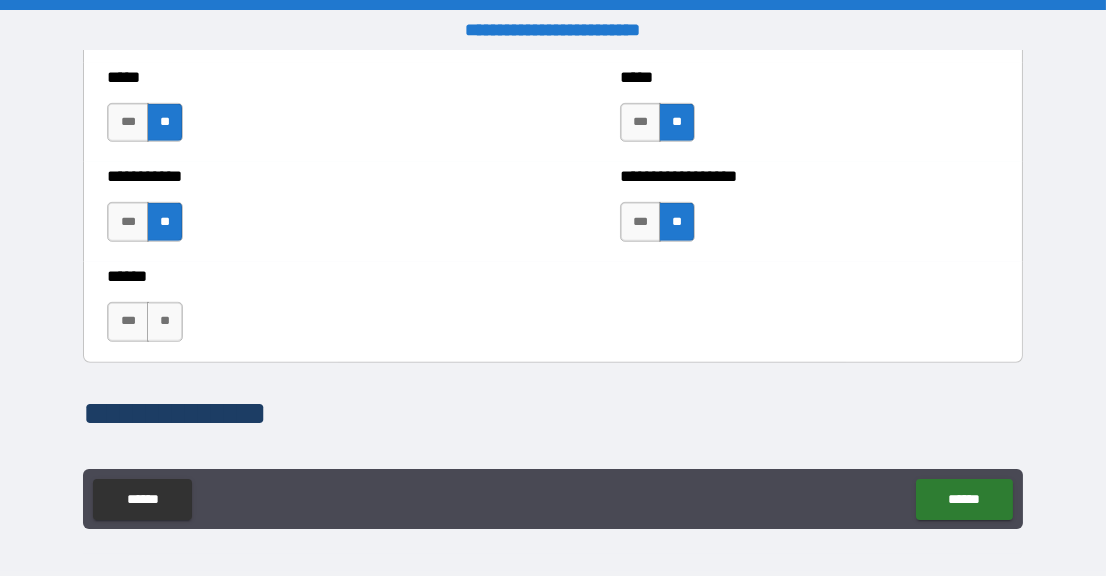 scroll, scrollTop: 2000, scrollLeft: 0, axis: vertical 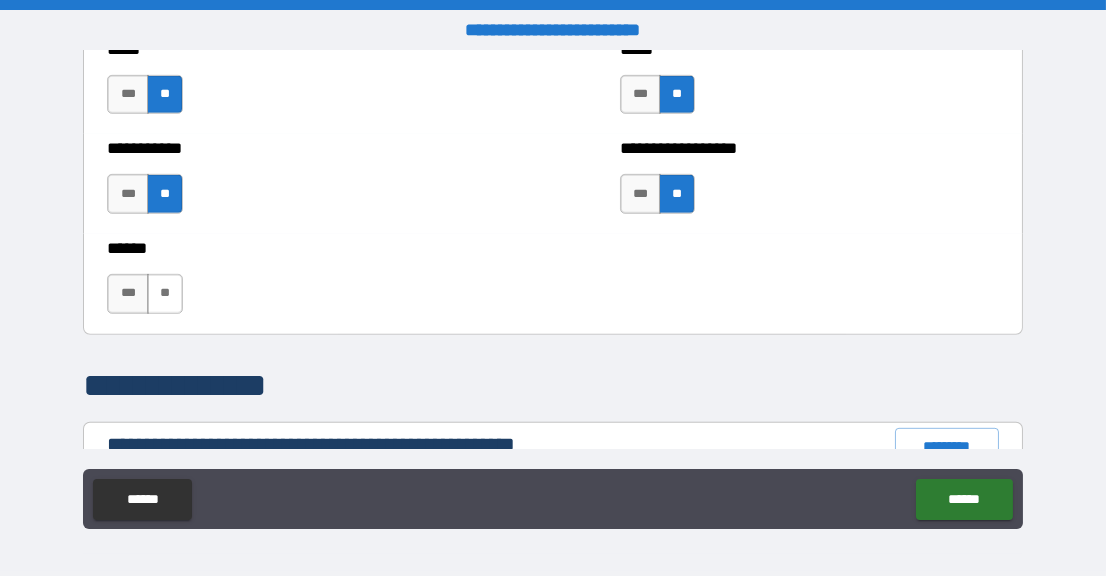 click on "**" at bounding box center (165, 294) 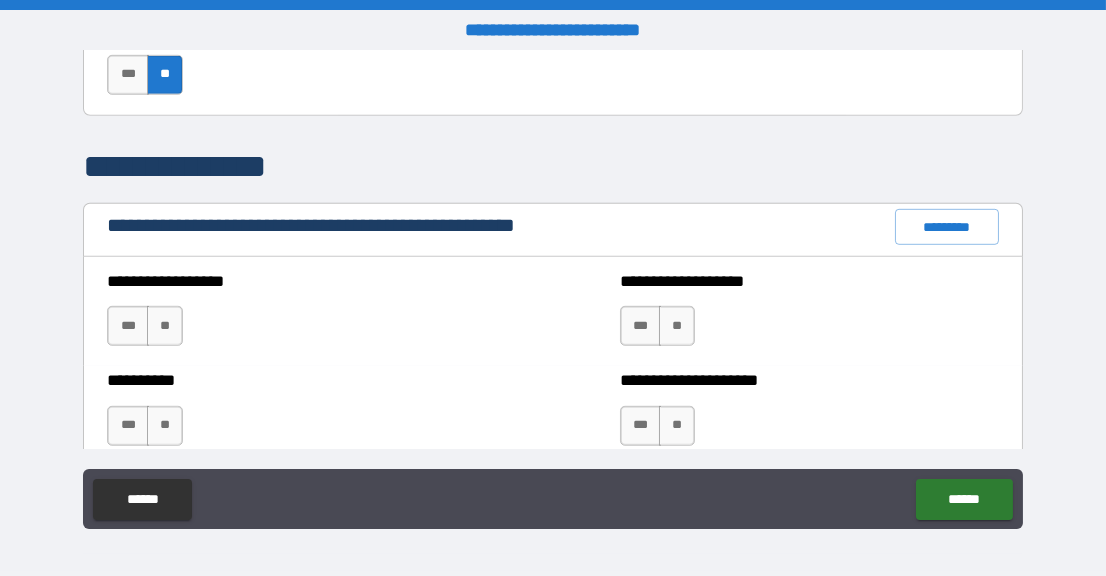 scroll, scrollTop: 2299, scrollLeft: 0, axis: vertical 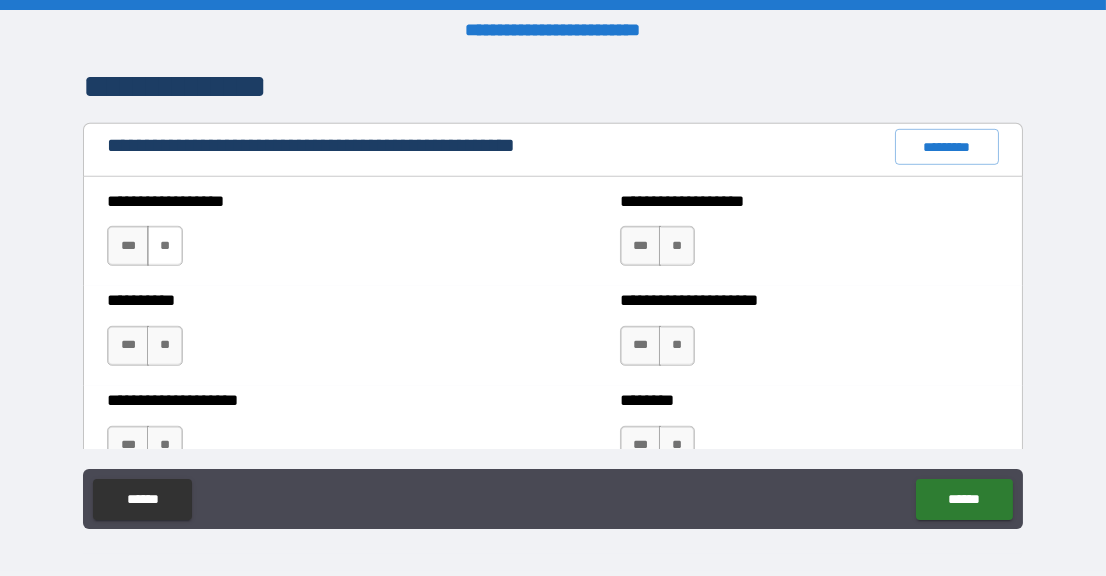 click on "**" at bounding box center [165, 246] 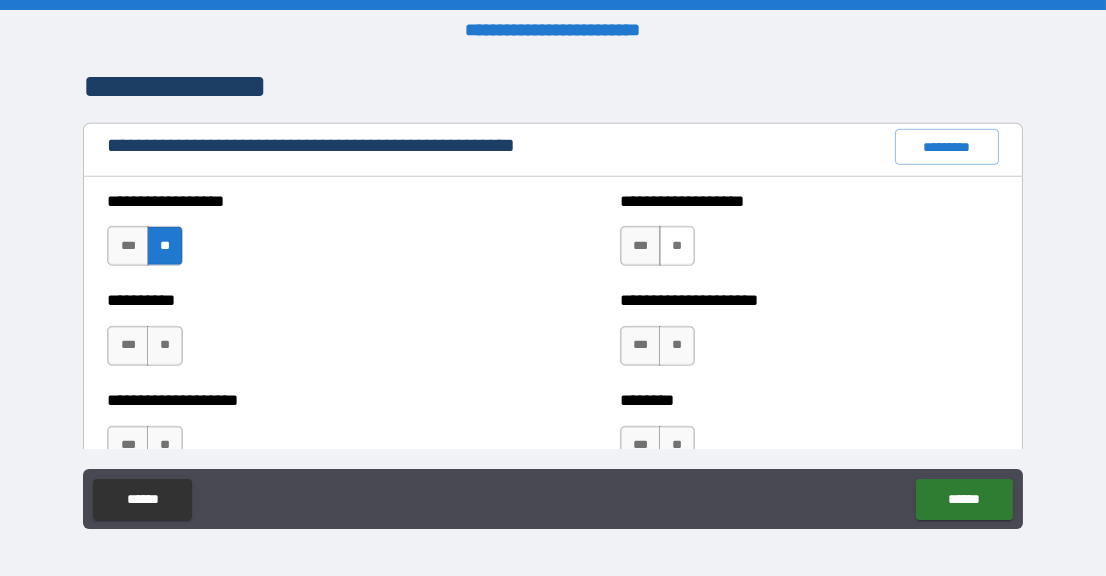 click on "**" at bounding box center (677, 246) 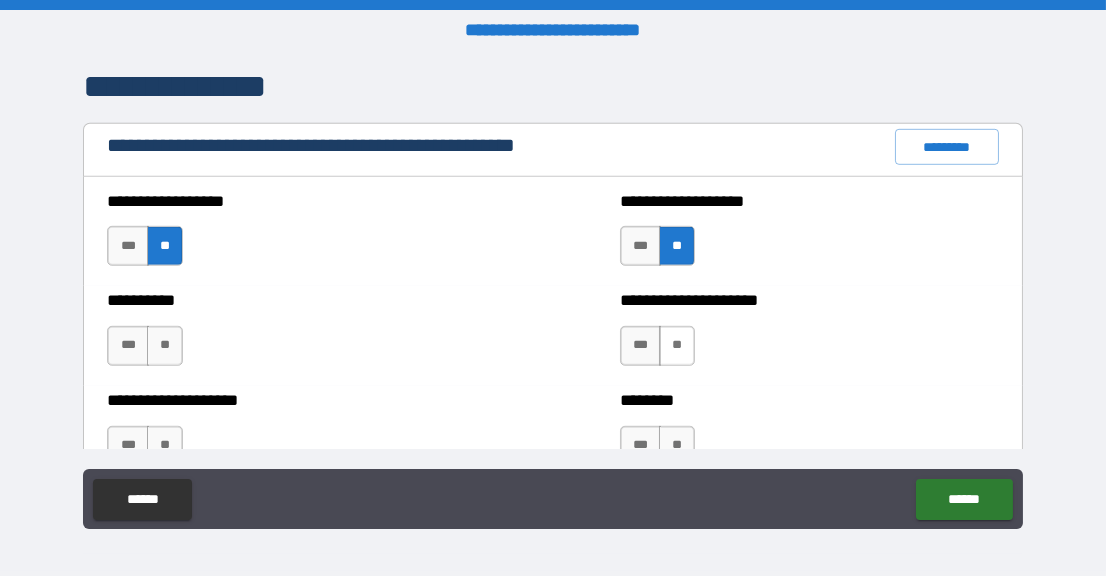 click on "**" at bounding box center [677, 346] 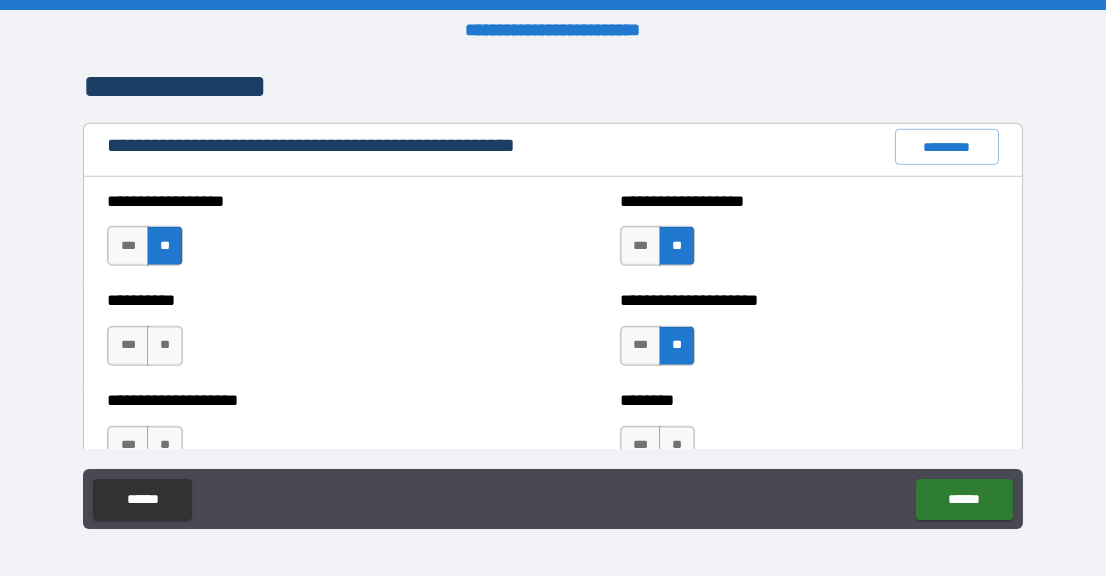 scroll, scrollTop: 2400, scrollLeft: 0, axis: vertical 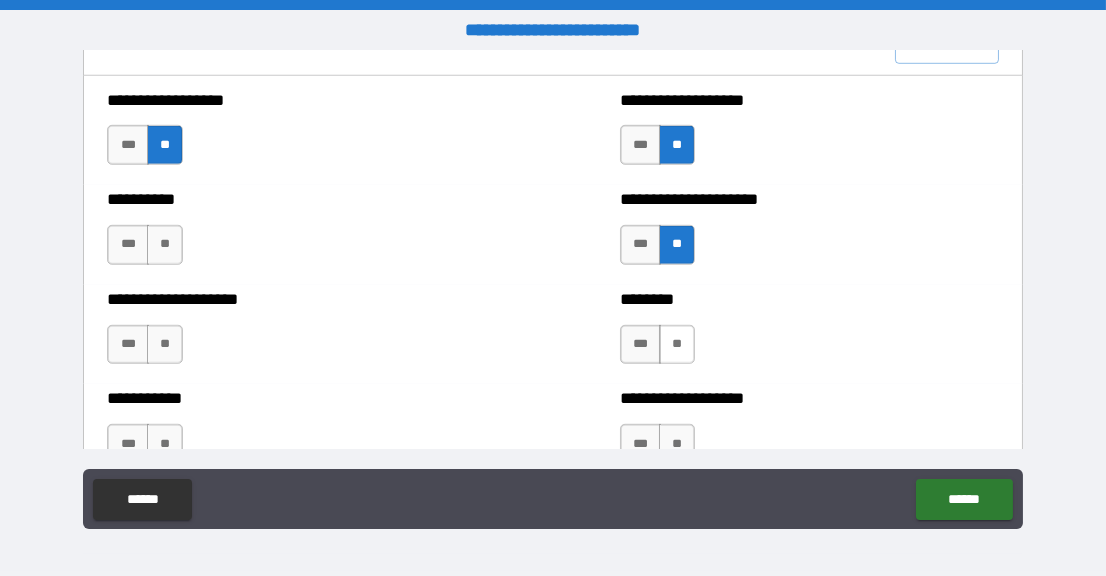 click on "**" at bounding box center [677, 345] 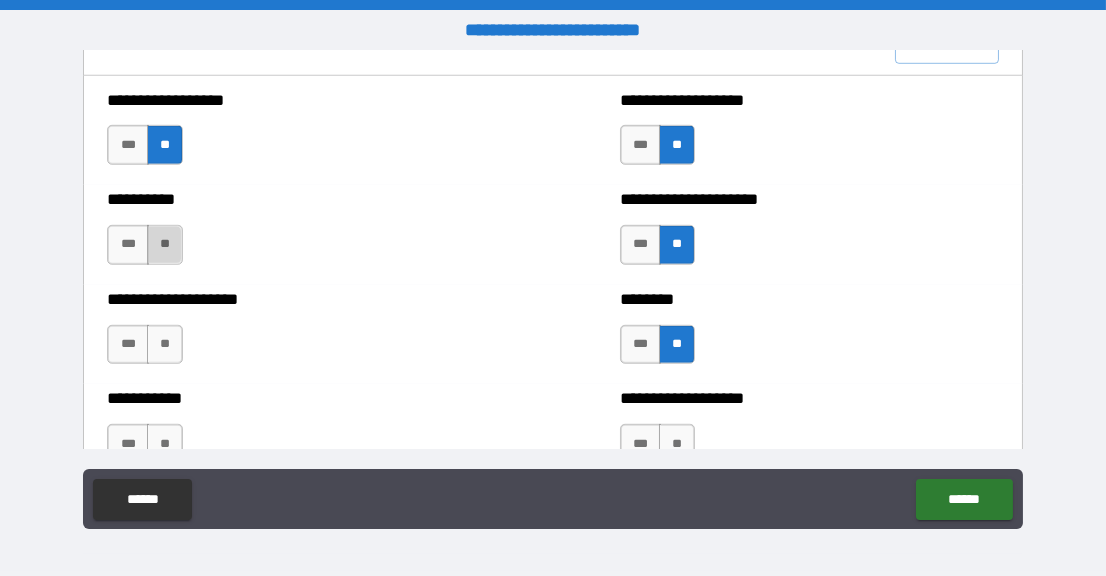 click on "**" at bounding box center (165, 245) 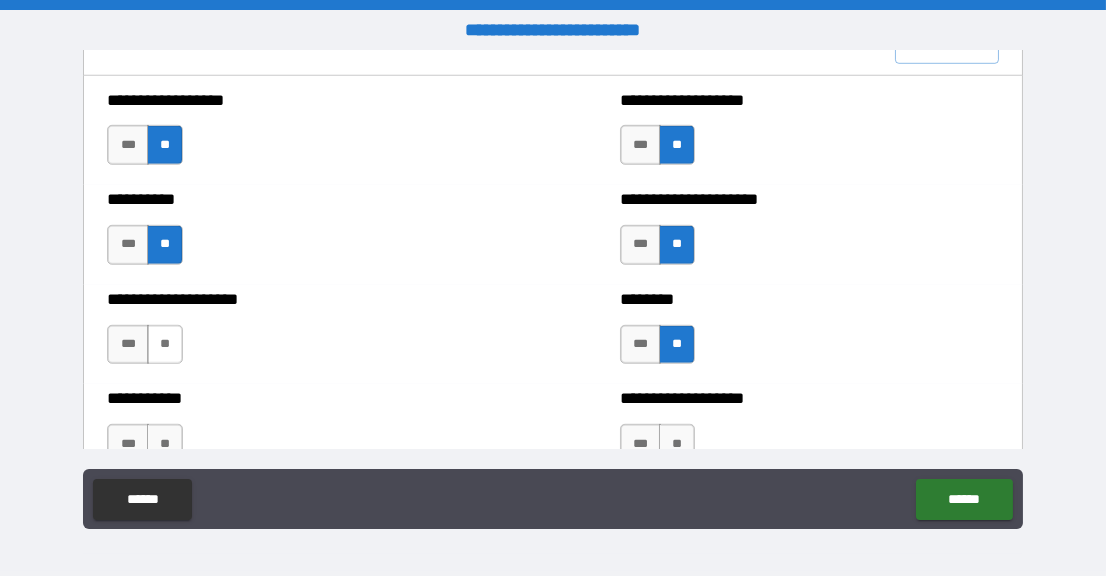 click on "**" at bounding box center (165, 345) 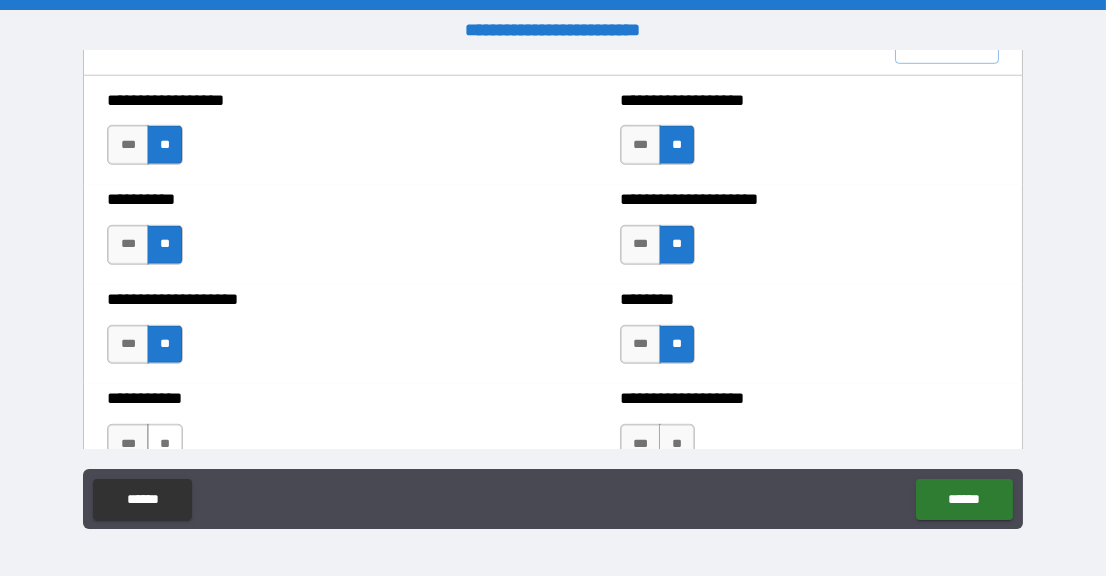 drag, startPoint x: 162, startPoint y: 436, endPoint x: 173, endPoint y: 432, distance: 11.7046995 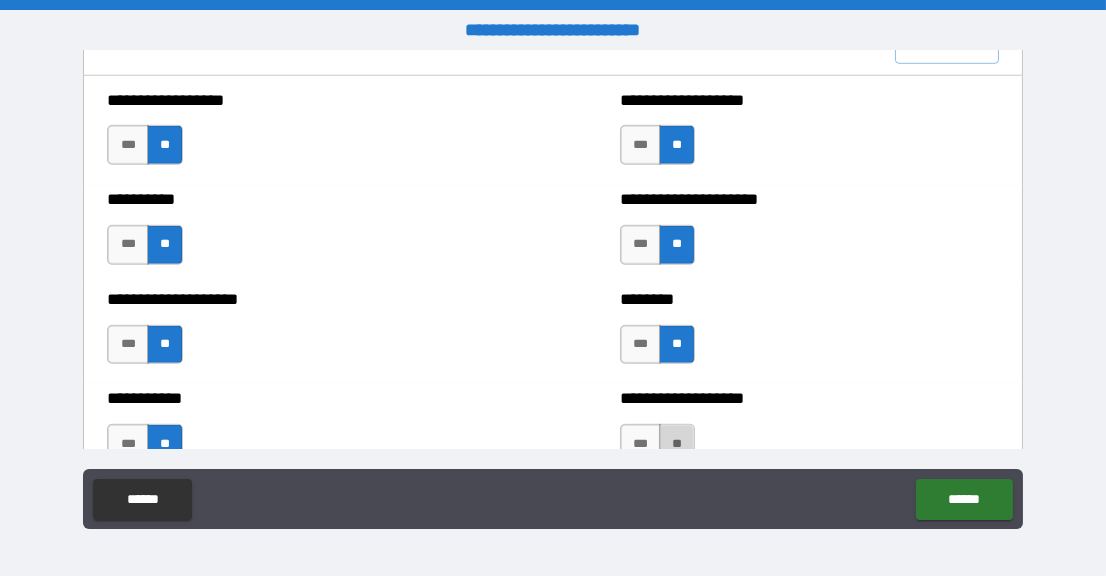 click on "**" at bounding box center [677, 444] 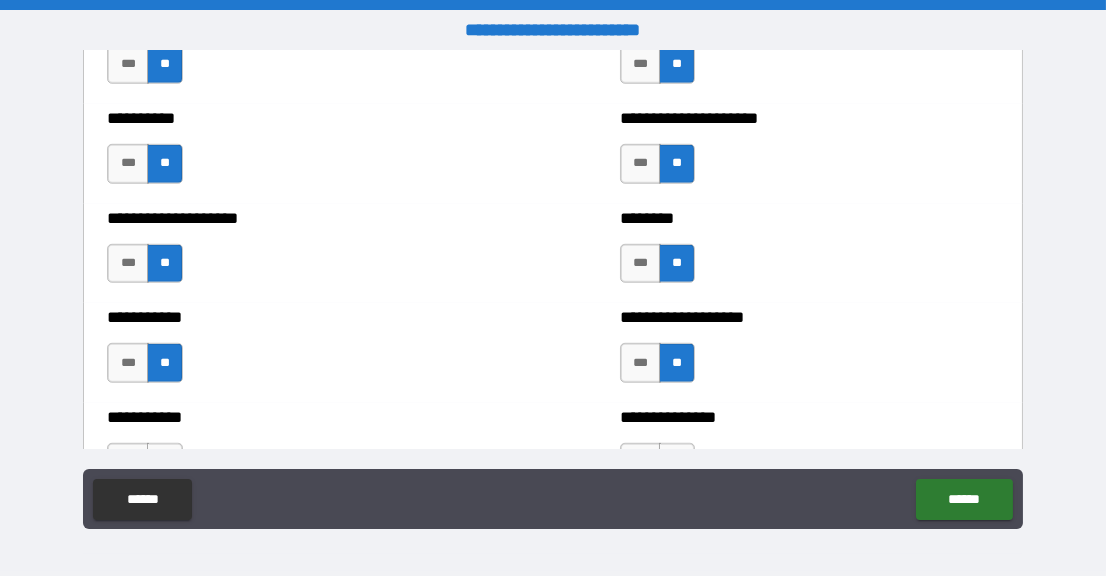 scroll, scrollTop: 2600, scrollLeft: 0, axis: vertical 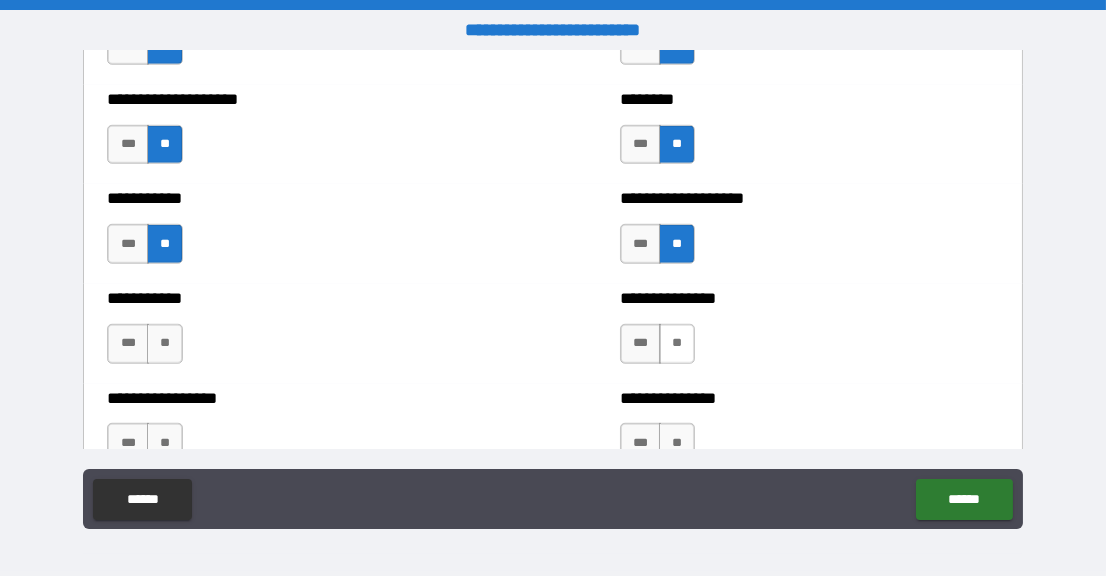 click on "**" at bounding box center [677, 344] 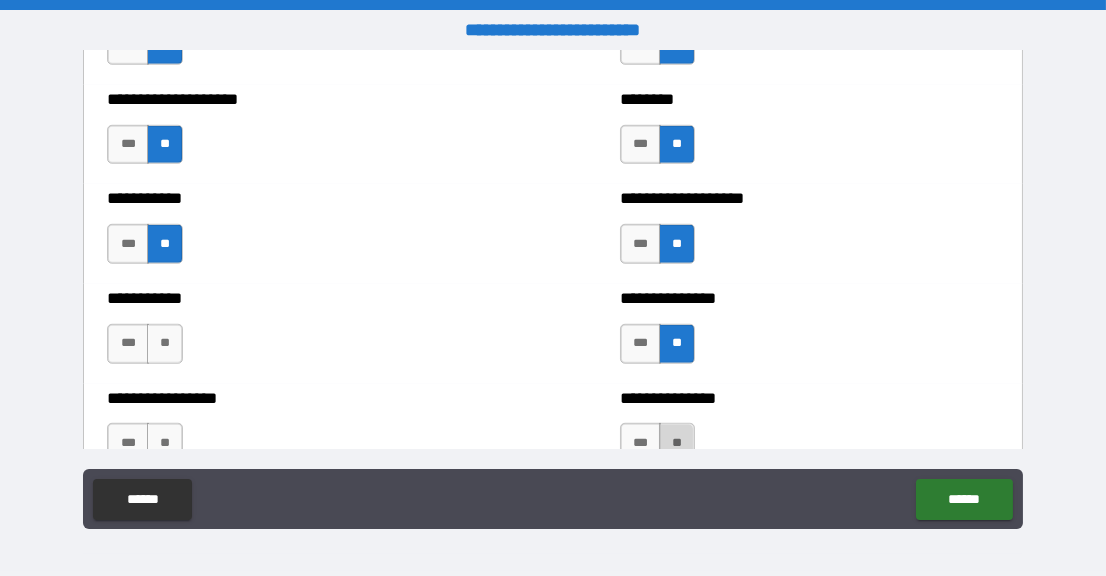 click on "**" at bounding box center (677, 443) 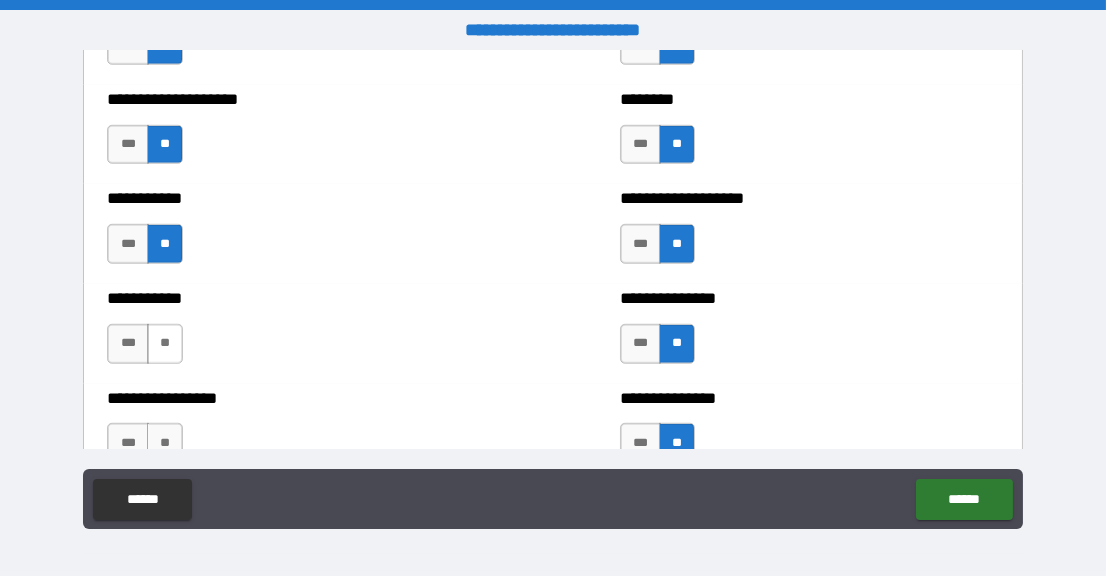 click on "**" at bounding box center (165, 344) 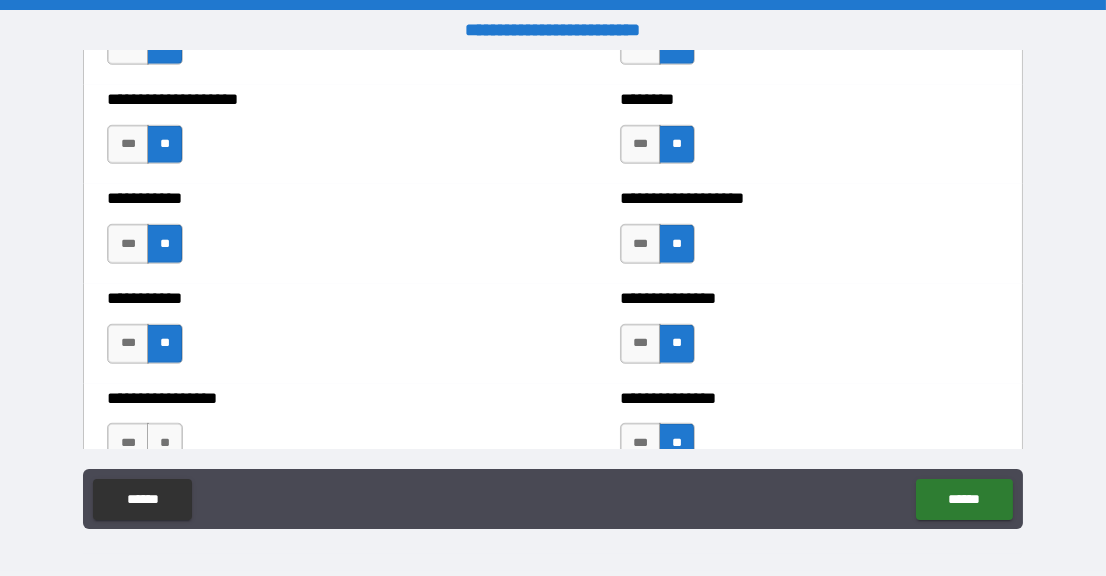 scroll, scrollTop: 2699, scrollLeft: 0, axis: vertical 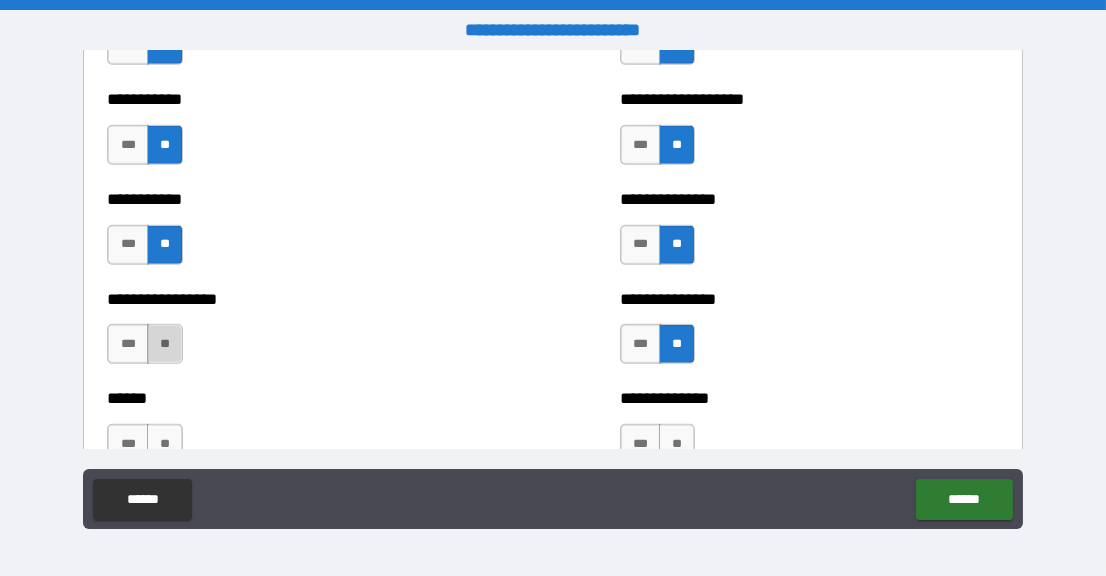 click on "**" at bounding box center (165, 344) 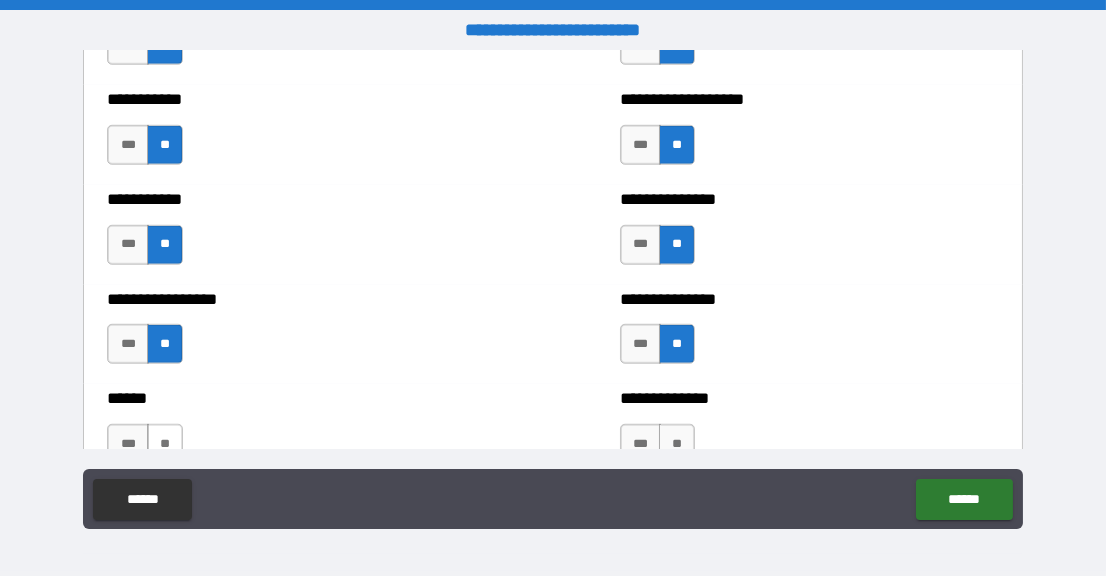 click on "**" at bounding box center (165, 444) 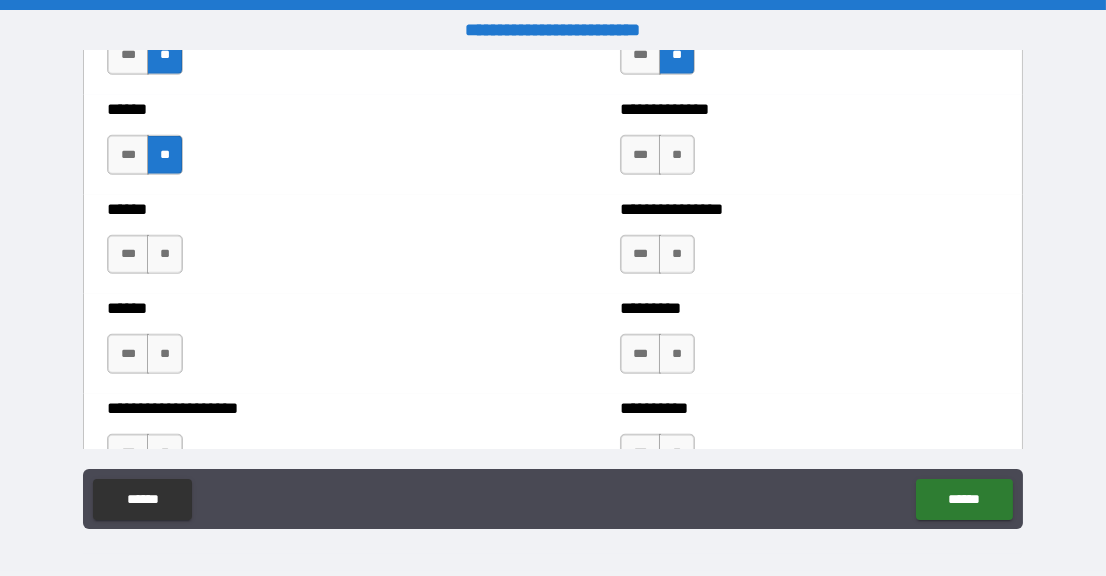 scroll, scrollTop: 3000, scrollLeft: 0, axis: vertical 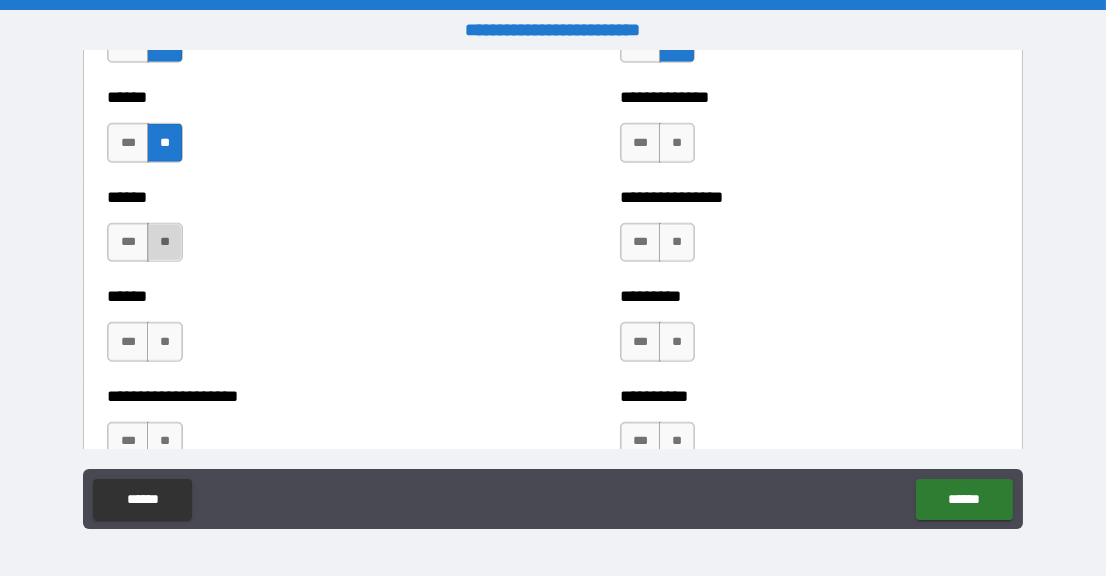 click on "**" at bounding box center [165, 243] 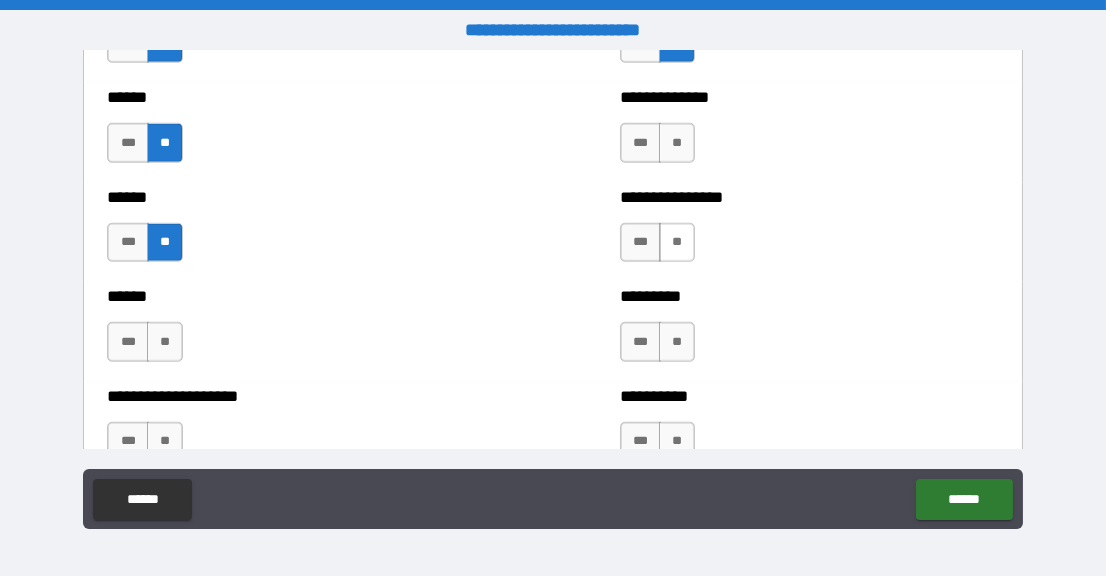 click on "**" at bounding box center (677, 243) 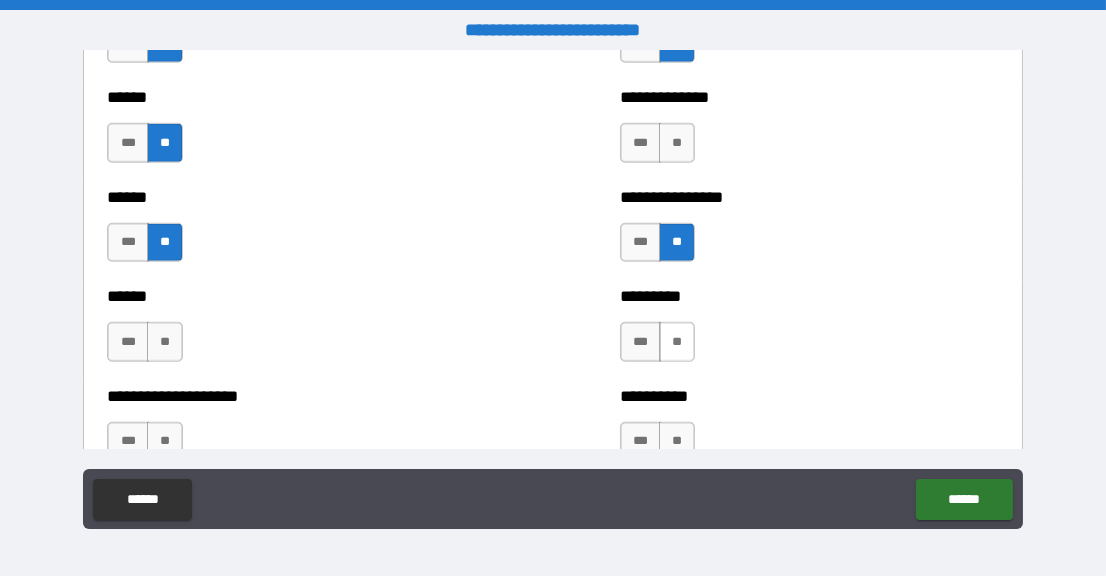 click on "**" at bounding box center (677, 342) 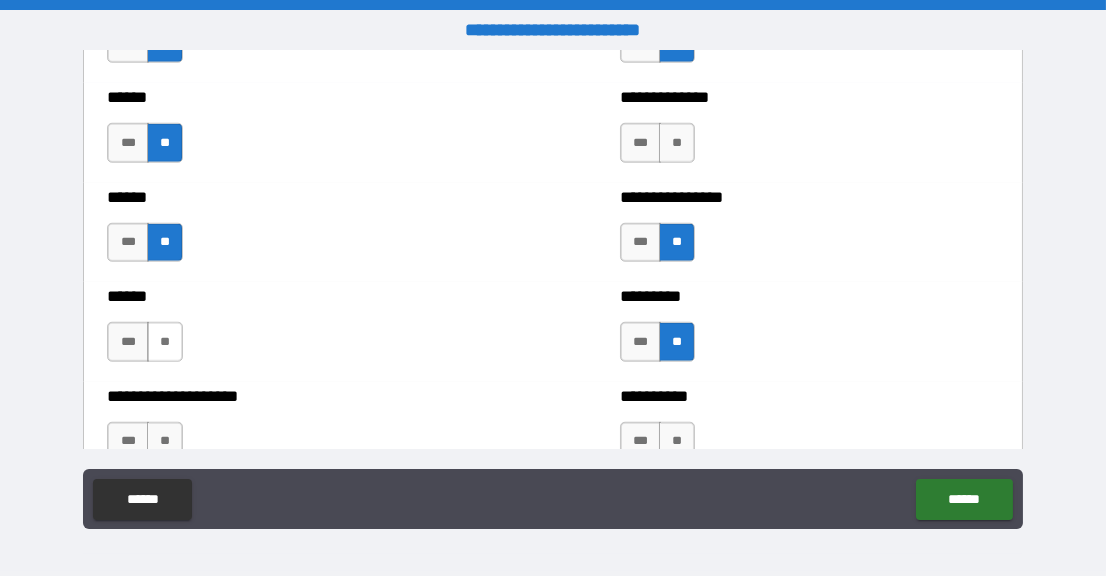 click on "**" at bounding box center [165, 342] 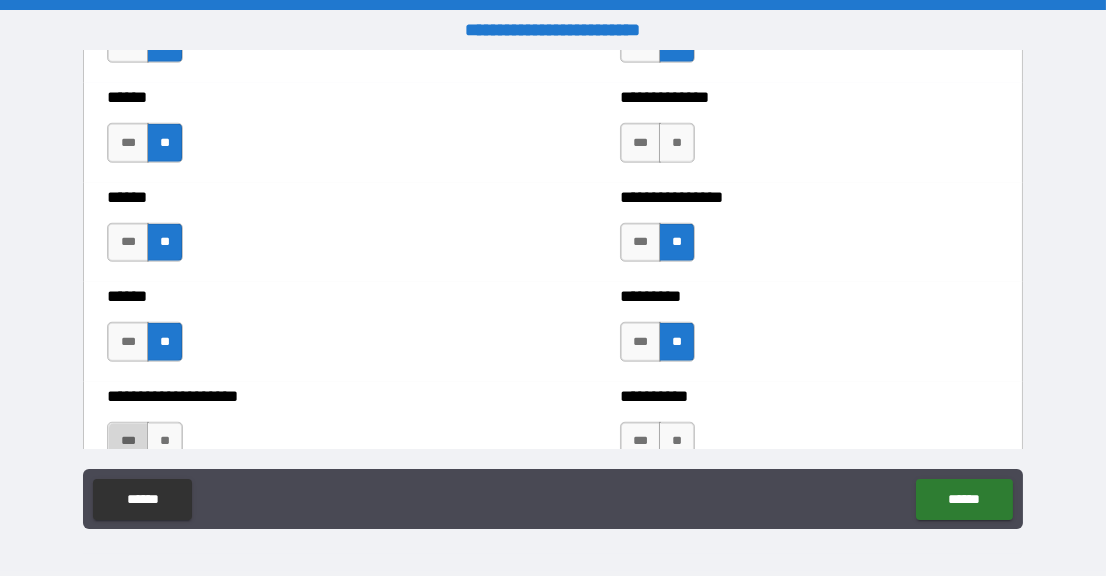 click on "***" at bounding box center [127, 442] 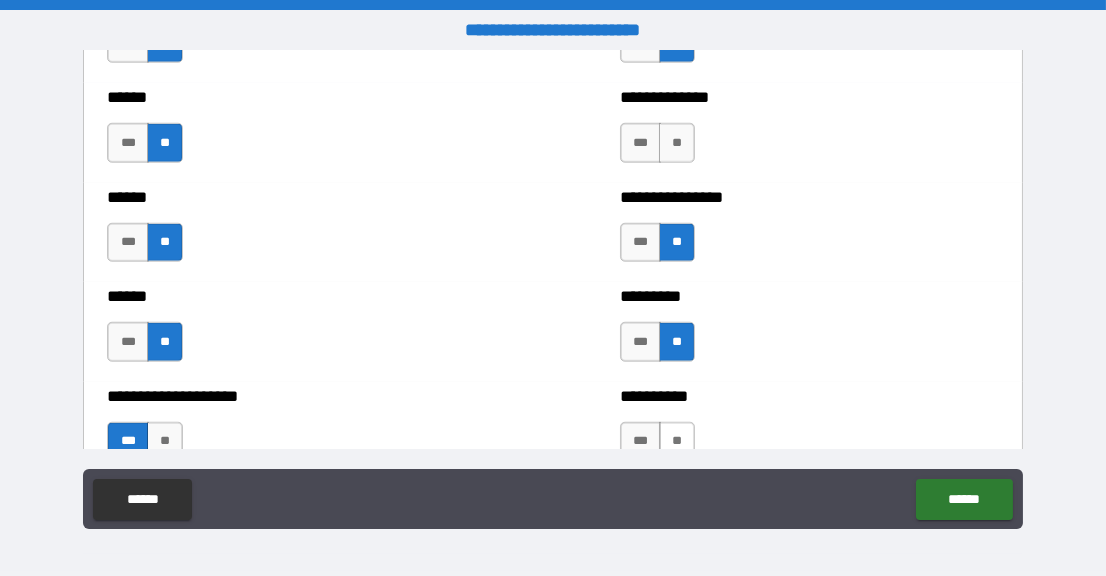 click on "**" at bounding box center [677, 442] 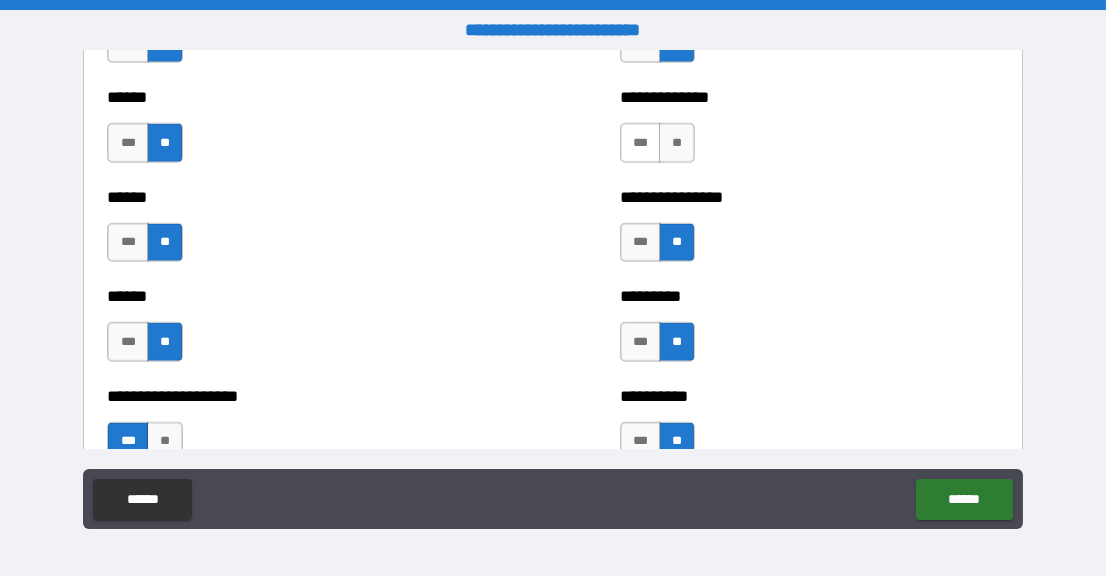click on "***" at bounding box center [640, 143] 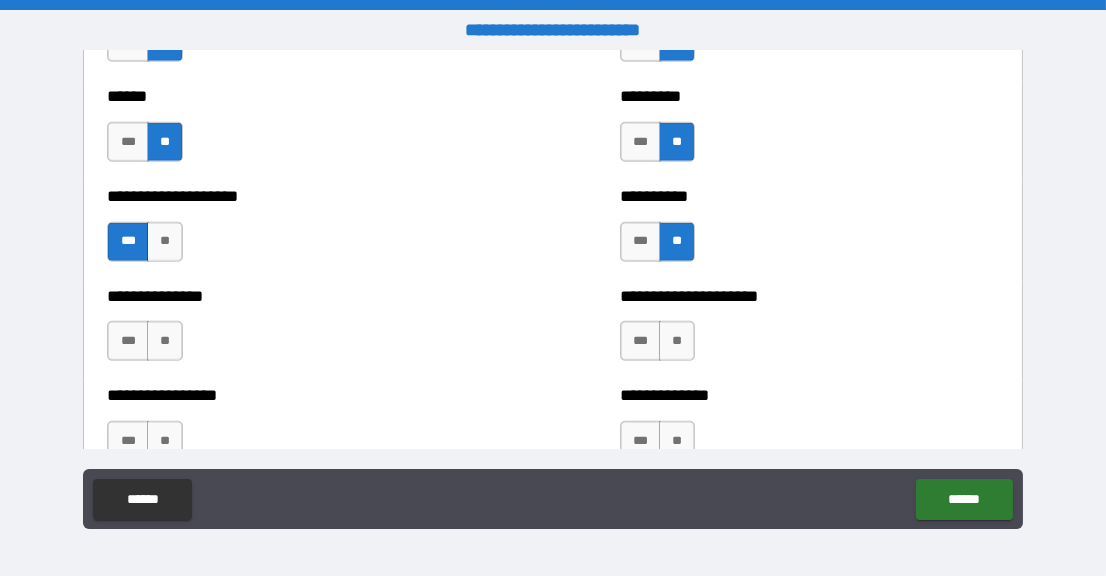 scroll, scrollTop: 3299, scrollLeft: 0, axis: vertical 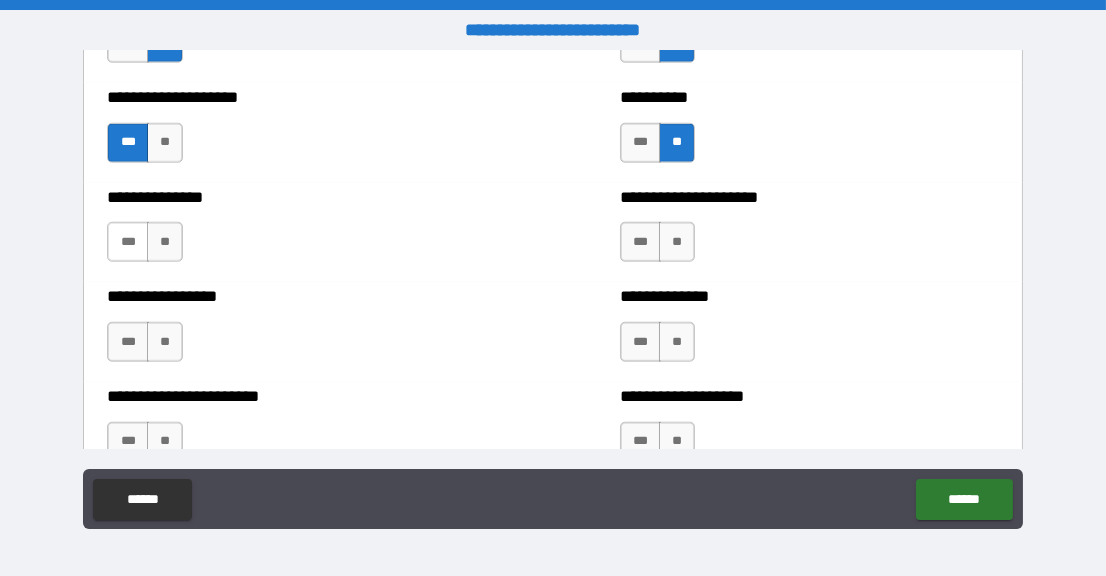 click on "***" at bounding box center (127, 242) 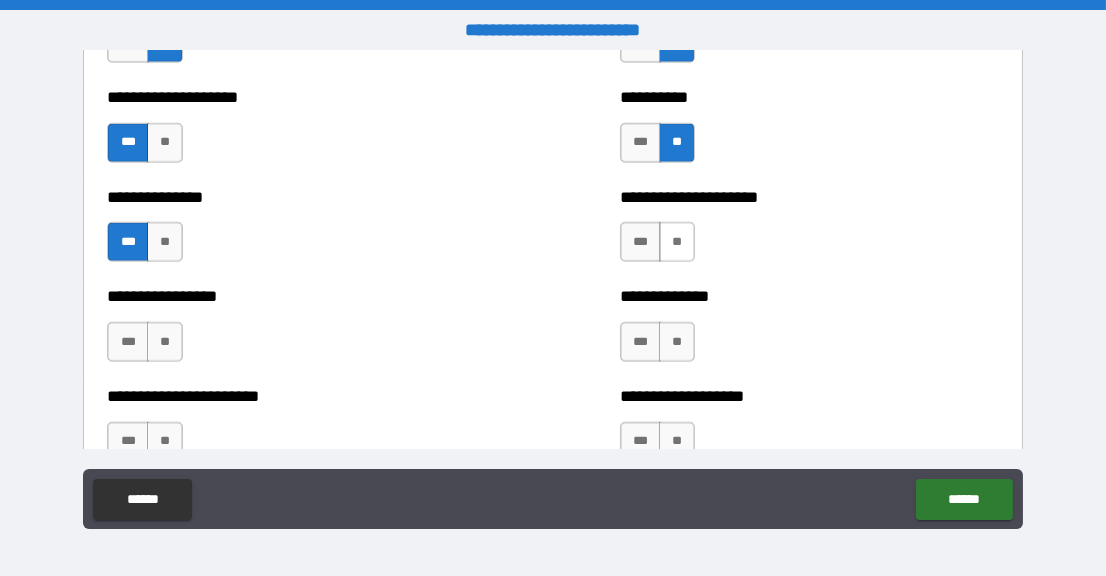 click on "**" at bounding box center [677, 242] 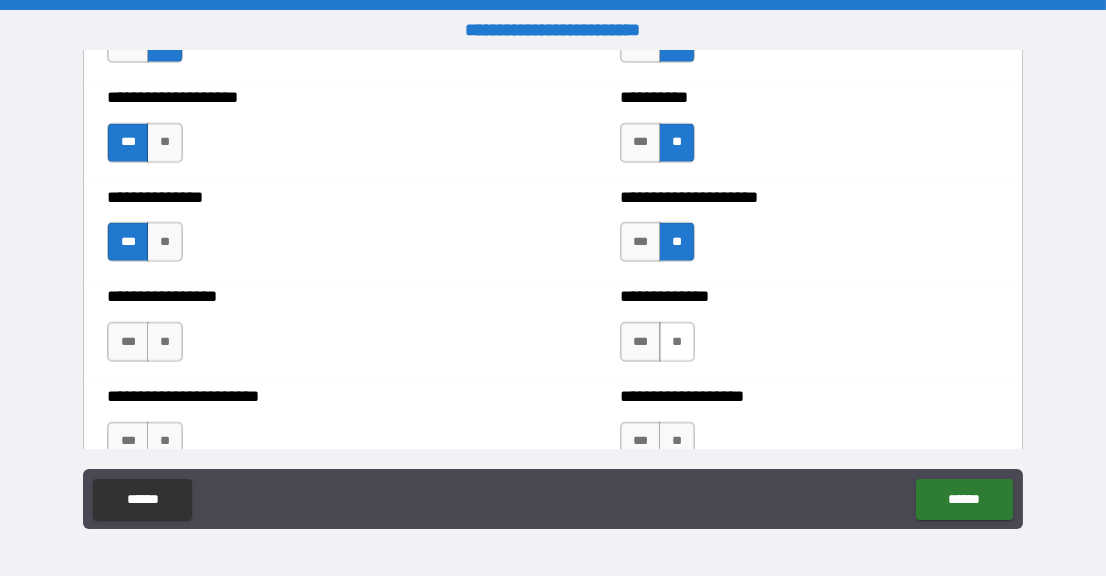 click on "**" at bounding box center (677, 342) 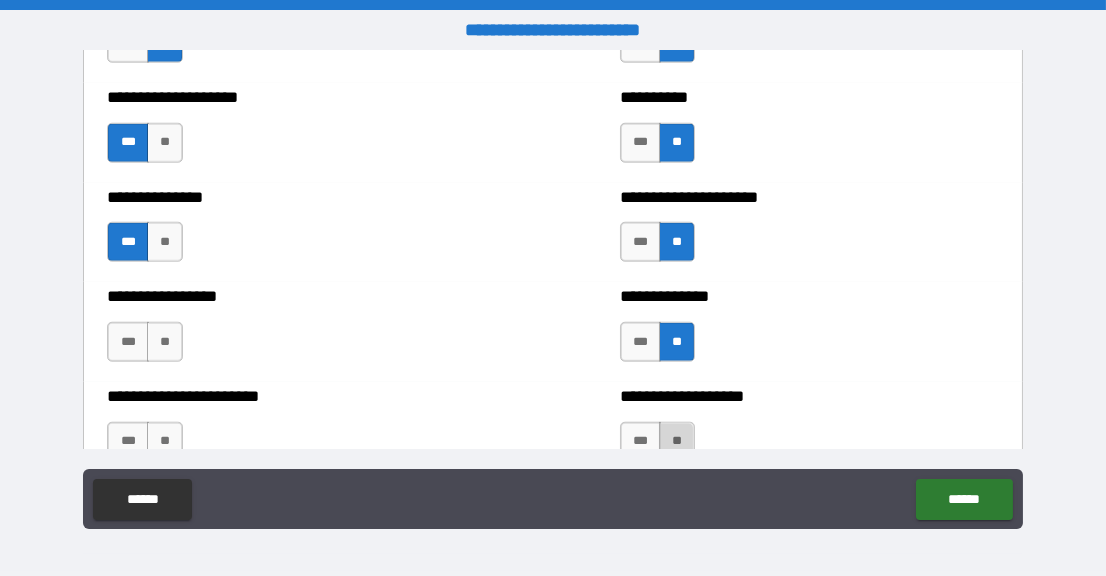 click on "**" at bounding box center [677, 442] 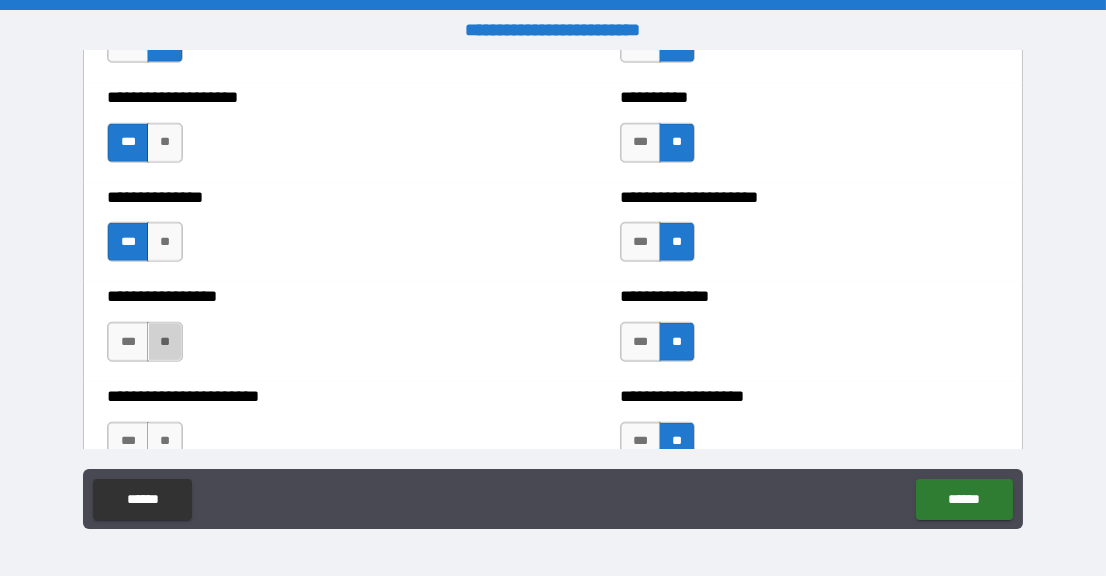 drag, startPoint x: 161, startPoint y: 332, endPoint x: 187, endPoint y: 357, distance: 36.069378 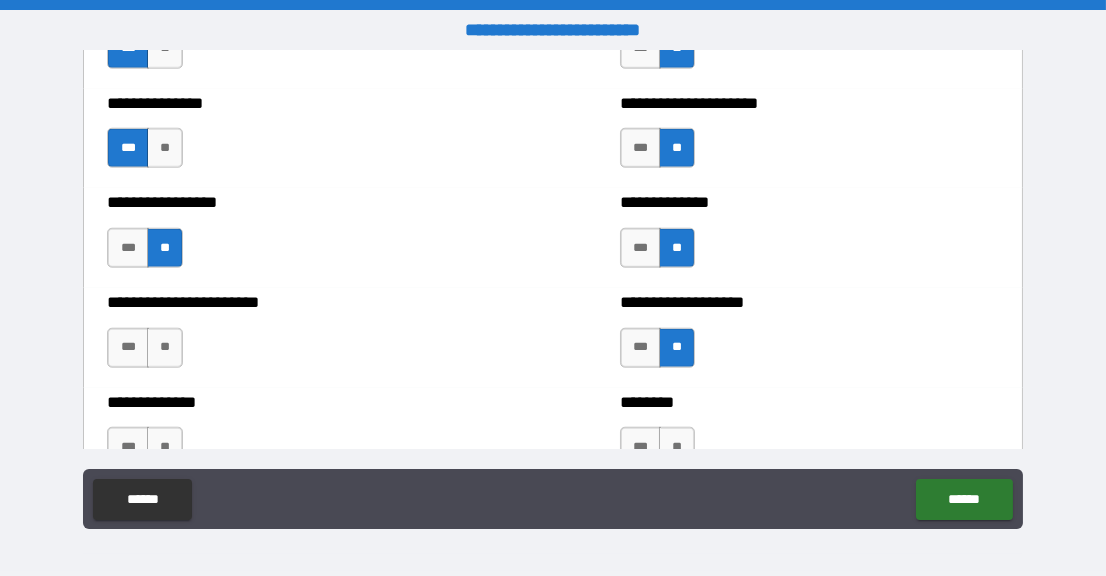 scroll, scrollTop: 3499, scrollLeft: 0, axis: vertical 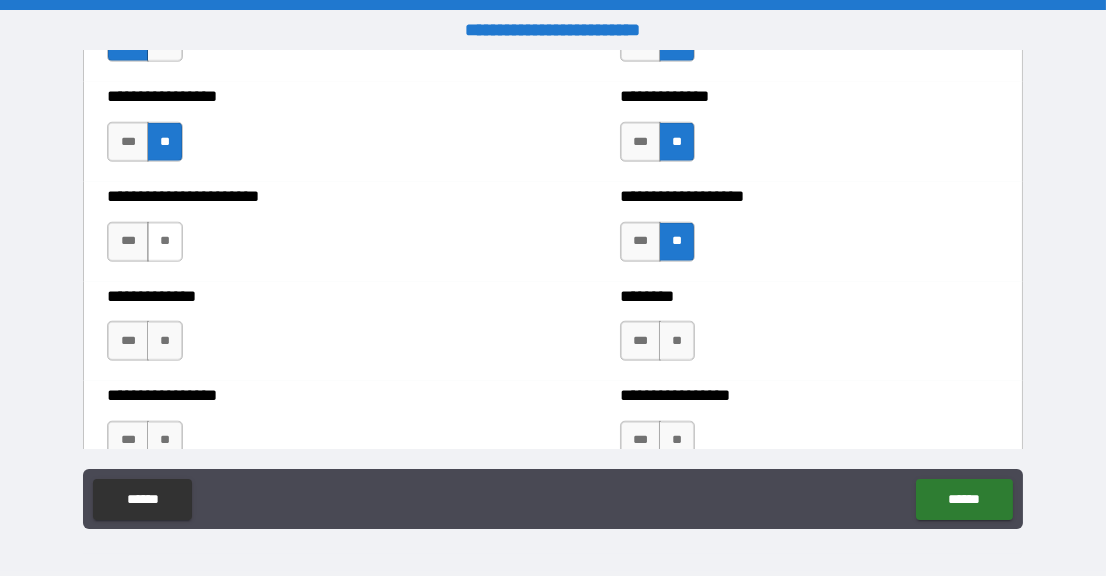 click on "**" at bounding box center (165, 242) 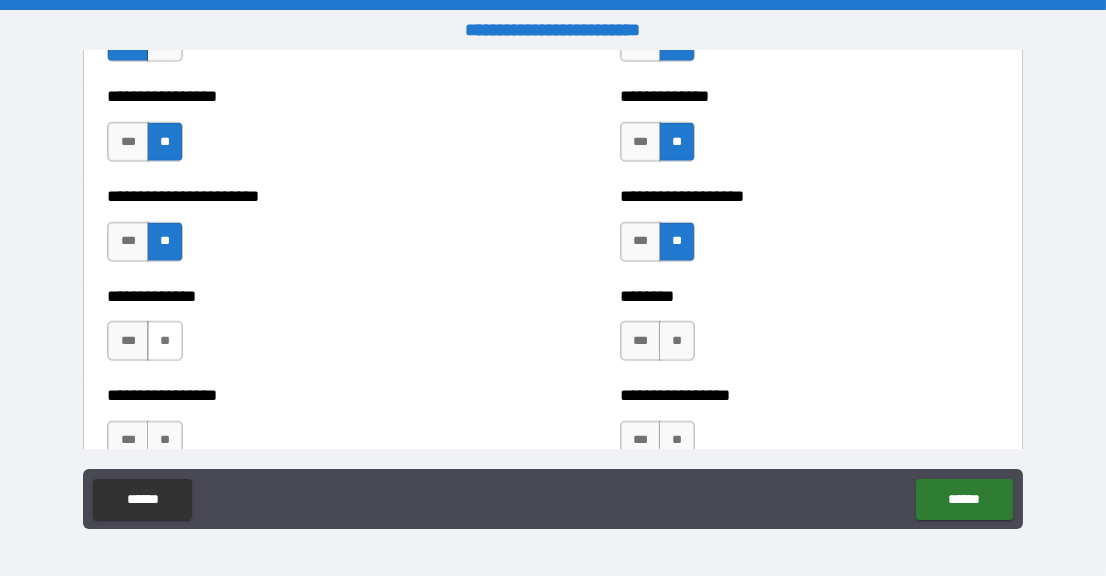 click on "**" at bounding box center [165, 341] 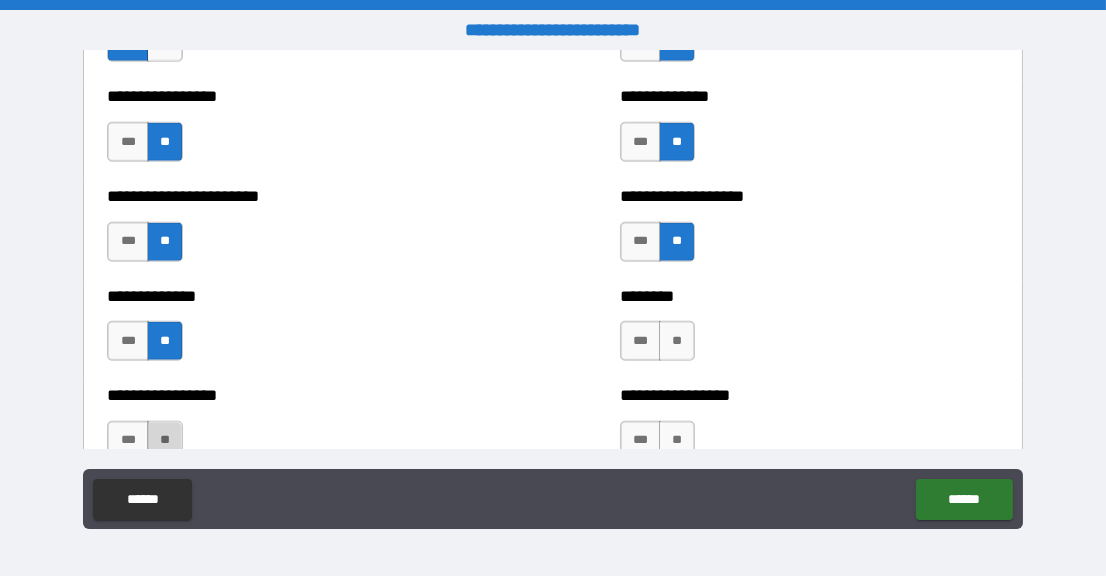 click on "**" at bounding box center [165, 441] 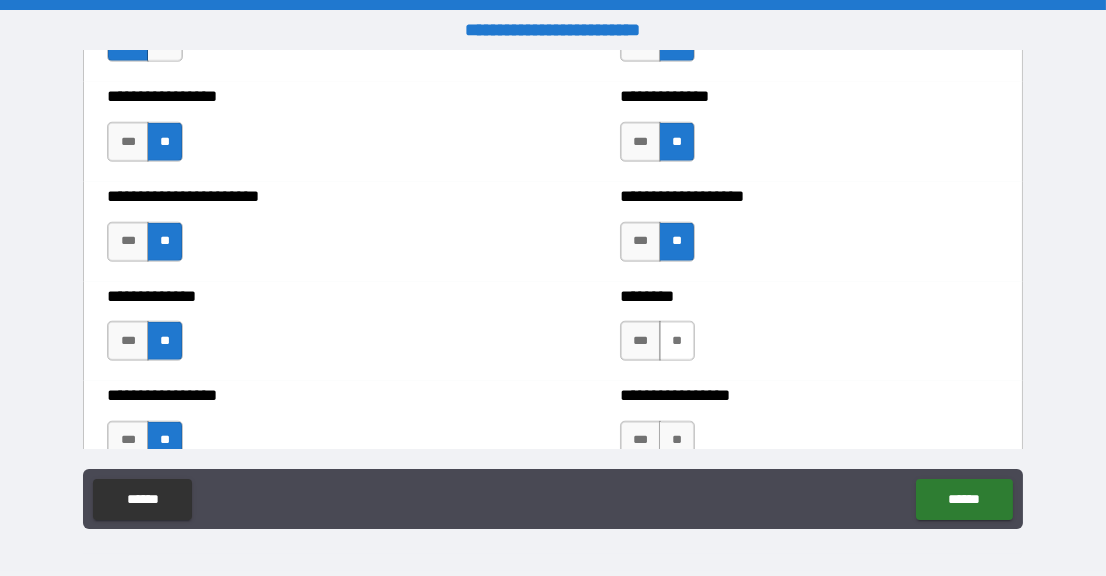 click on "**" at bounding box center [677, 341] 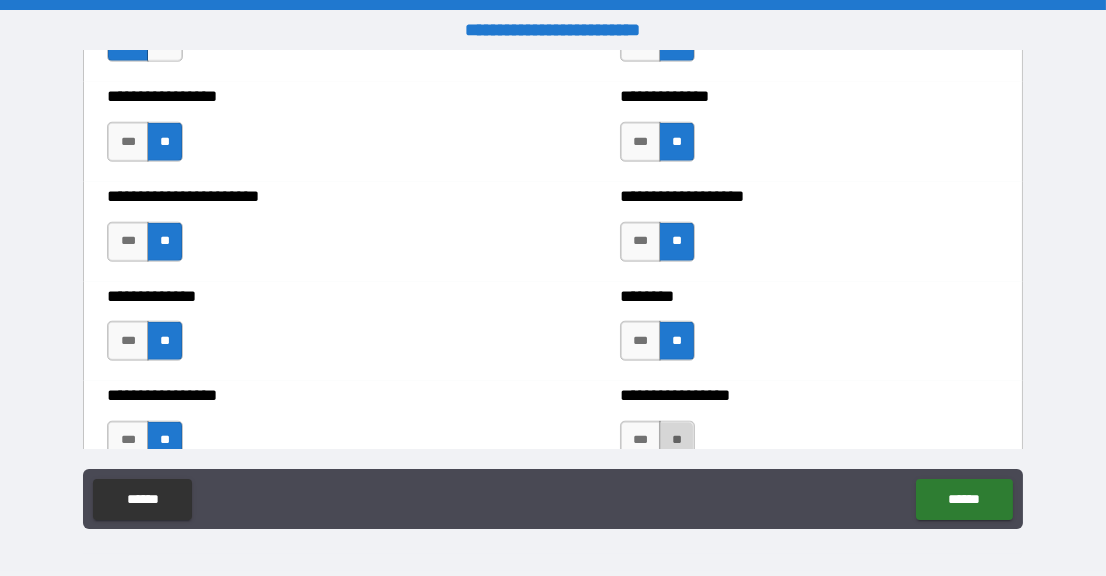 drag, startPoint x: 670, startPoint y: 426, endPoint x: 793, endPoint y: 380, distance: 131.32022 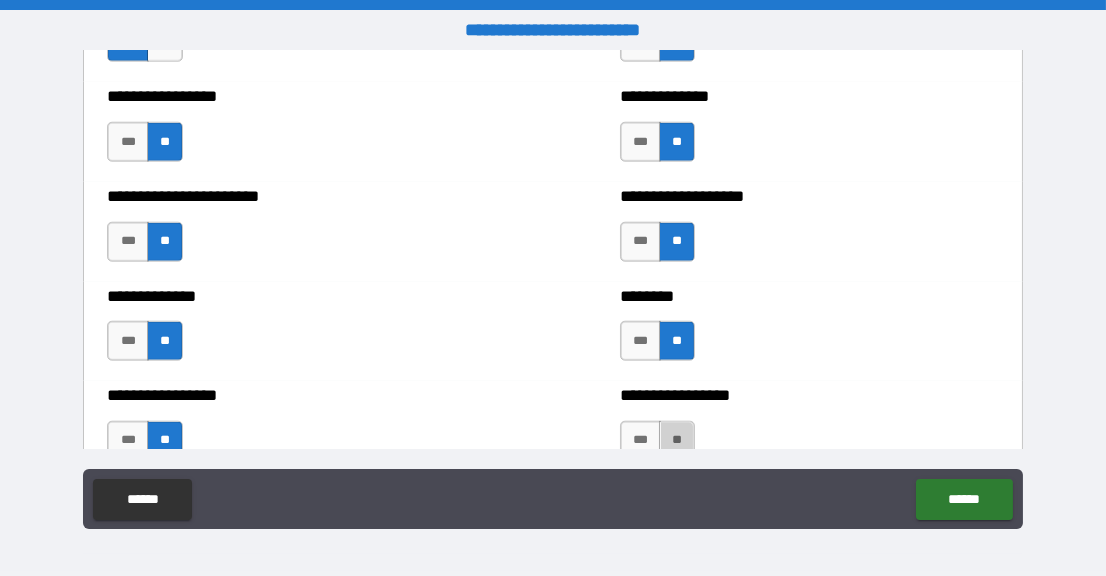 click on "**" at bounding box center (677, 441) 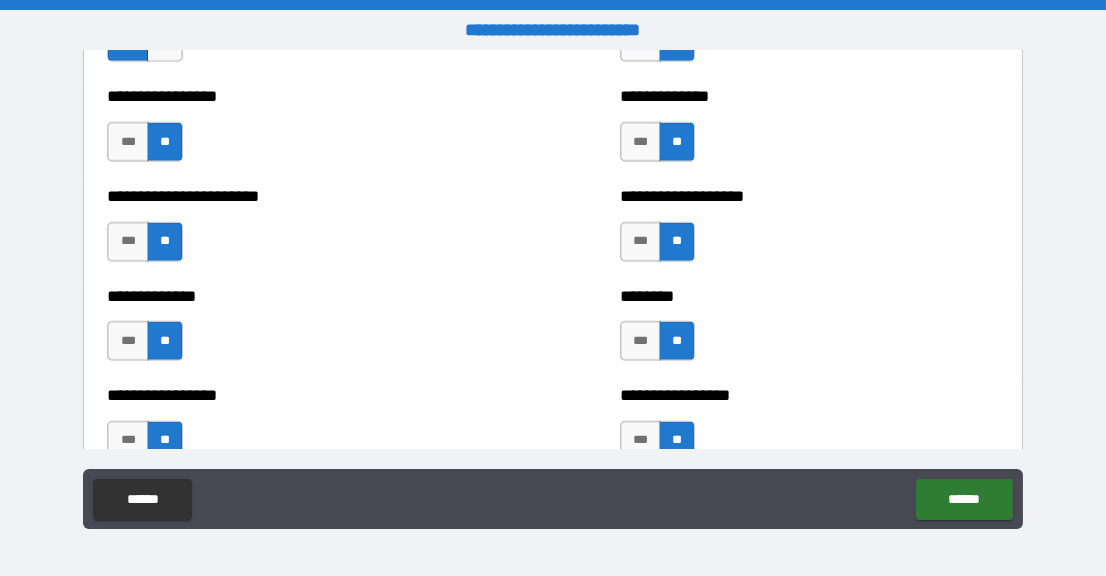 scroll, scrollTop: 3699, scrollLeft: 0, axis: vertical 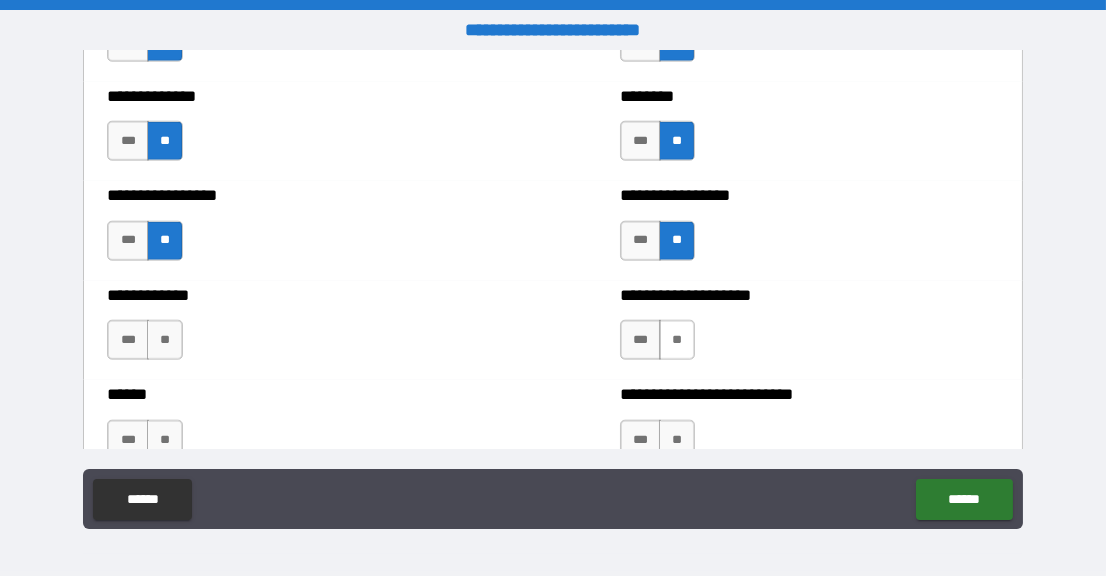 click on "**" at bounding box center (677, 340) 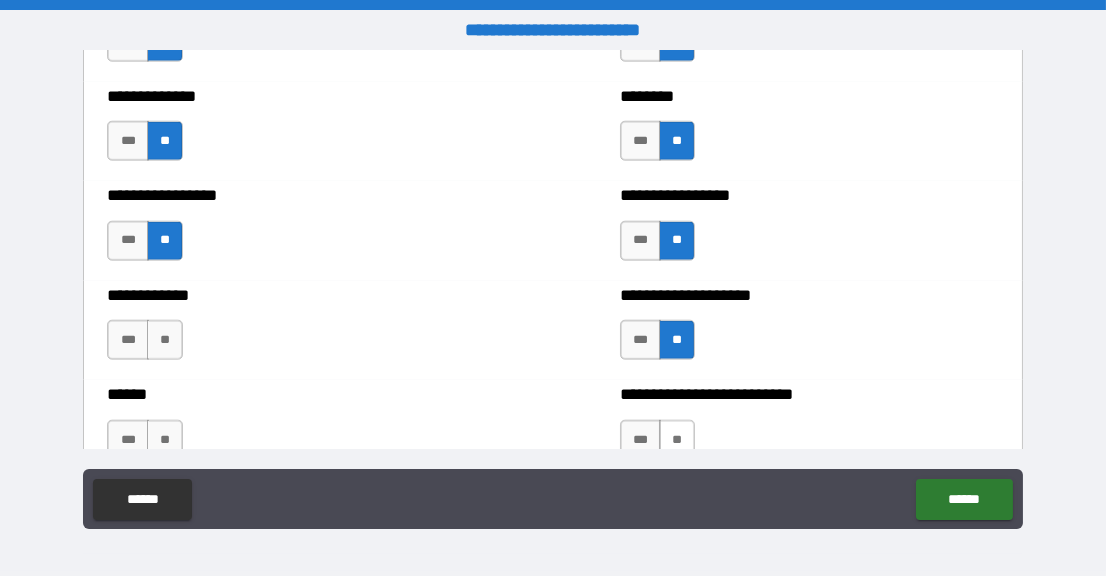 click on "**" at bounding box center [677, 440] 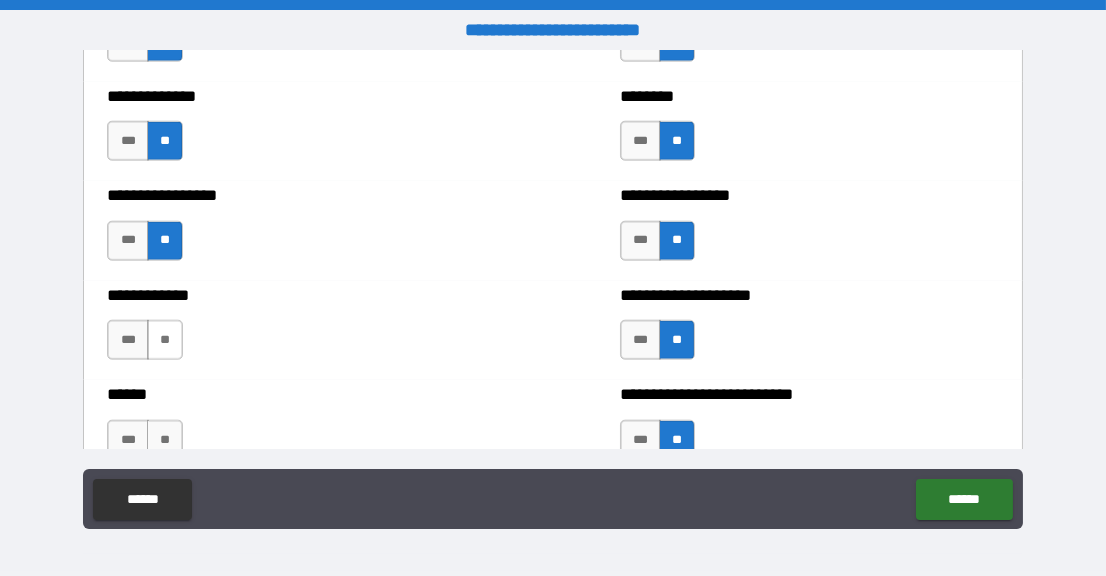click on "**" at bounding box center (165, 340) 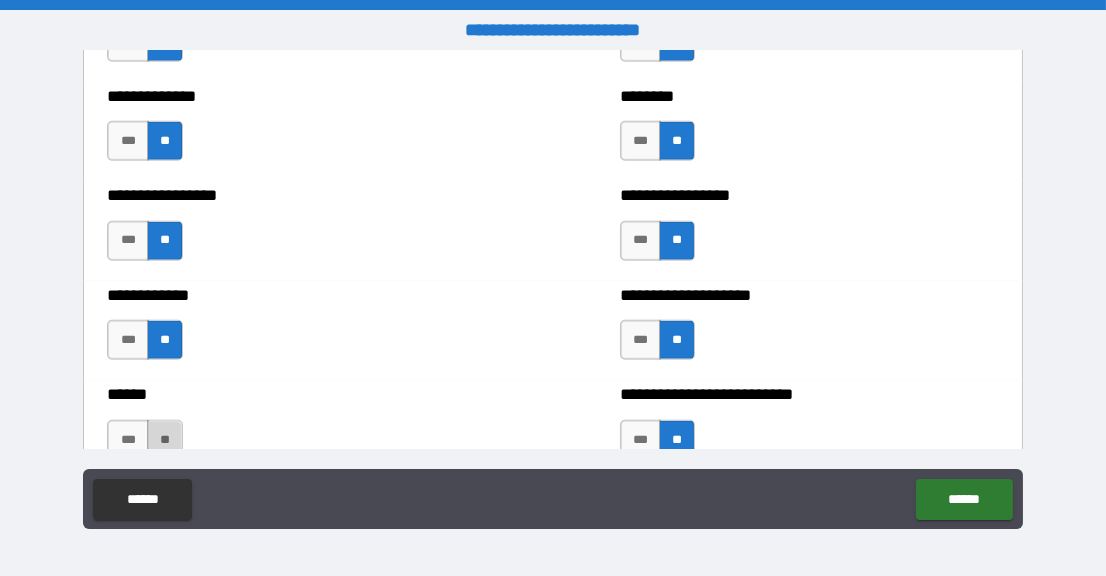 click on "**" at bounding box center [165, 440] 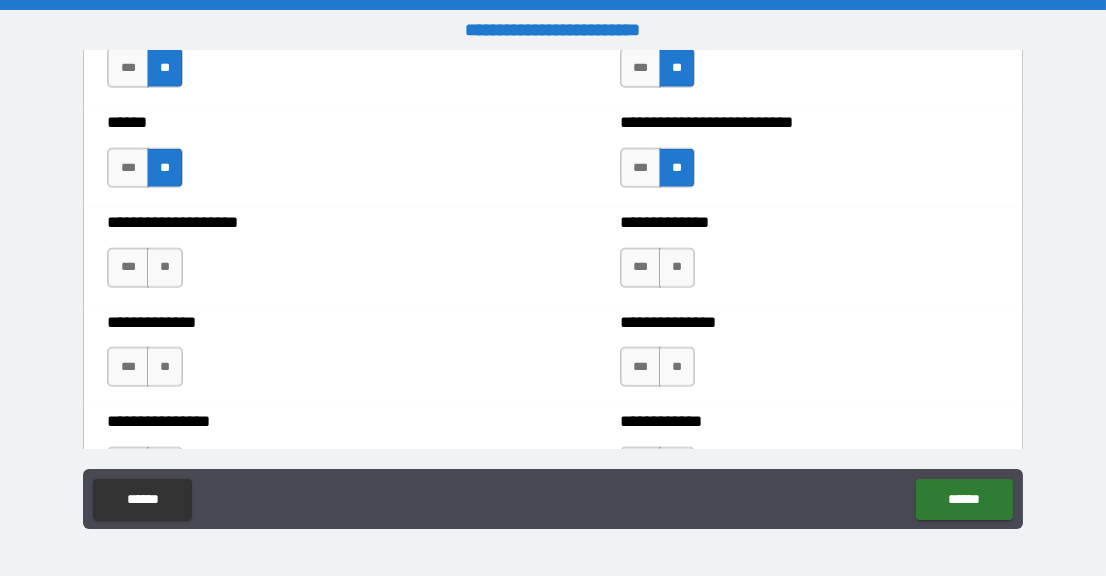 scroll, scrollTop: 4000, scrollLeft: 0, axis: vertical 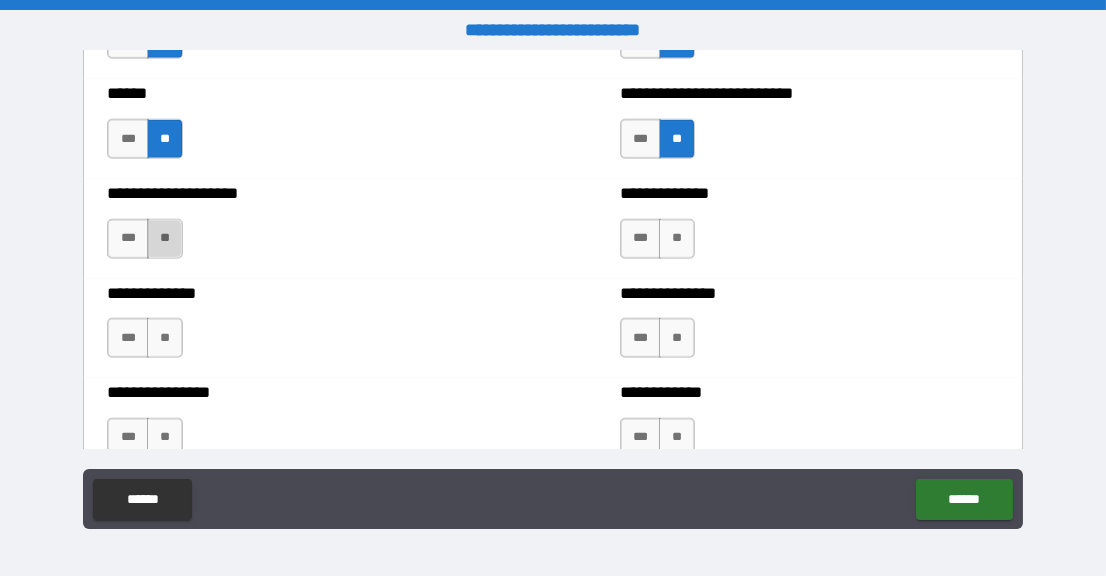 click on "**" at bounding box center (165, 239) 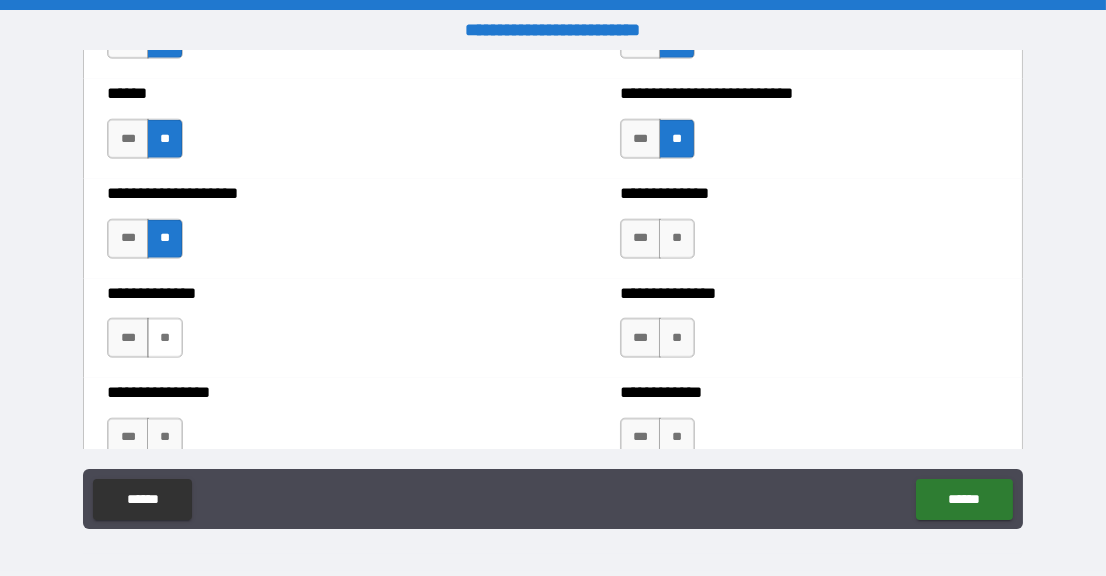 click on "**" at bounding box center [165, 338] 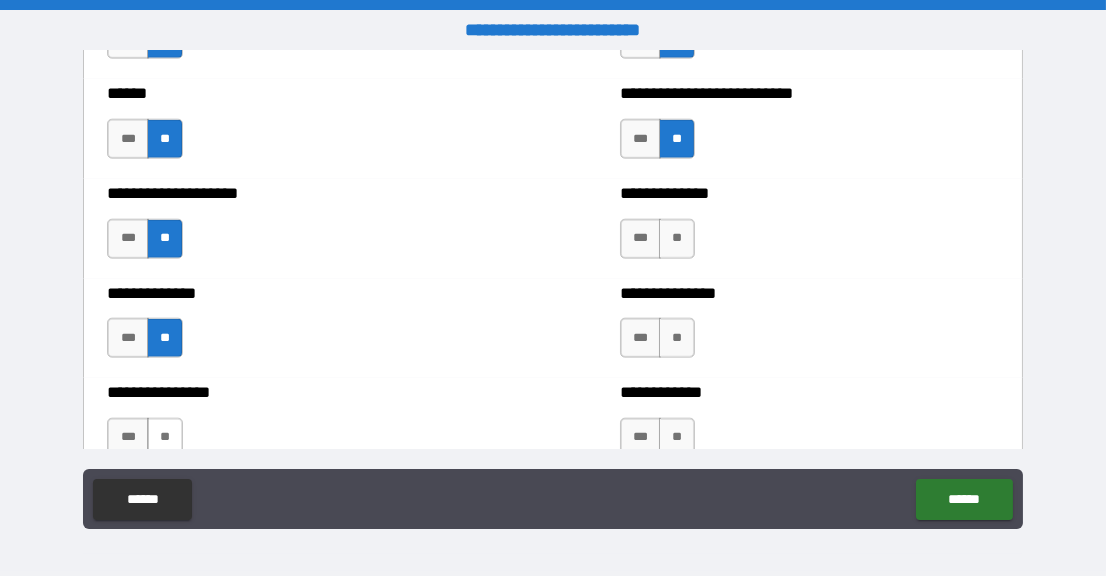click on "**" at bounding box center [165, 438] 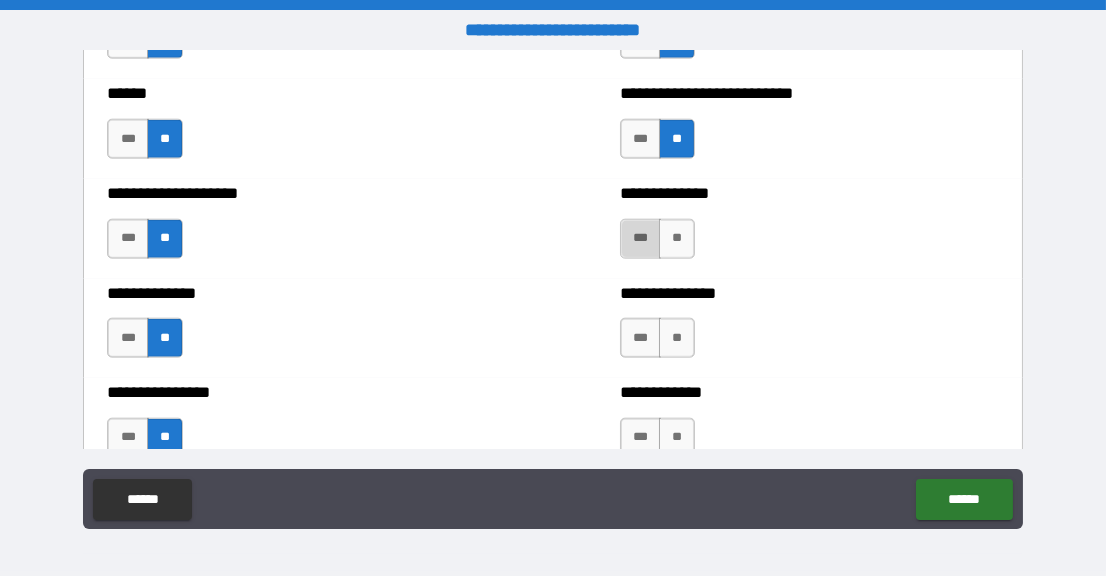 click on "***" at bounding box center [640, 239] 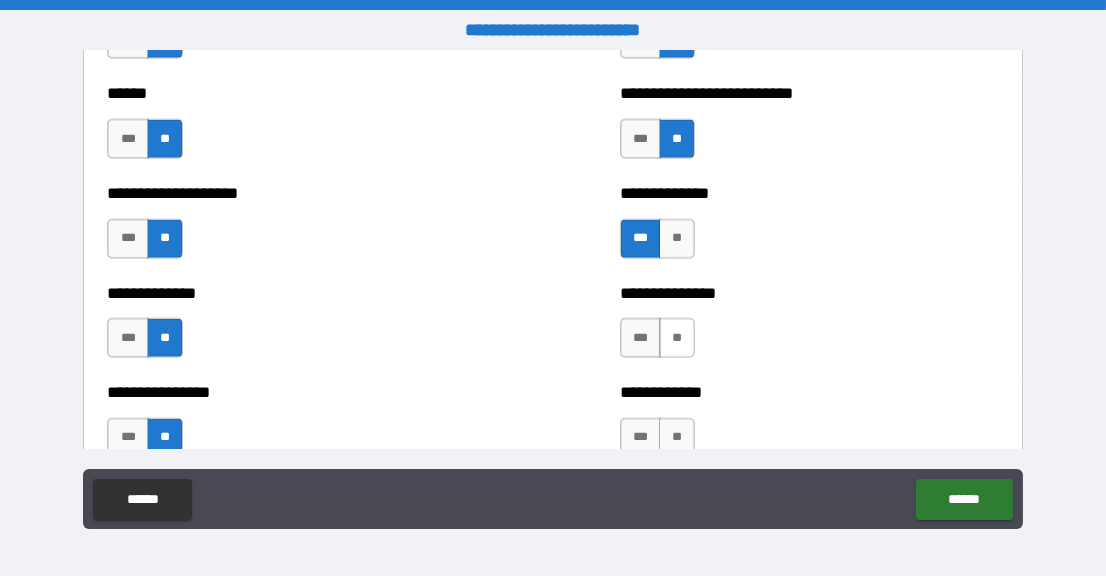 click on "**" at bounding box center (677, 338) 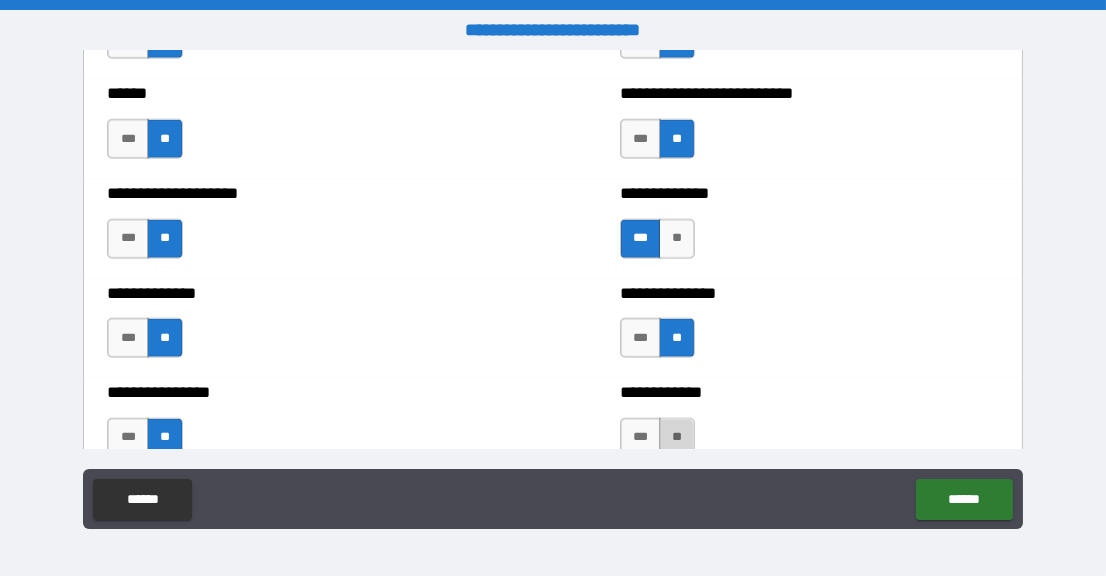 click on "**" at bounding box center (677, 438) 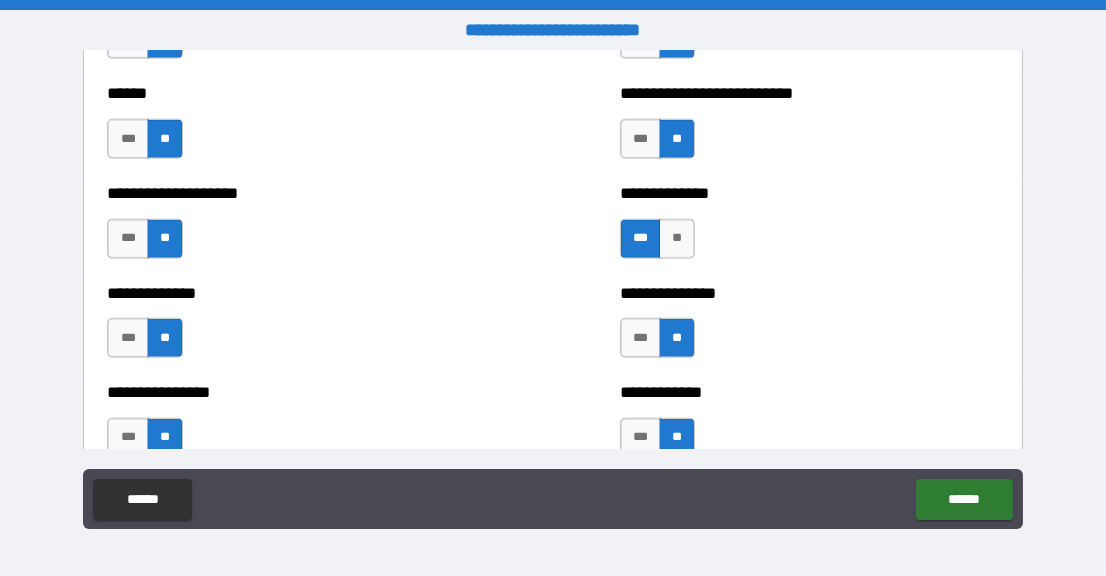 scroll, scrollTop: 4299, scrollLeft: 0, axis: vertical 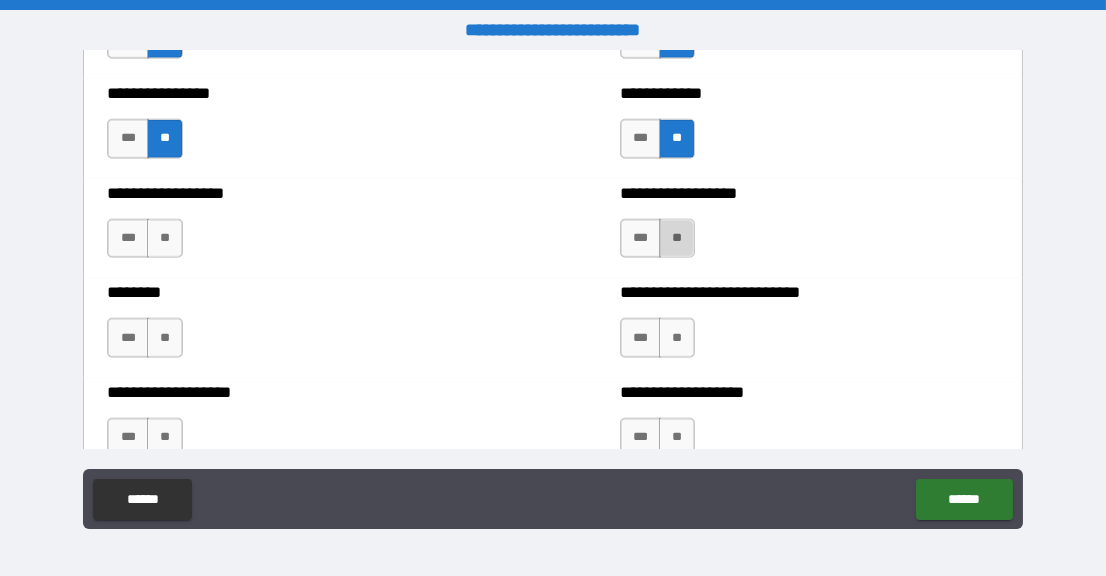 click on "**" at bounding box center [677, 239] 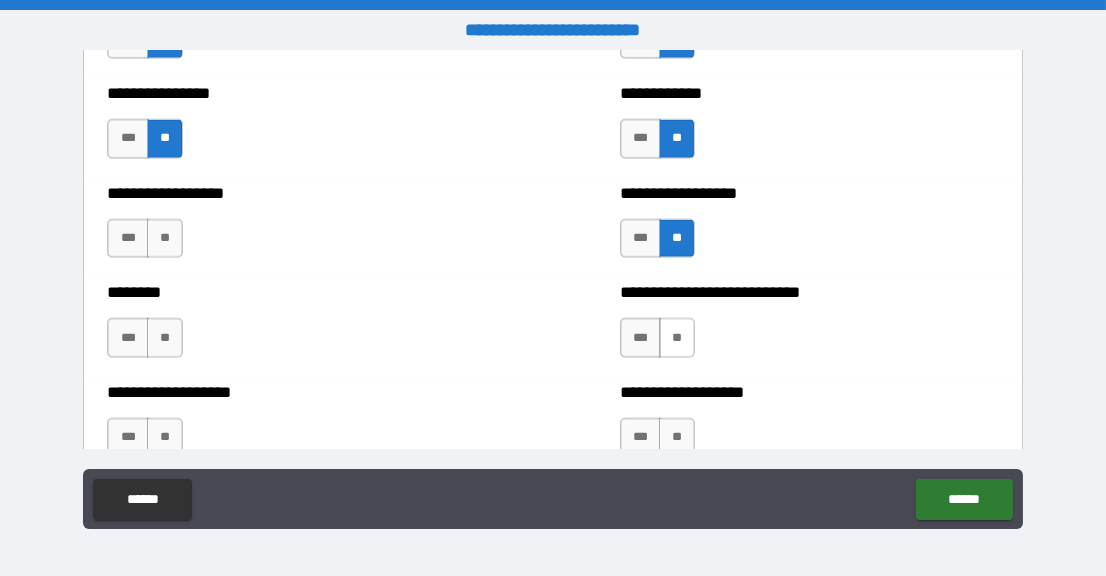 click on "**" at bounding box center [677, 338] 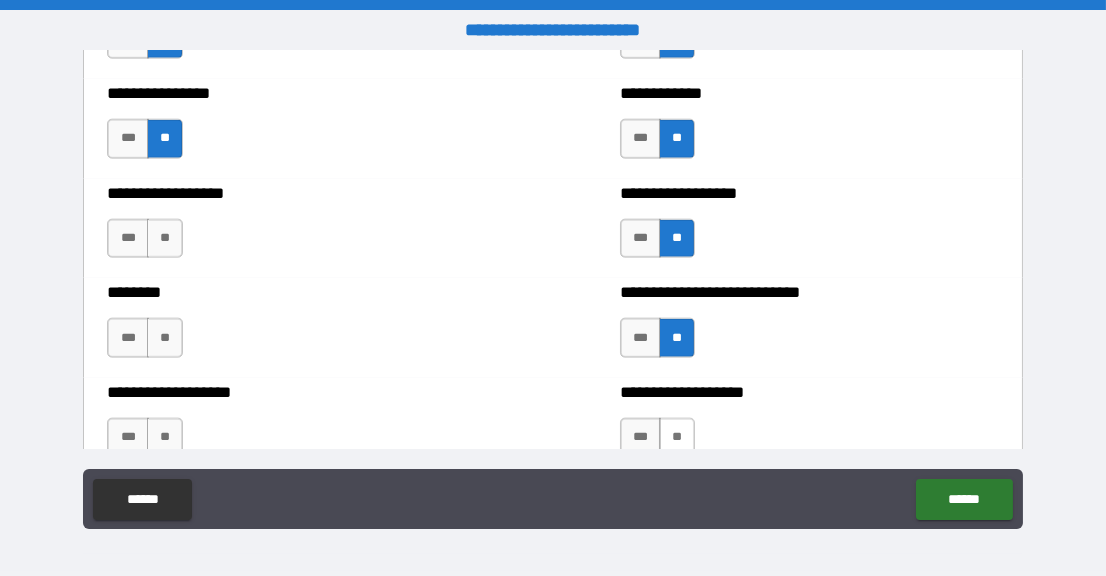 click on "**" at bounding box center (677, 438) 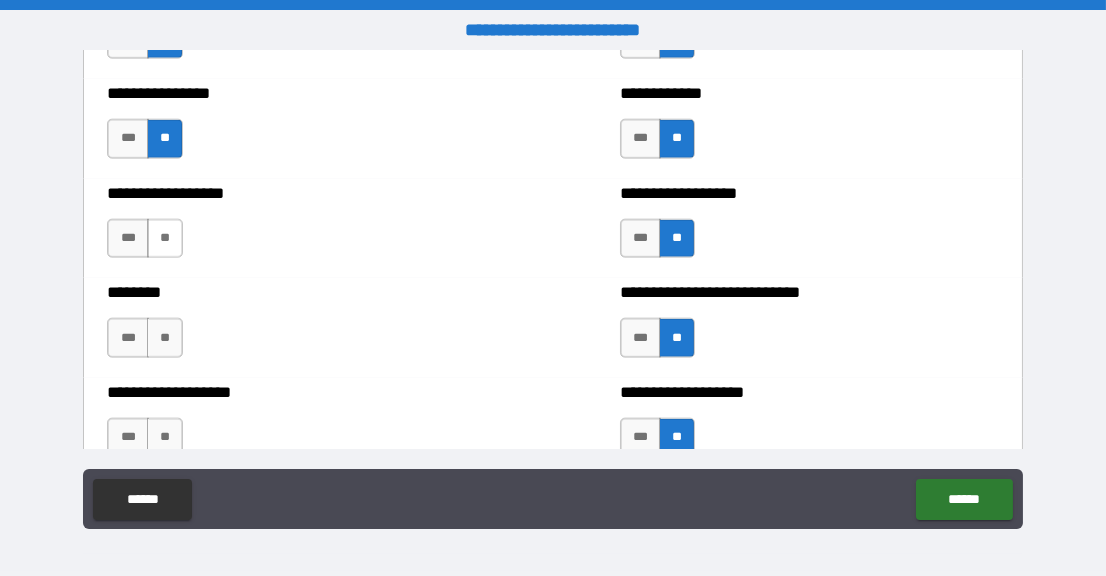 click on "**" at bounding box center (165, 239) 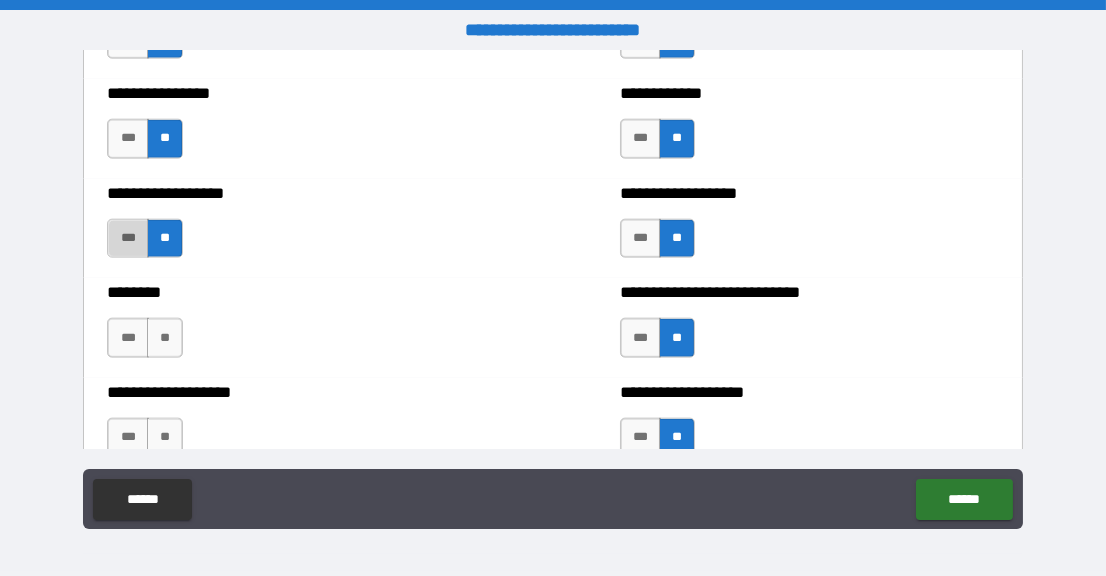 click on "***" at bounding box center [127, 239] 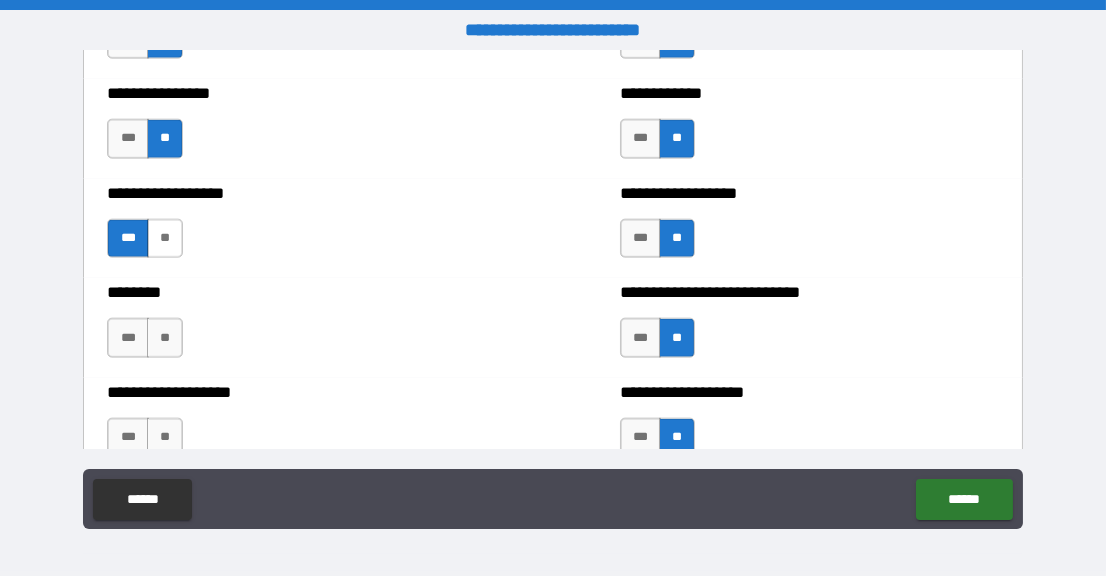 click on "**" at bounding box center (165, 239) 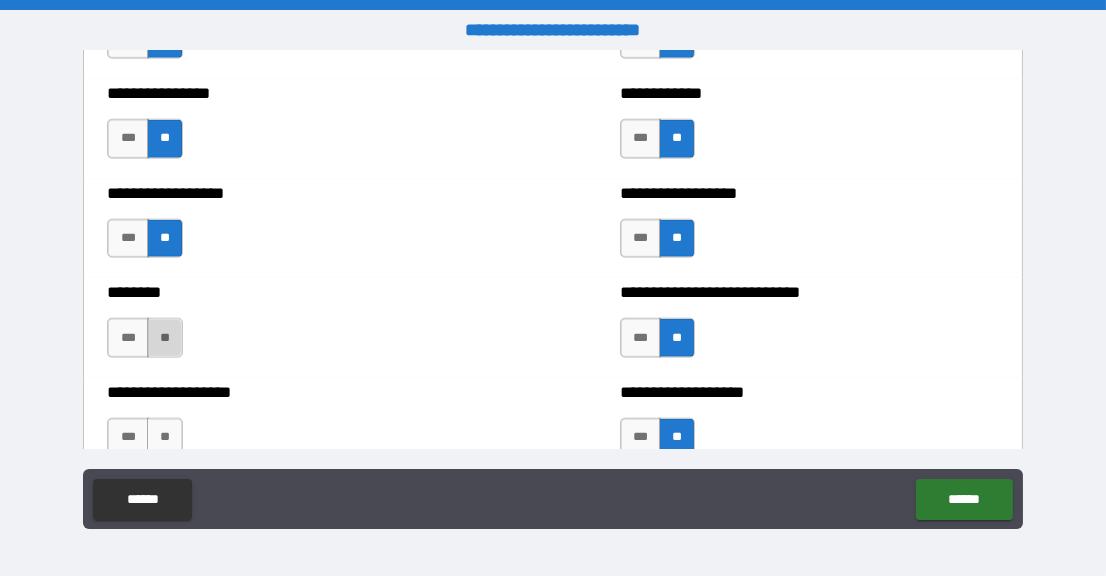 click on "**" at bounding box center (165, 338) 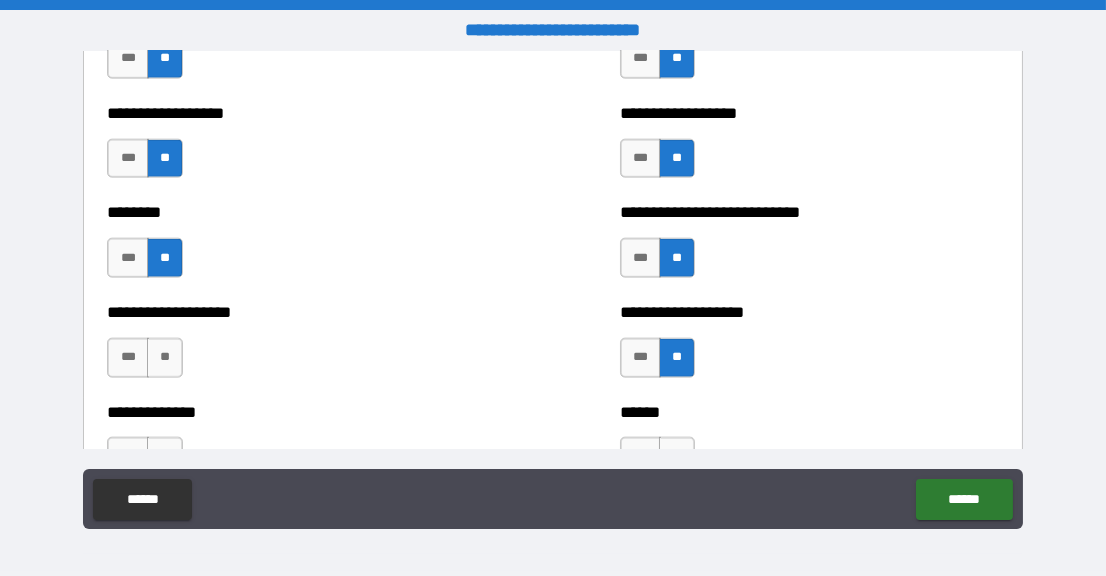 scroll, scrollTop: 4499, scrollLeft: 0, axis: vertical 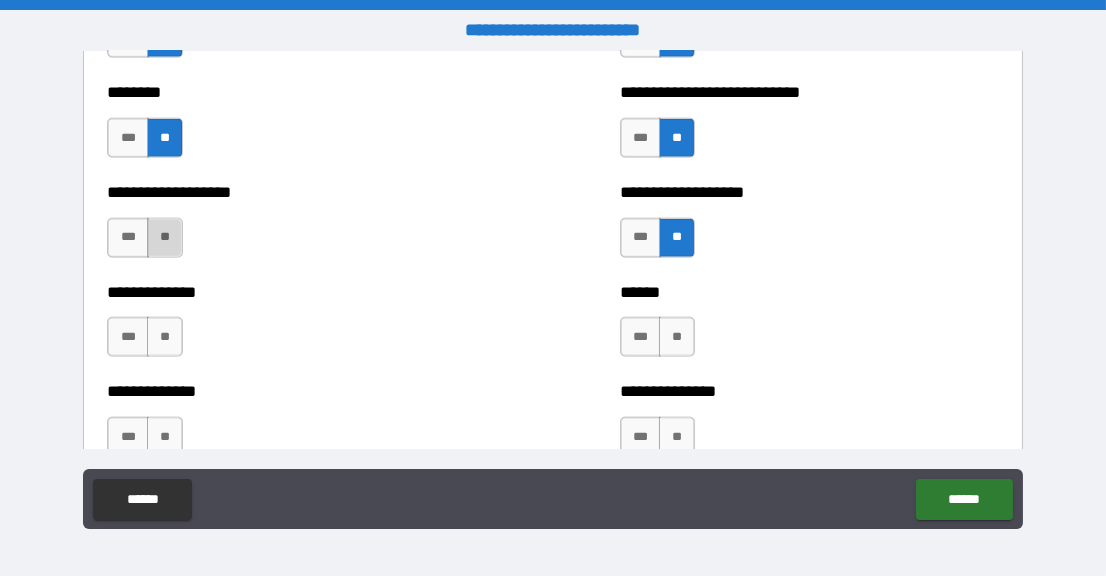 click on "**" at bounding box center [165, 238] 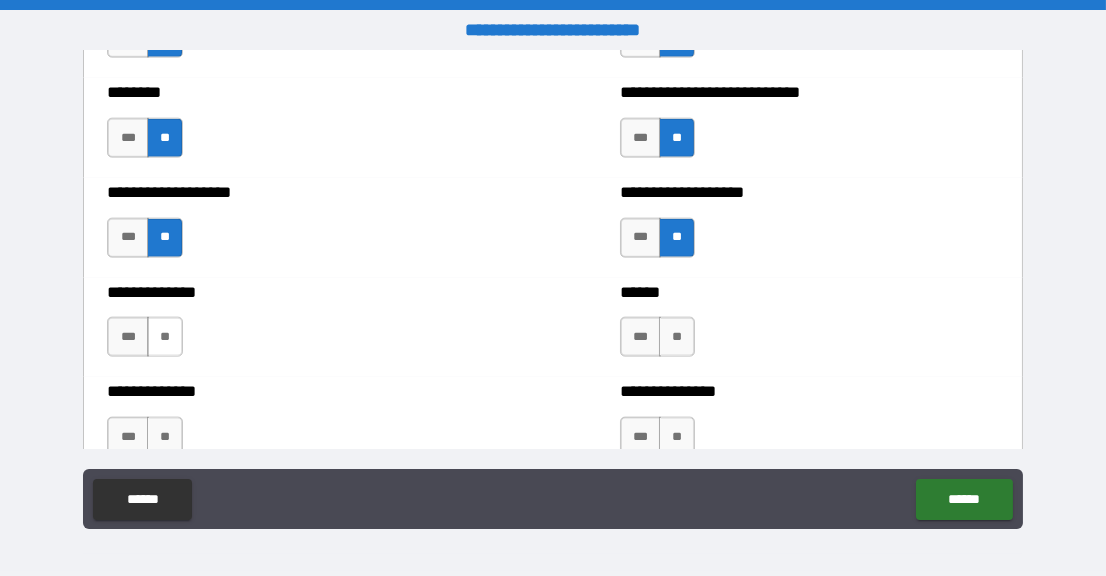 click on "**" at bounding box center (165, 337) 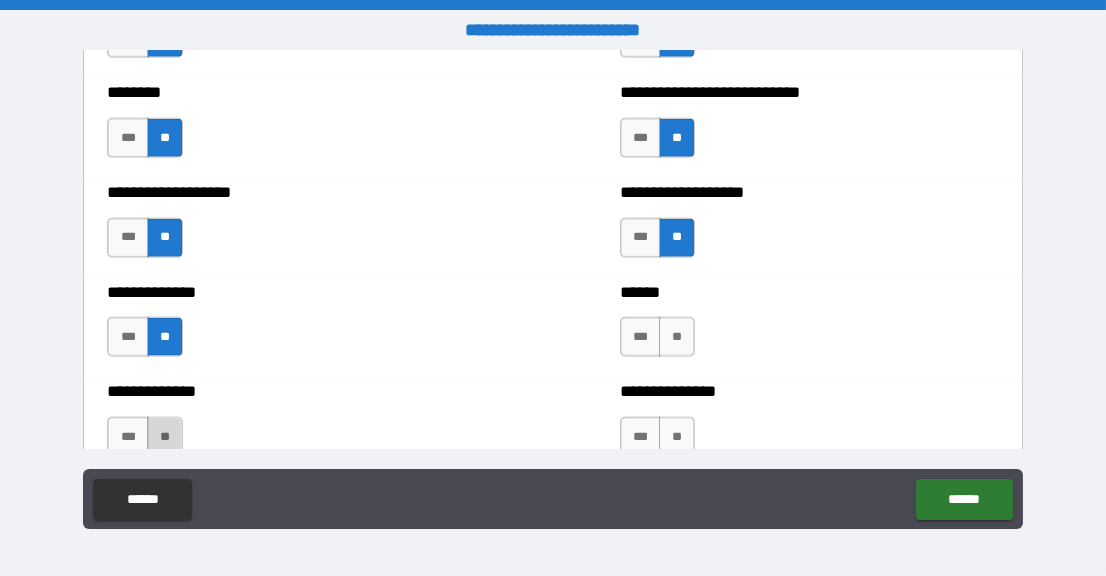 click on "**" at bounding box center [165, 437] 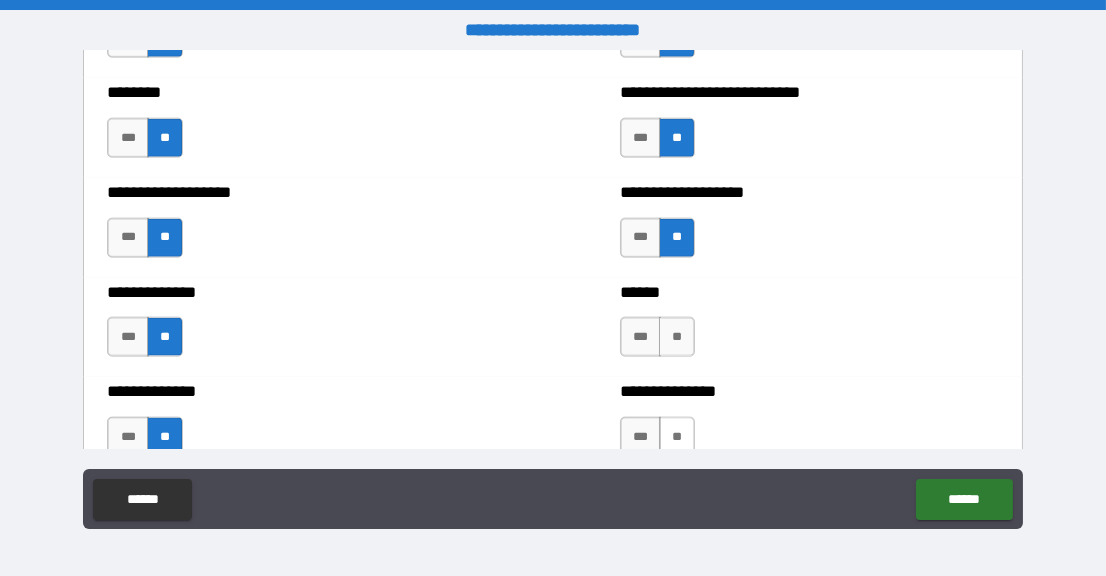 click on "**" at bounding box center [677, 437] 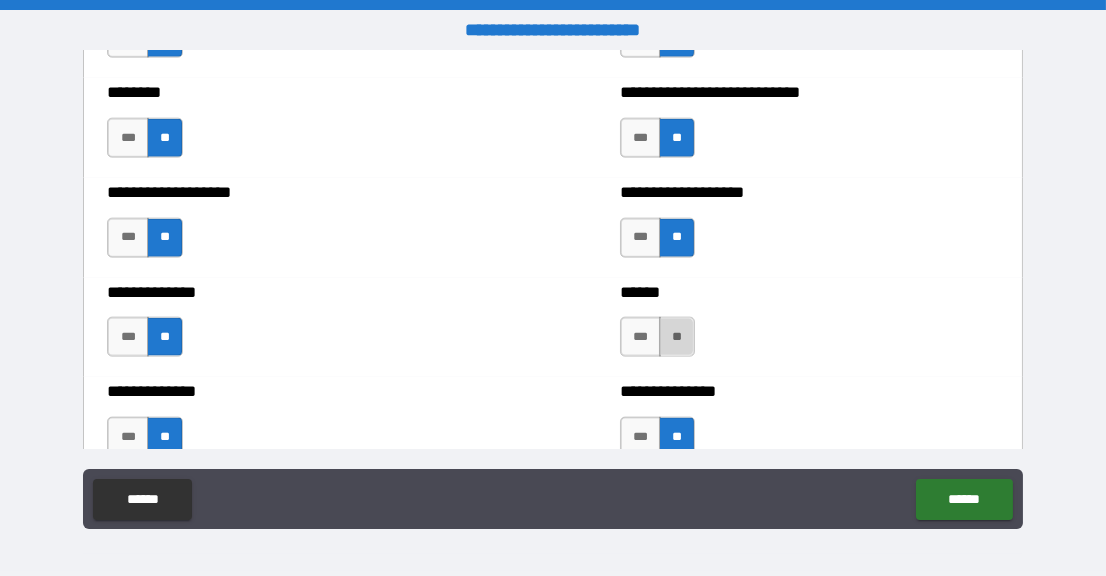 click on "**" at bounding box center [677, 337] 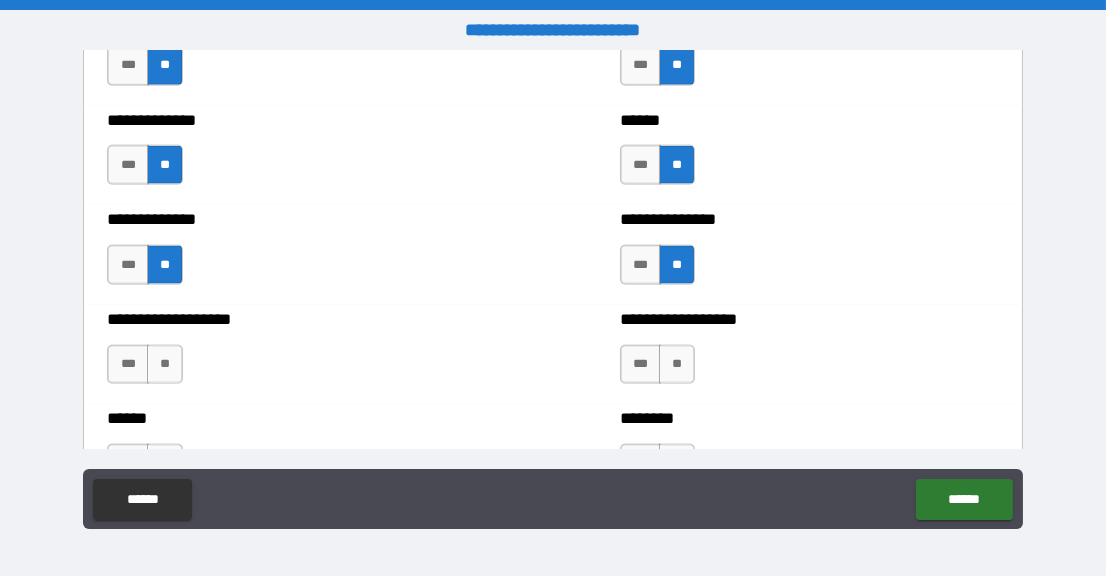 scroll, scrollTop: 4699, scrollLeft: 0, axis: vertical 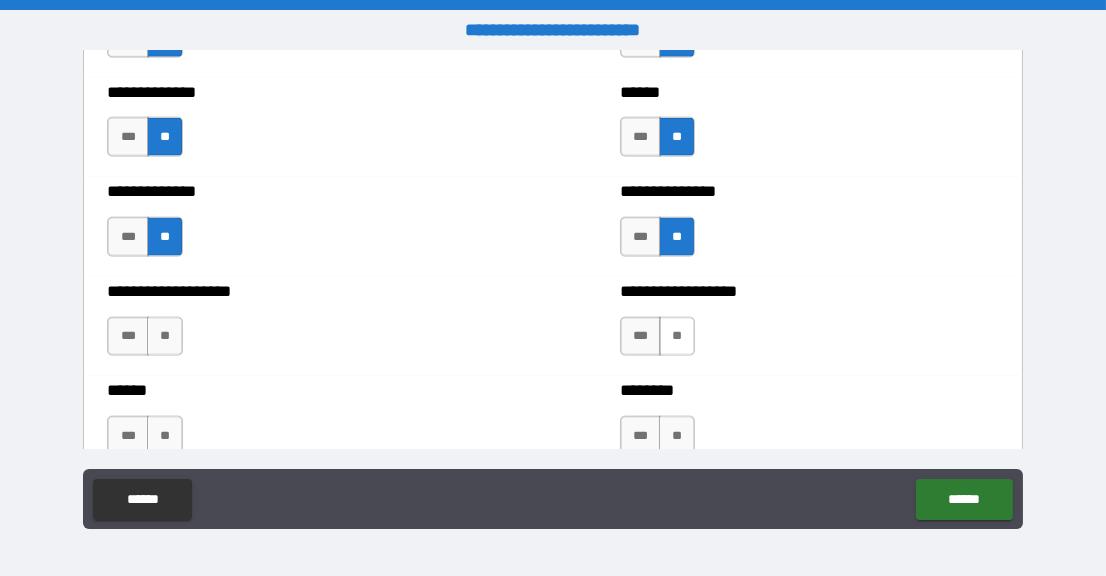 click on "**" at bounding box center (677, 337) 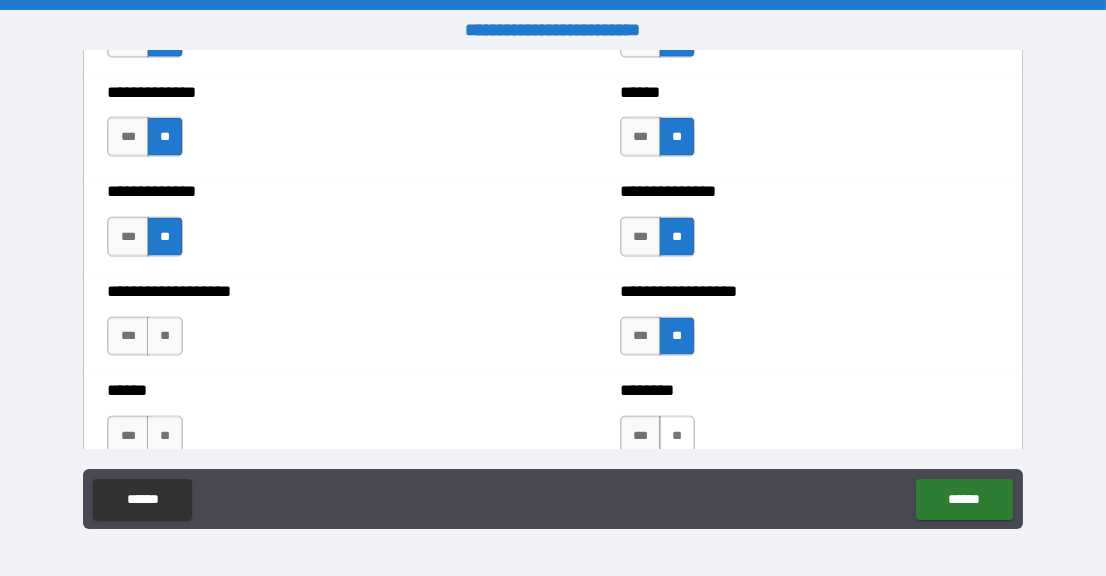 click on "**" at bounding box center [677, 436] 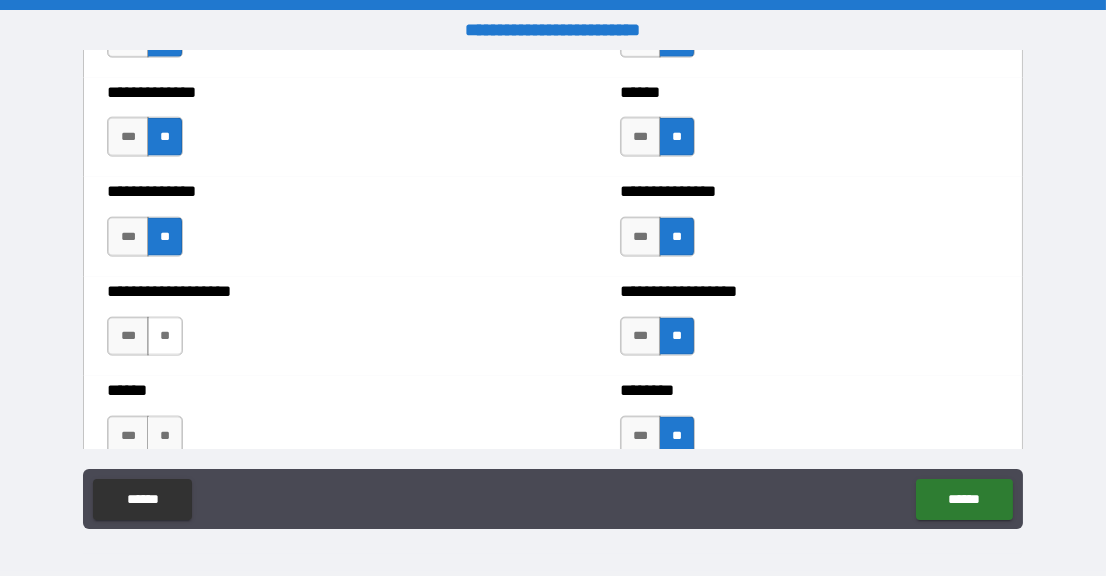 drag, startPoint x: 160, startPoint y: 328, endPoint x: 165, endPoint y: 342, distance: 14.866069 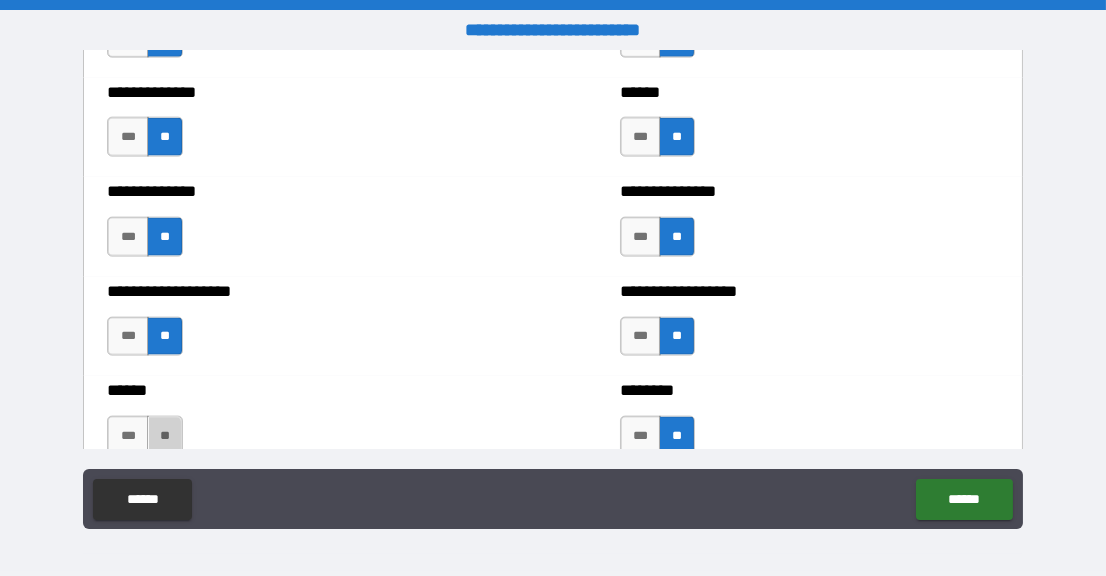 drag, startPoint x: 162, startPoint y: 431, endPoint x: 296, endPoint y: 392, distance: 139.56003 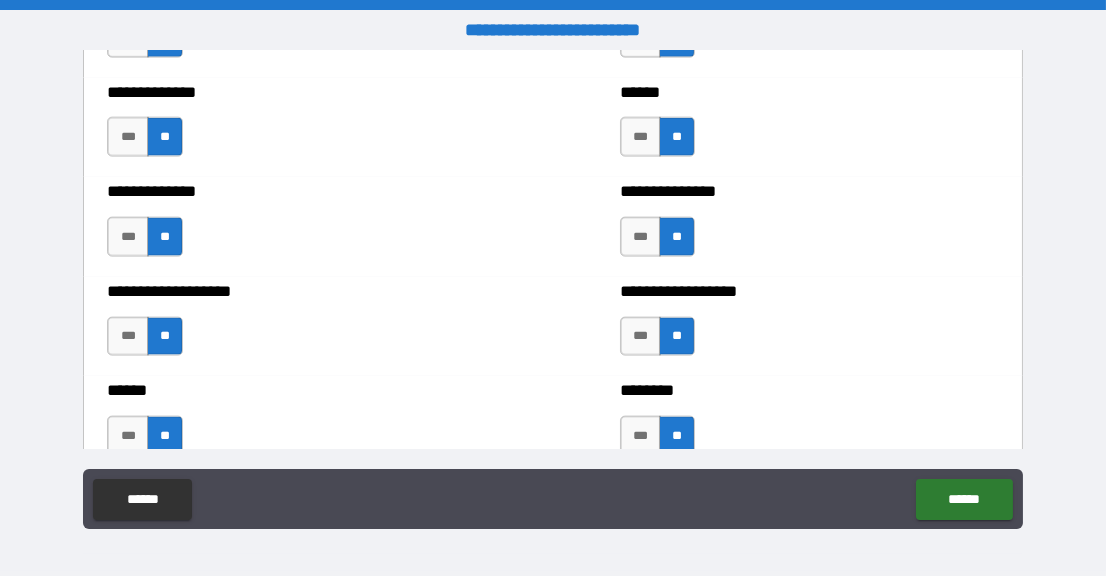 scroll, scrollTop: 4899, scrollLeft: 0, axis: vertical 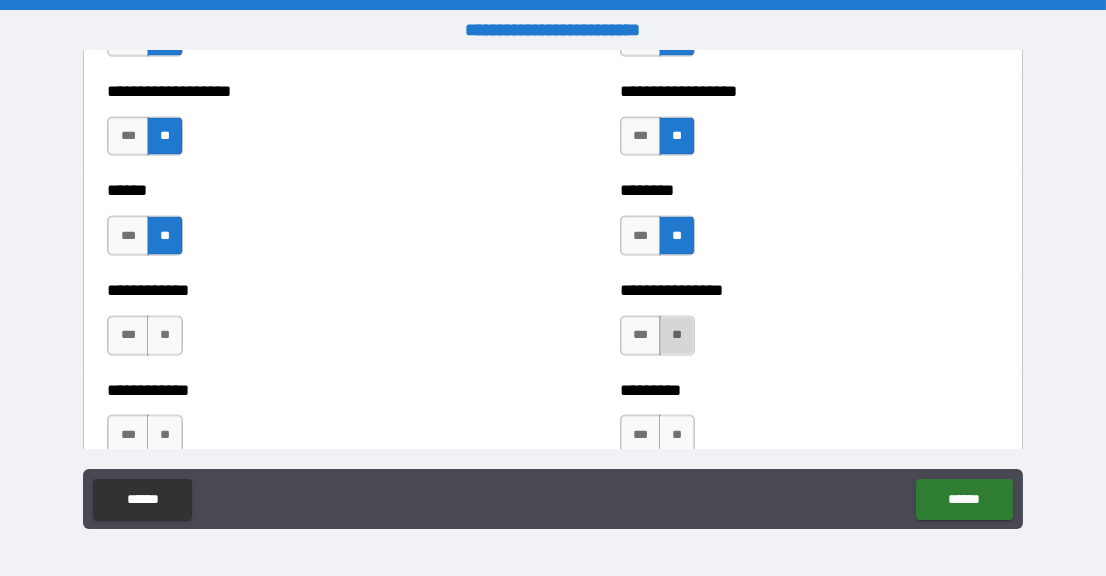 click on "**" at bounding box center (677, 336) 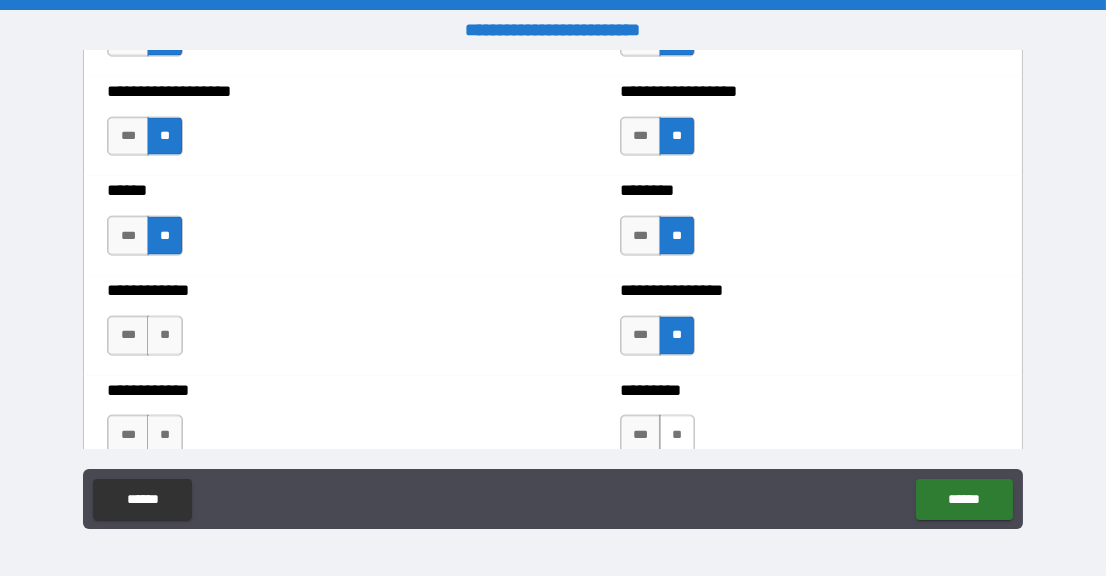 click on "**" at bounding box center (677, 435) 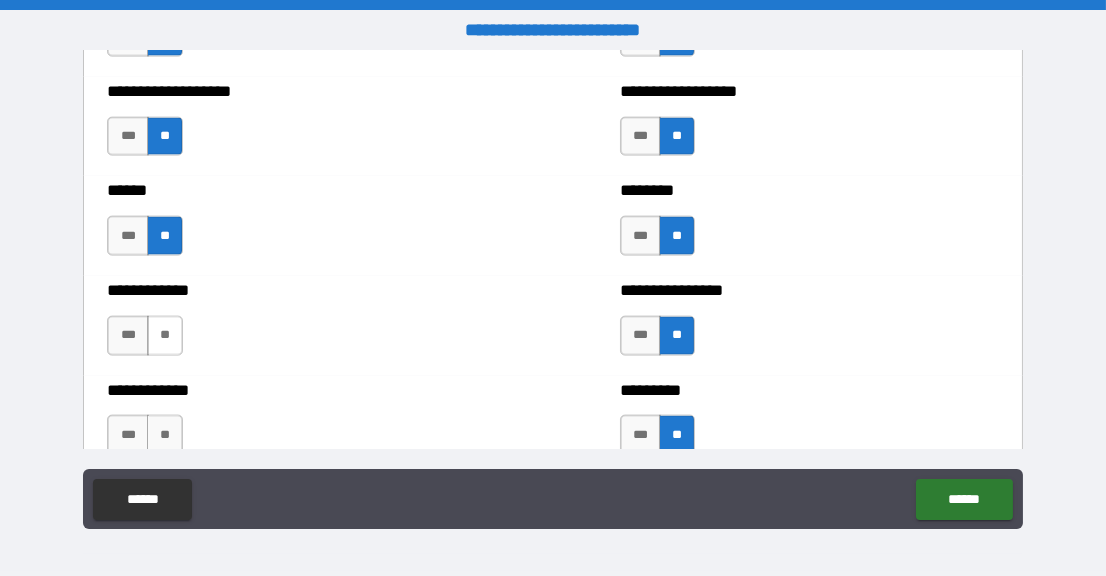 click on "**" at bounding box center (165, 336) 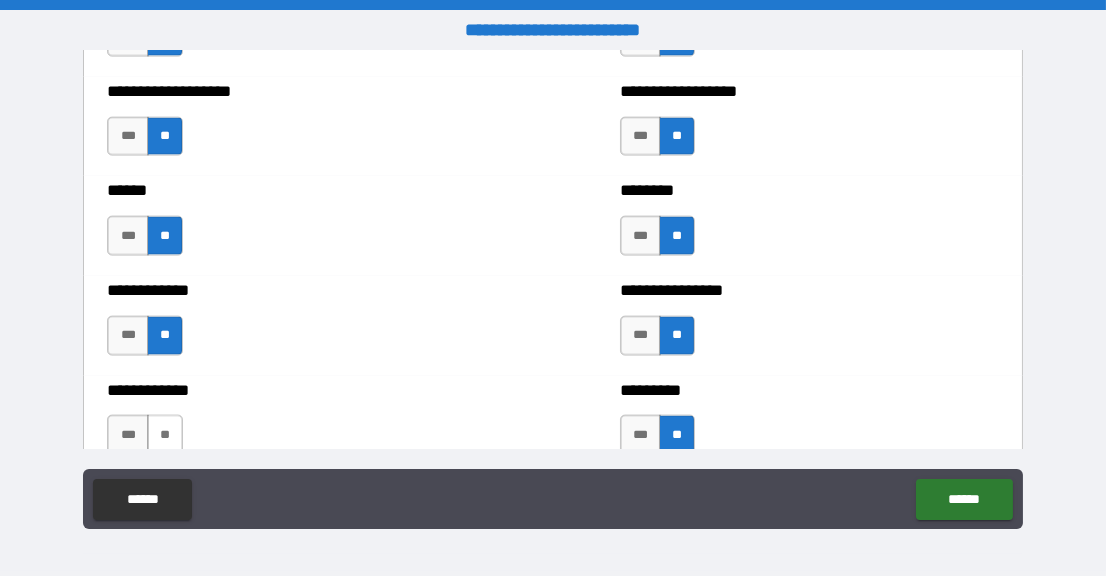 click on "**" at bounding box center (165, 435) 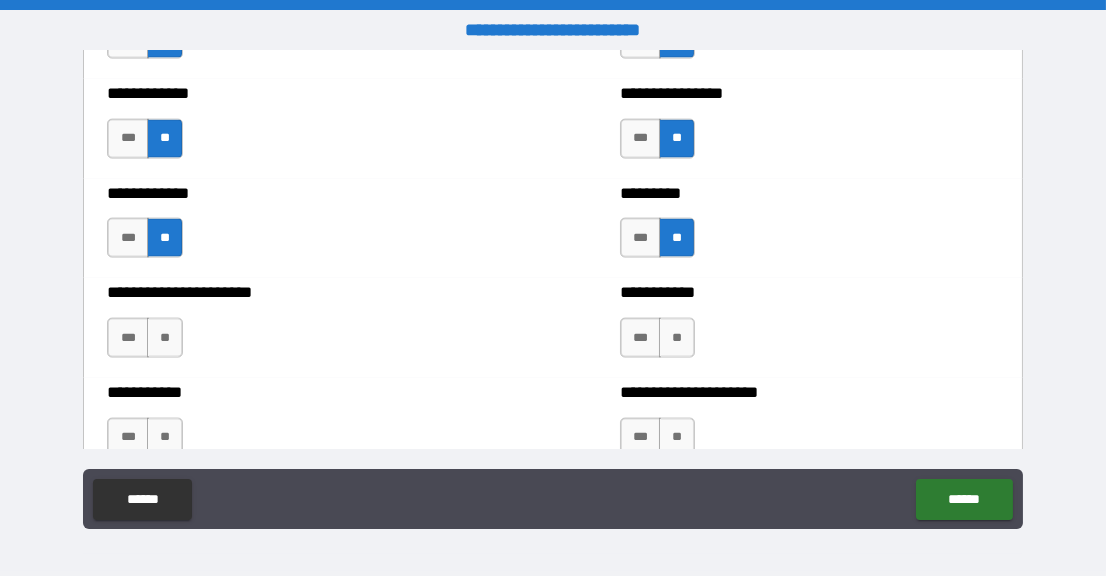 scroll, scrollTop: 5099, scrollLeft: 0, axis: vertical 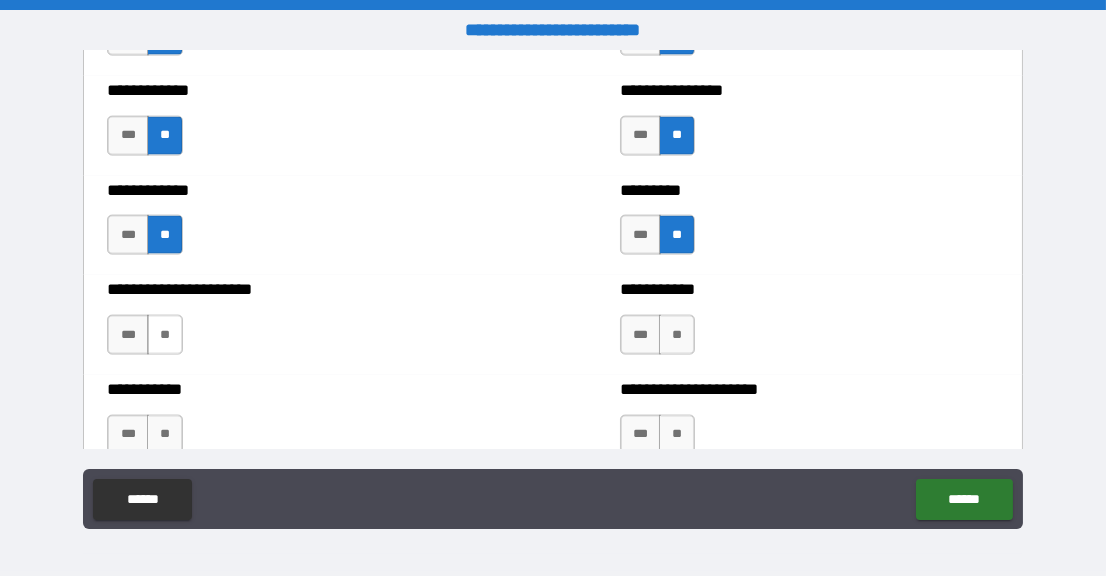 click on "**" at bounding box center (165, 335) 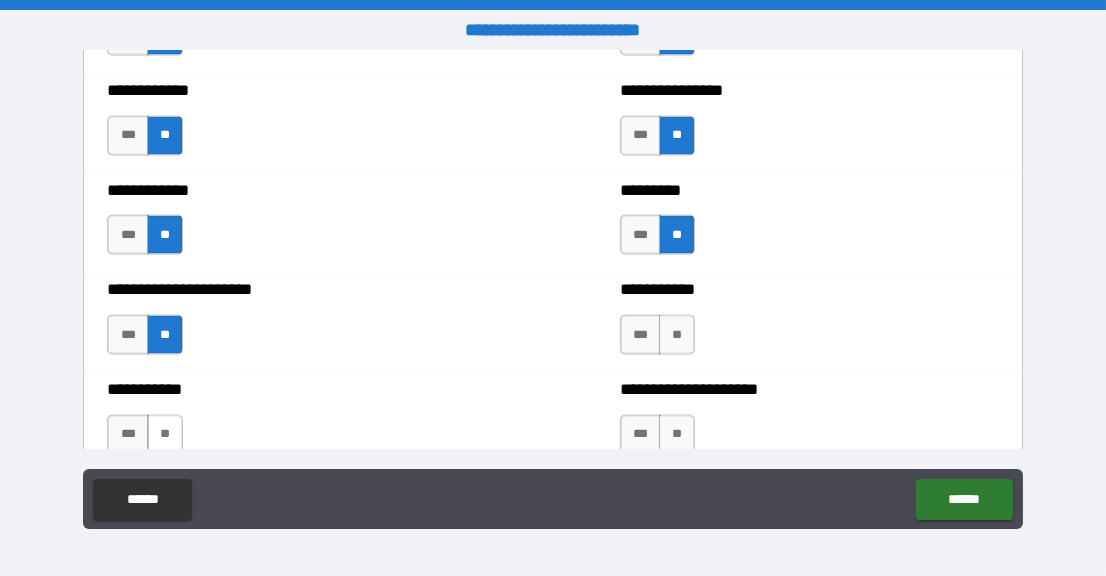 click on "**" at bounding box center (165, 435) 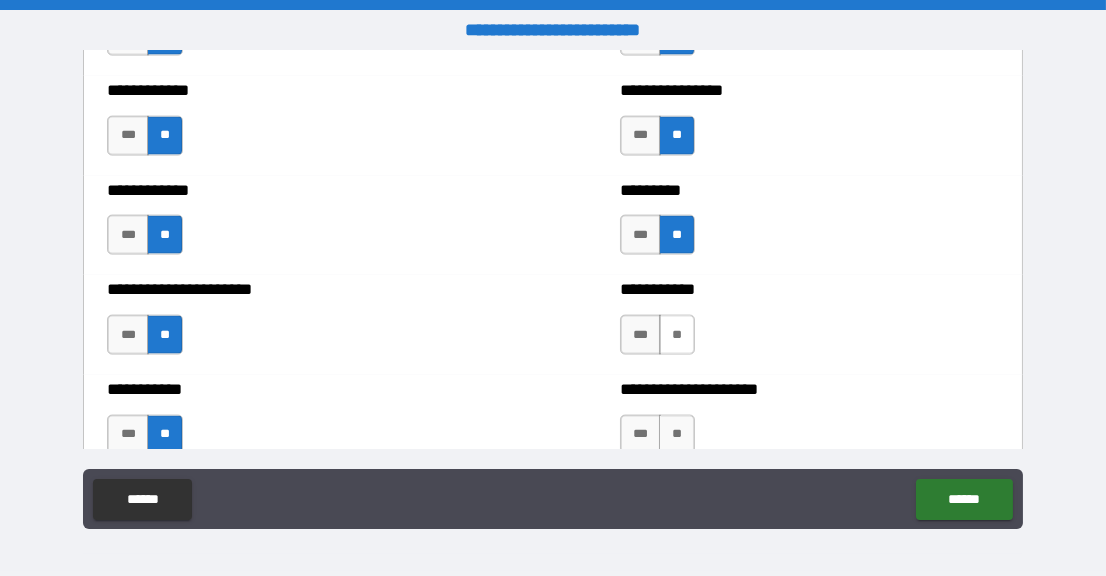click on "**" at bounding box center (677, 335) 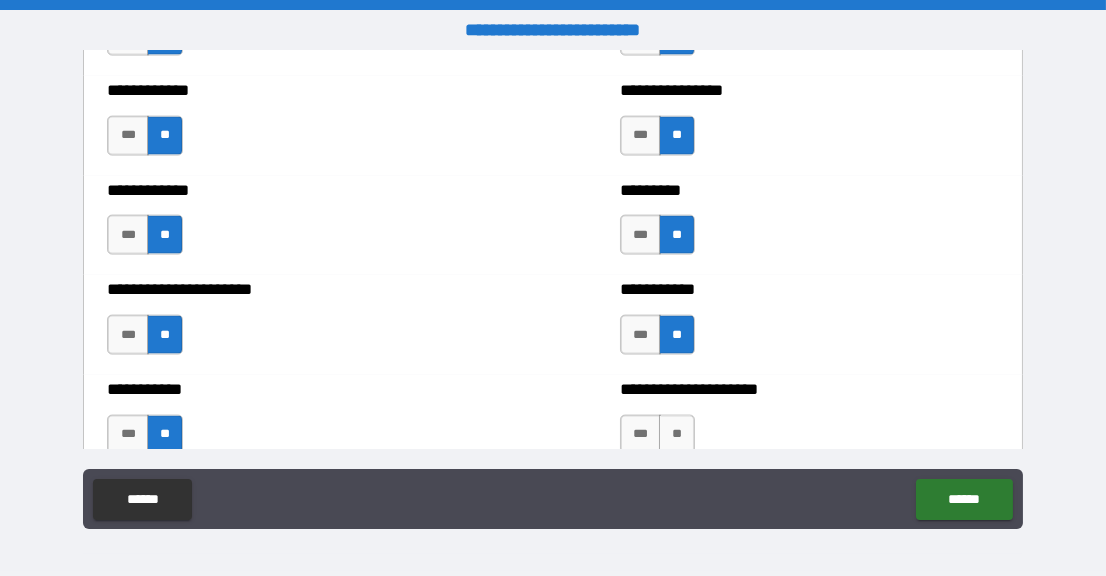 drag, startPoint x: 672, startPoint y: 429, endPoint x: 717, endPoint y: 421, distance: 45.705578 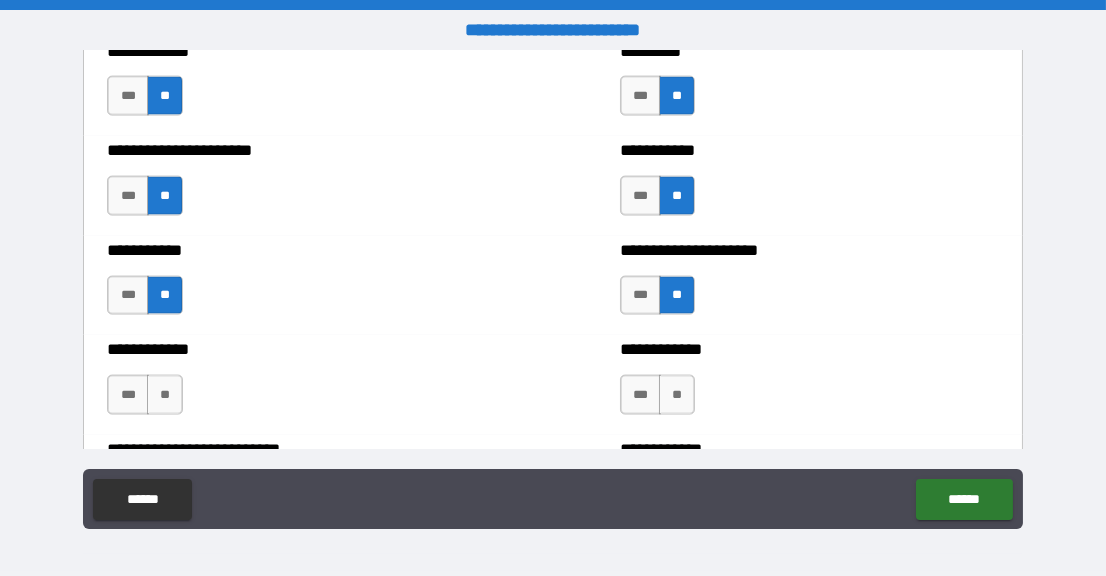 scroll, scrollTop: 5299, scrollLeft: 0, axis: vertical 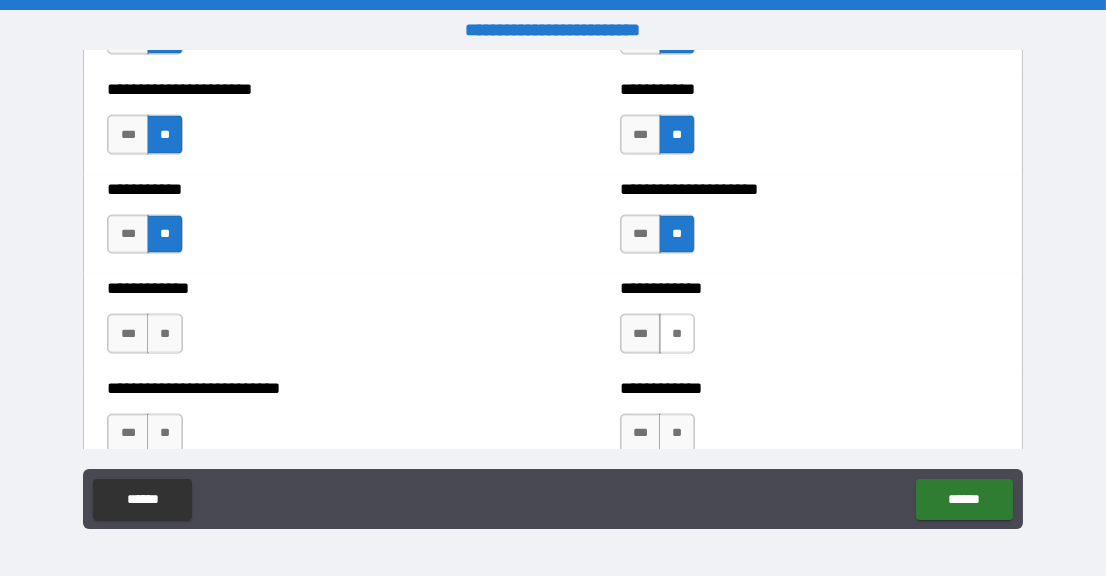 click on "**" at bounding box center (677, 334) 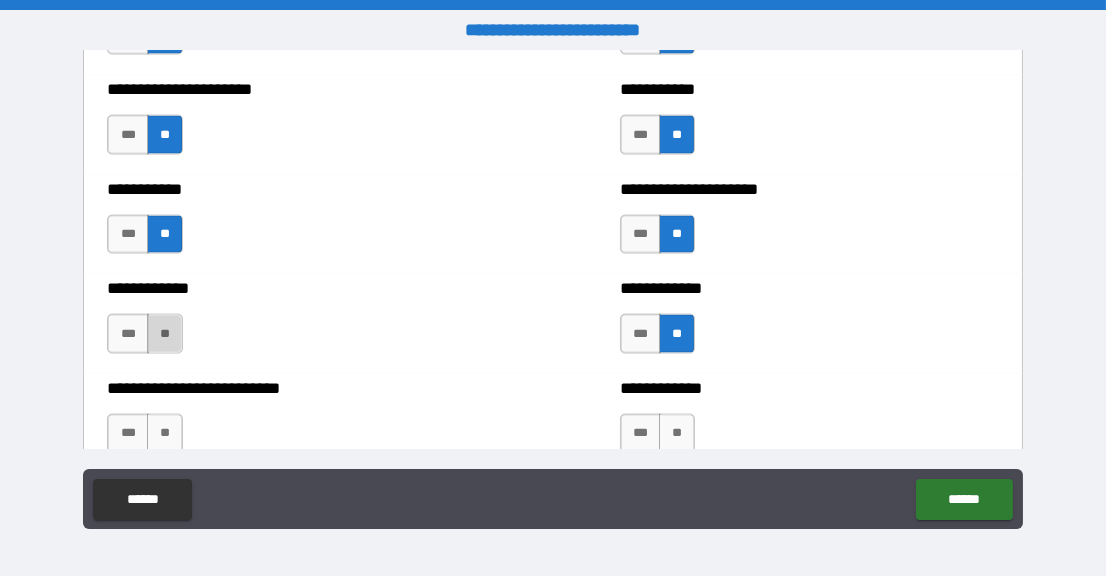 click on "**" at bounding box center [165, 334] 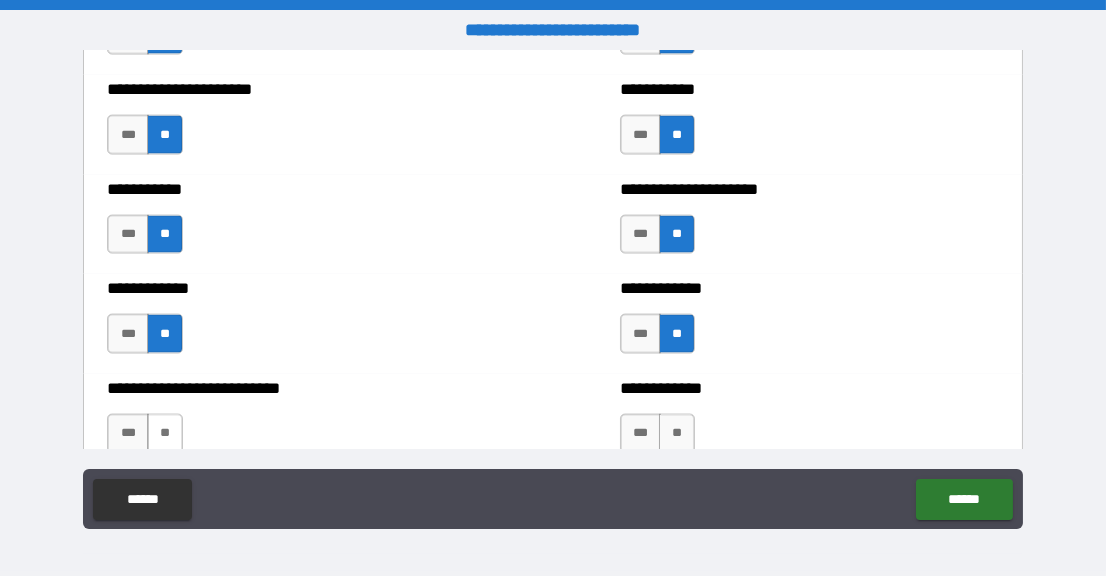 click on "**" at bounding box center (165, 434) 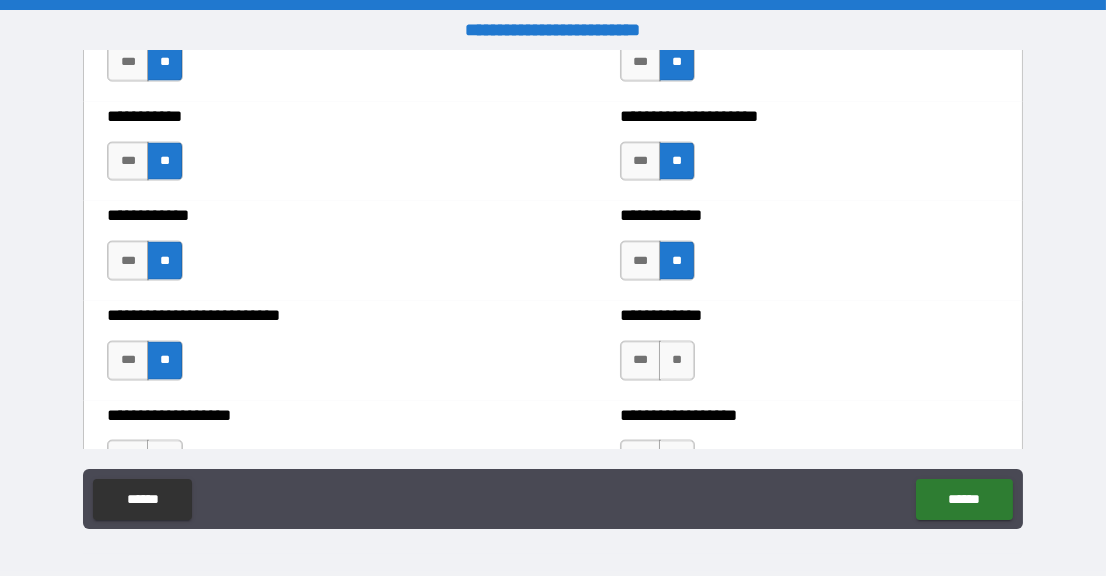 scroll, scrollTop: 5400, scrollLeft: 0, axis: vertical 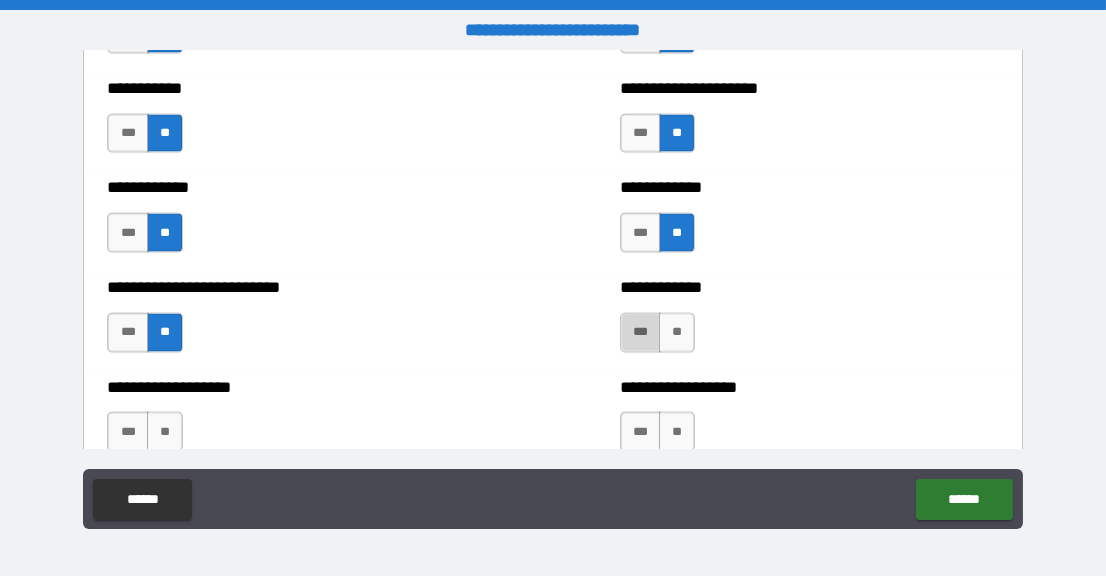 click on "***" at bounding box center (640, 333) 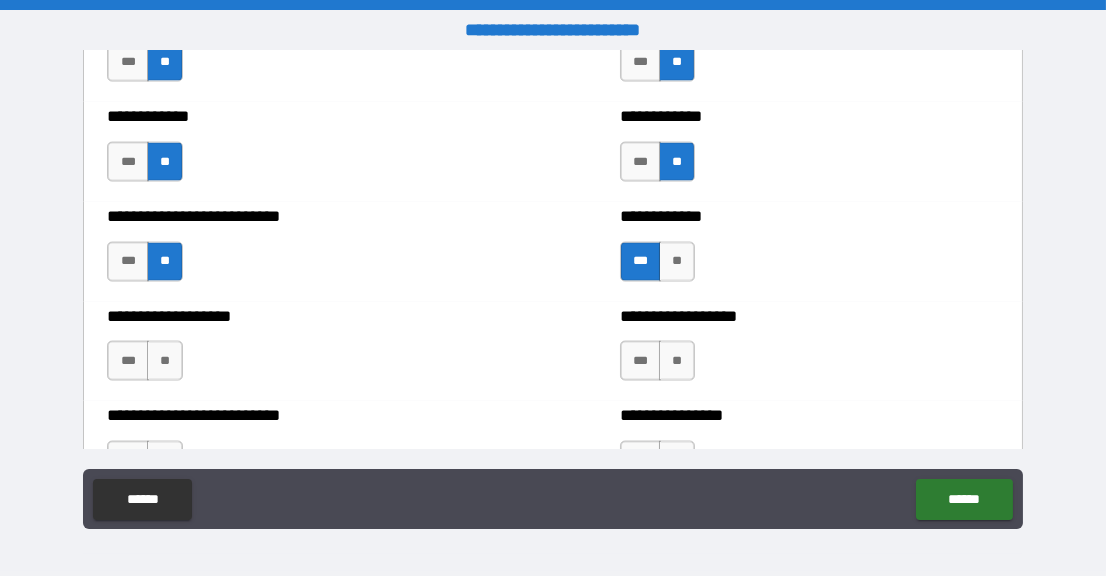 scroll, scrollTop: 5499, scrollLeft: 0, axis: vertical 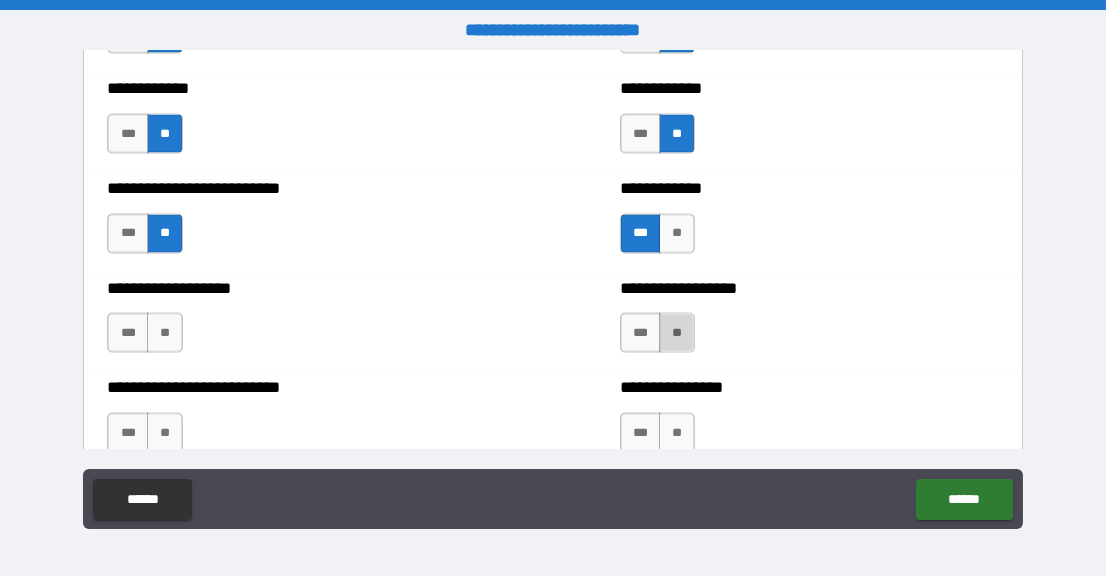 click on "**" at bounding box center (677, 333) 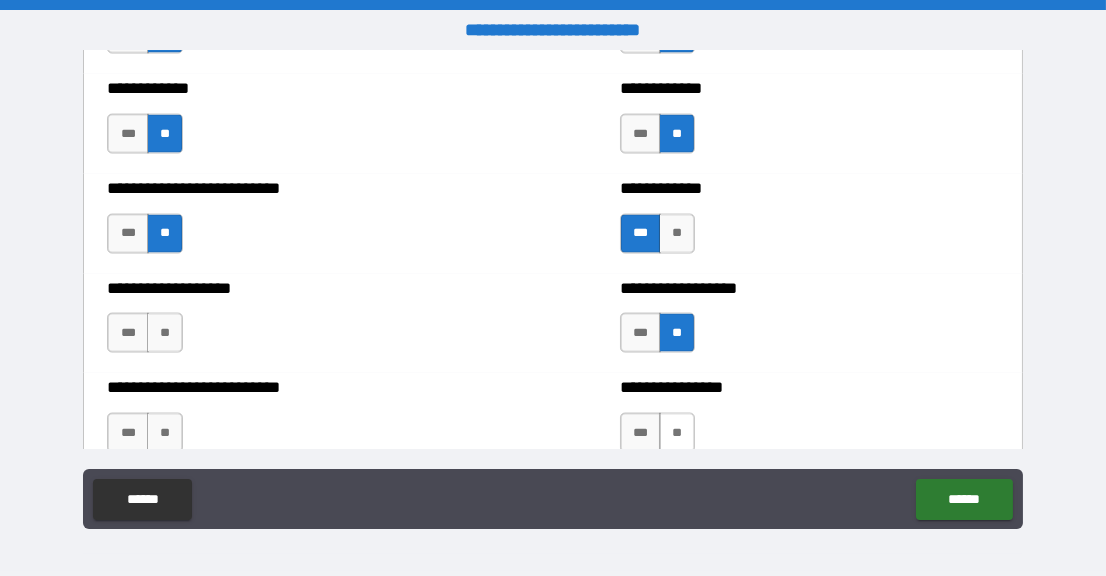 click on "**" at bounding box center (677, 433) 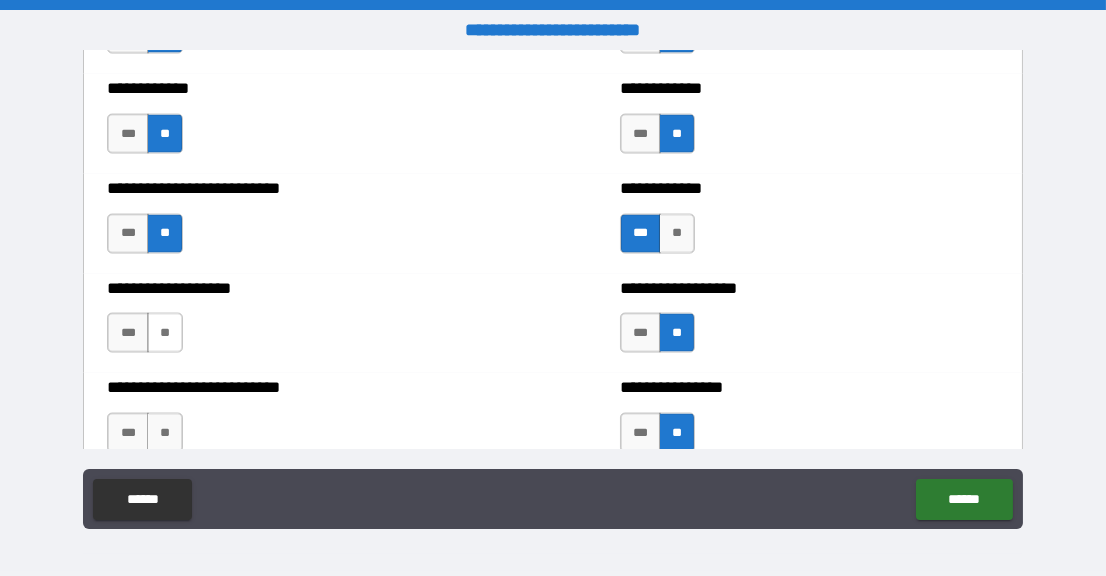 click on "**" at bounding box center [165, 333] 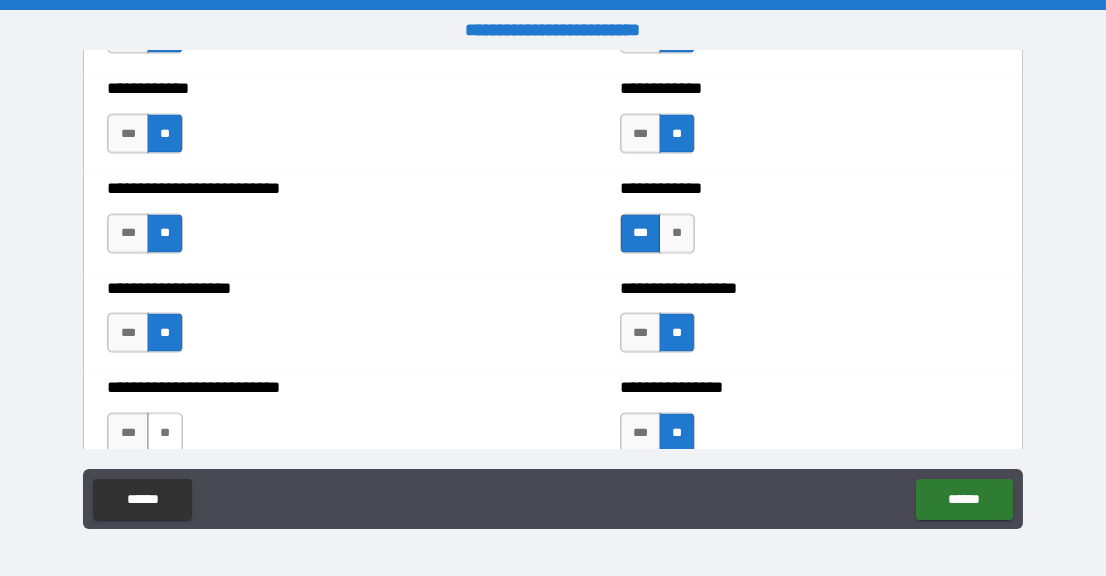 drag, startPoint x: 167, startPoint y: 425, endPoint x: 241, endPoint y: 415, distance: 74.672615 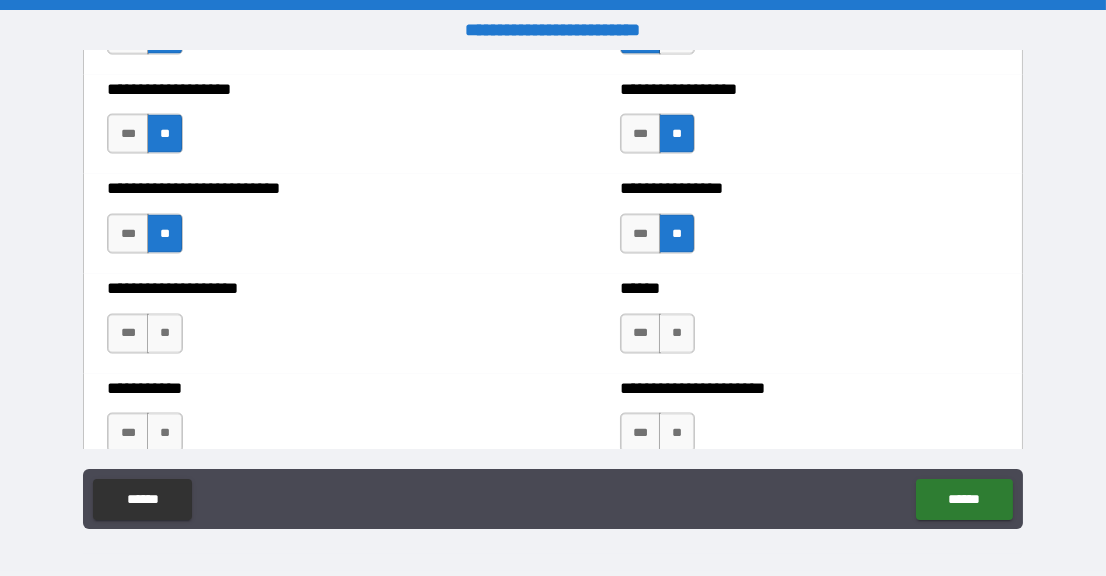 scroll, scrollTop: 5699, scrollLeft: 0, axis: vertical 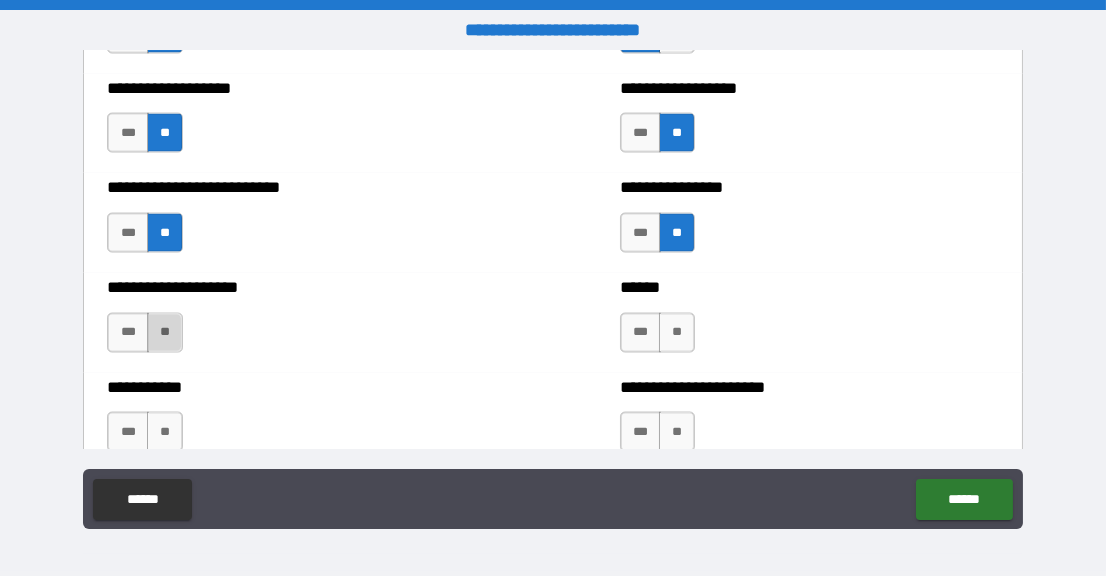 click on "**" at bounding box center (165, 333) 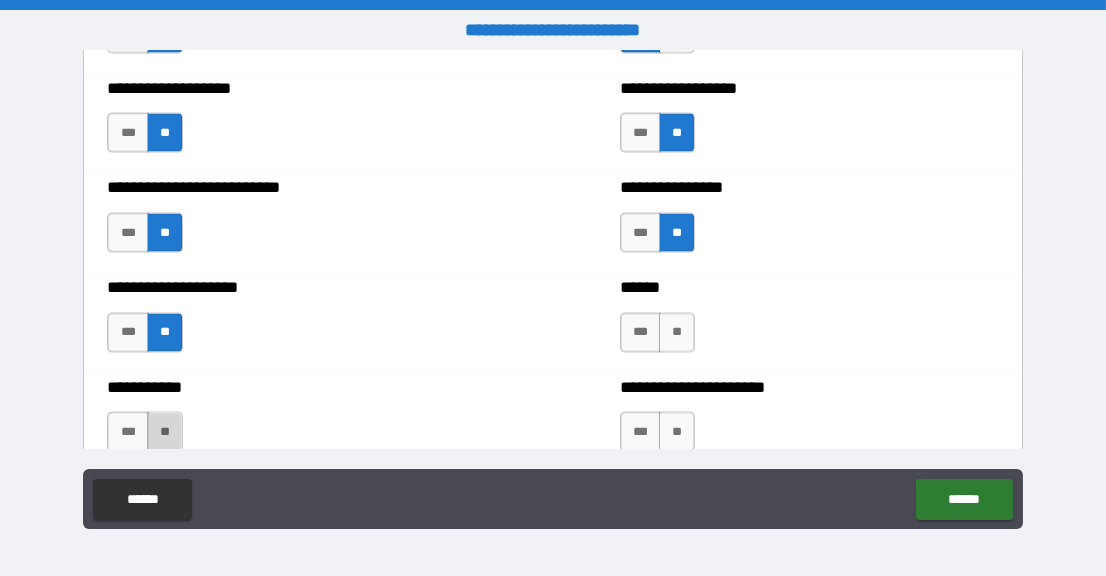 click on "**" at bounding box center (165, 432) 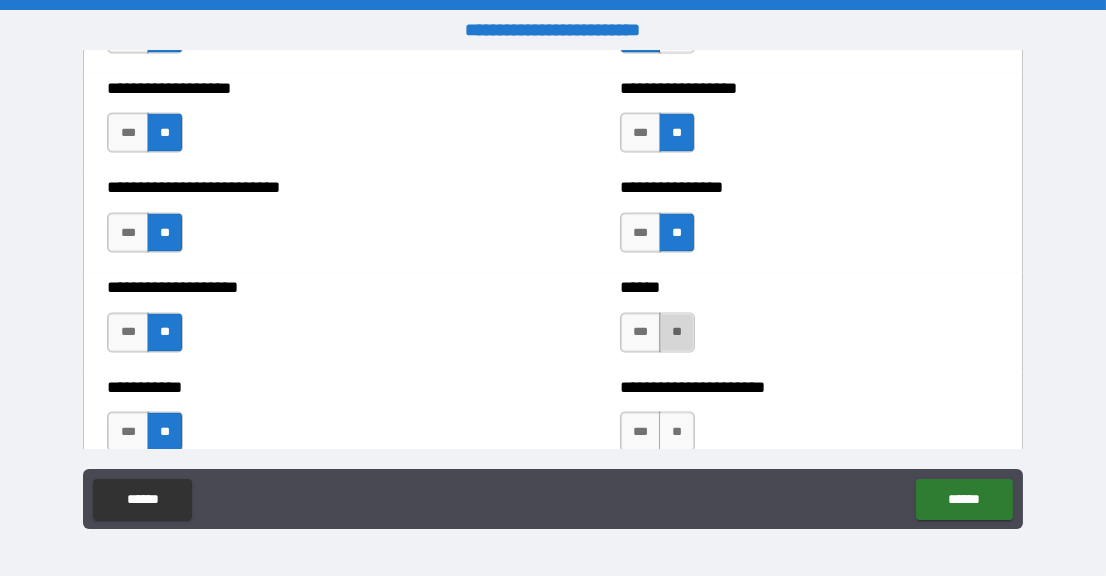 click on "**" at bounding box center [677, 333] 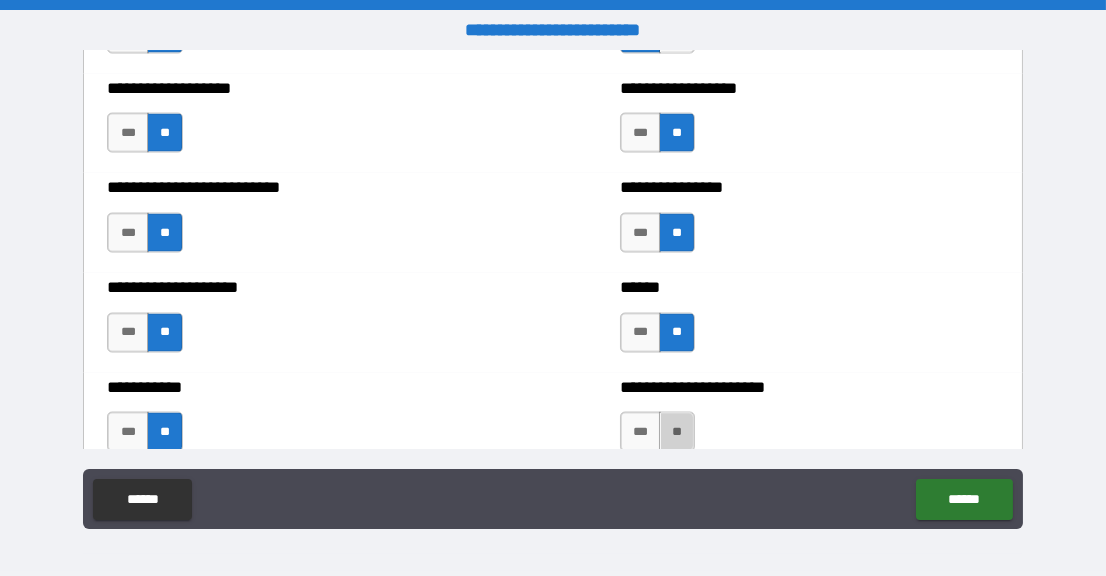 drag, startPoint x: 669, startPoint y: 426, endPoint x: 800, endPoint y: 400, distance: 133.55524 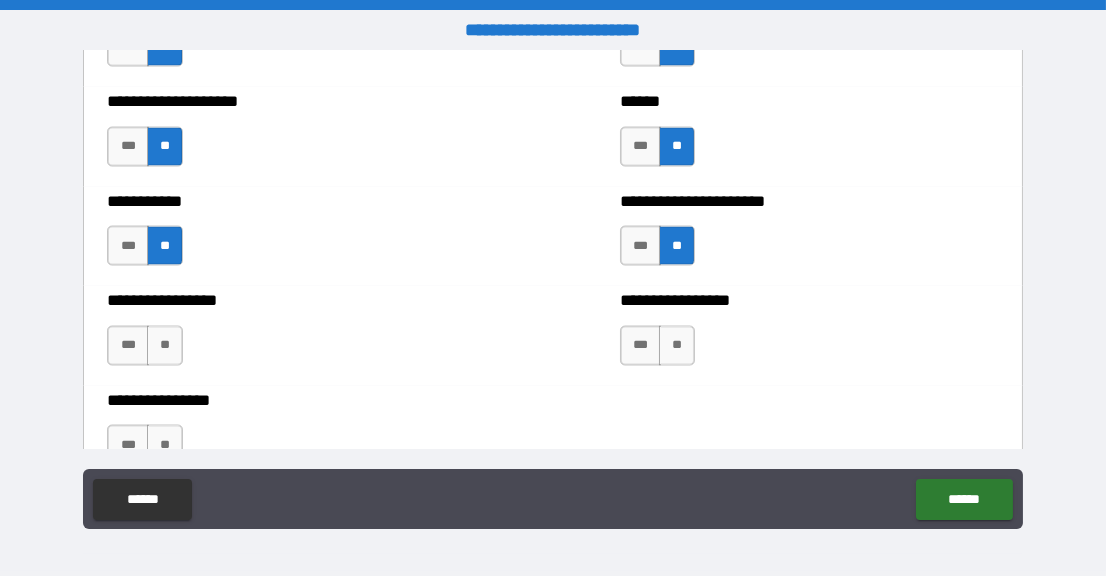 scroll, scrollTop: 5899, scrollLeft: 0, axis: vertical 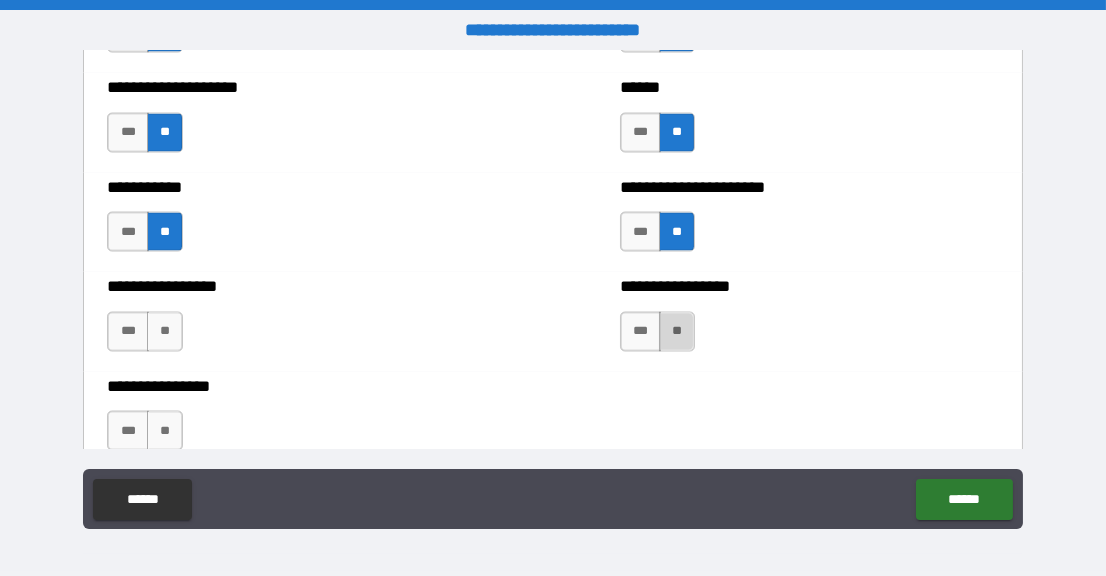 click on "**" at bounding box center [677, 332] 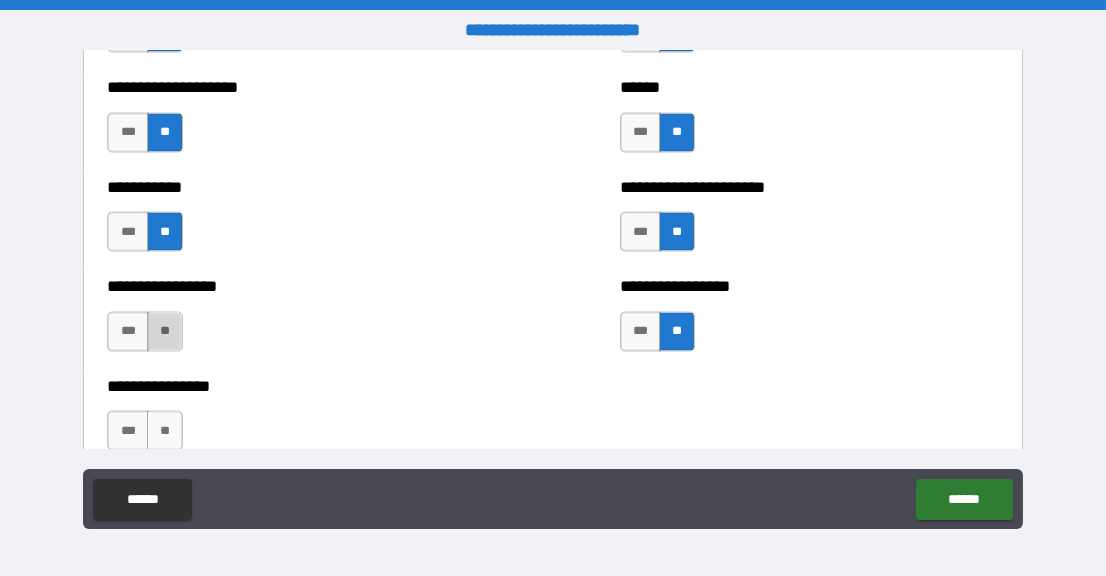 click on "**" at bounding box center (165, 332) 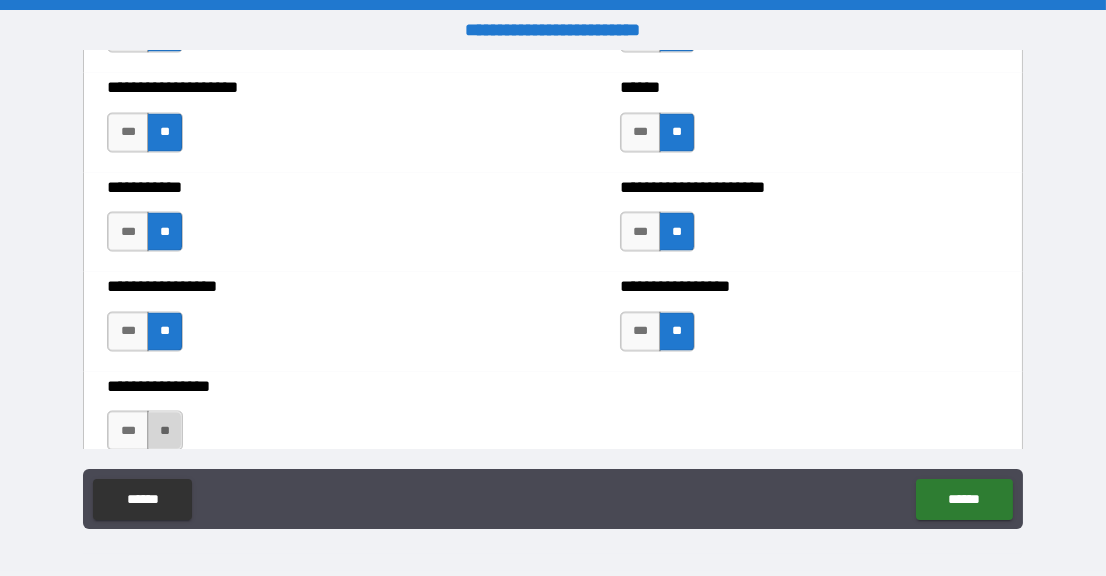 click on "**" at bounding box center (165, 431) 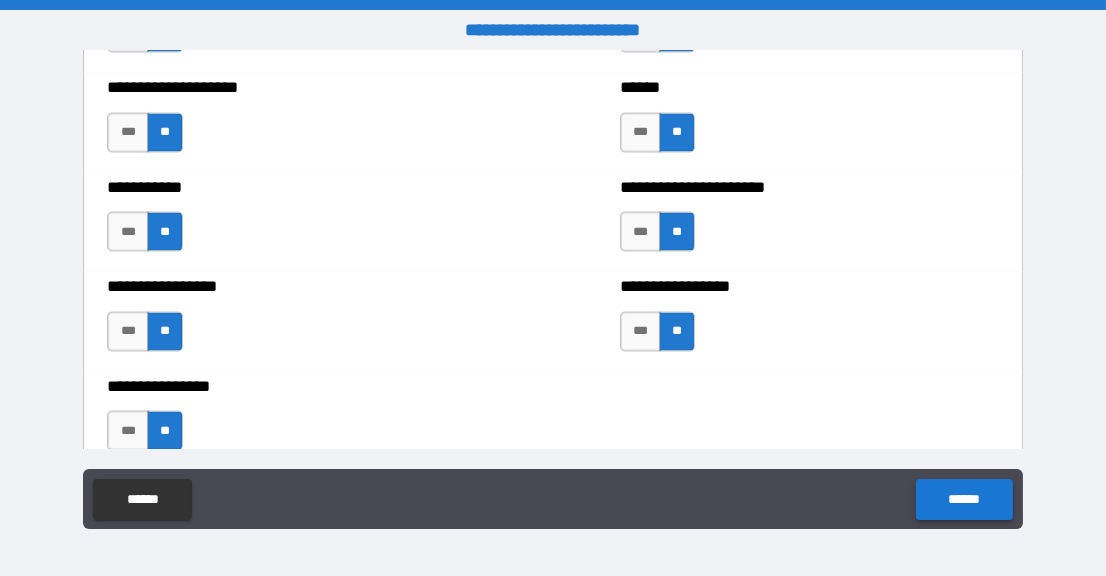 click on "******" at bounding box center [964, 499] 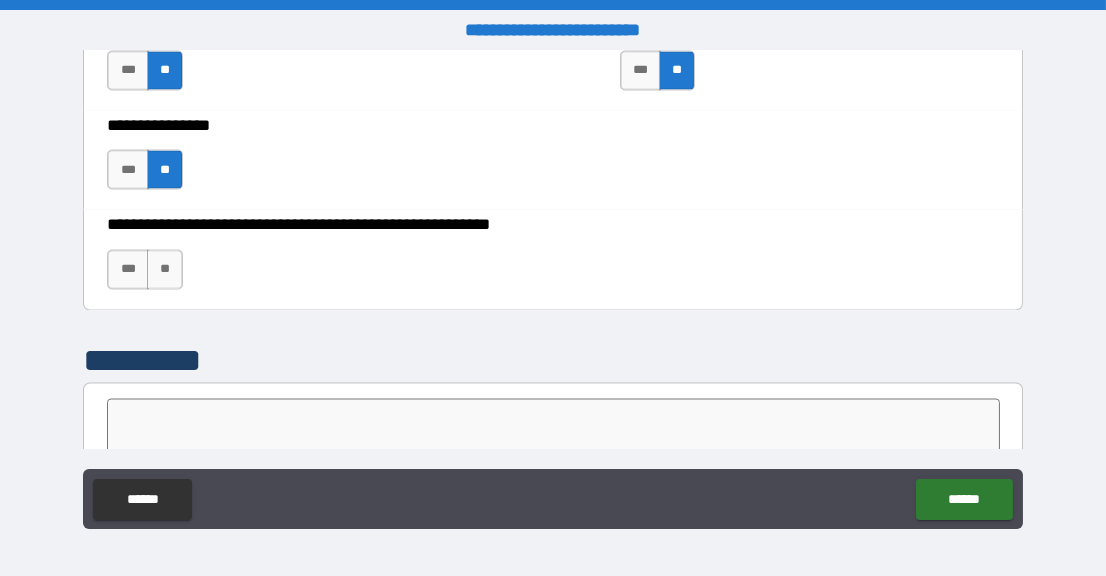 scroll, scrollTop: 6200, scrollLeft: 0, axis: vertical 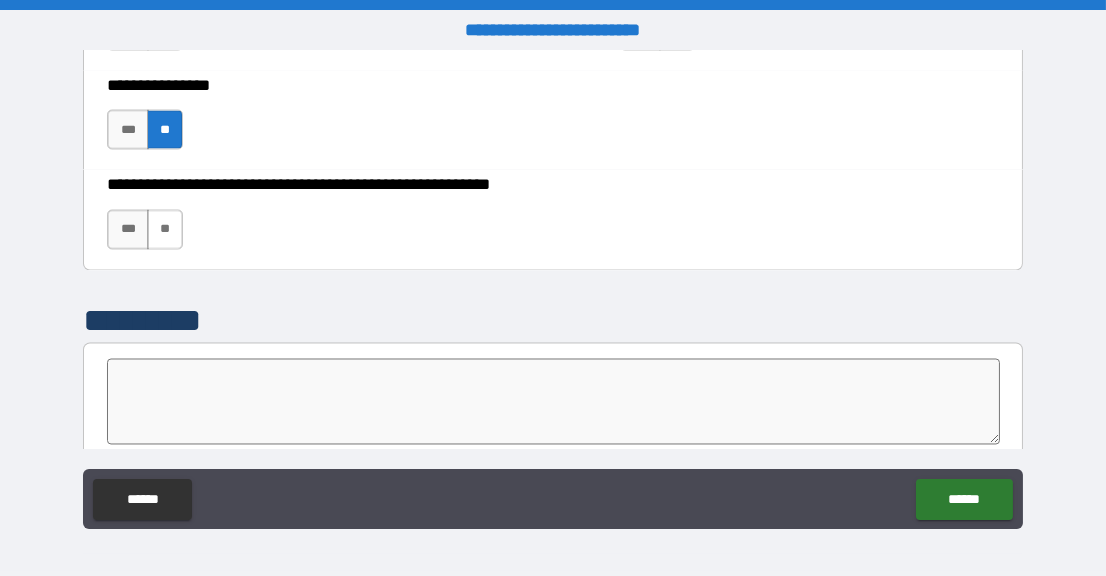 click on "**" at bounding box center (165, 230) 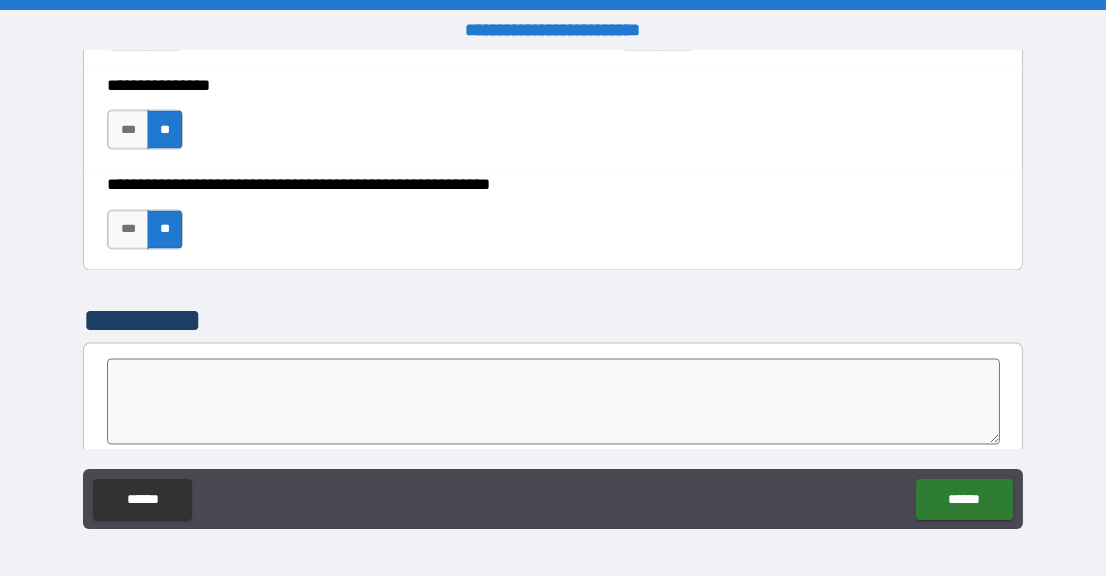 scroll, scrollTop: 6416, scrollLeft: 0, axis: vertical 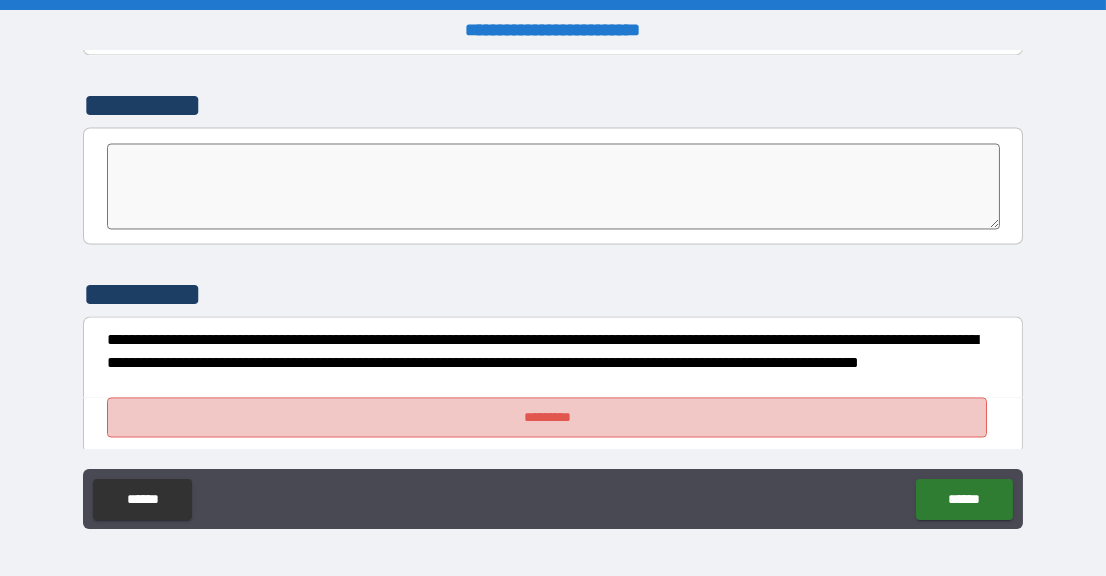 click on "*********" at bounding box center (547, 417) 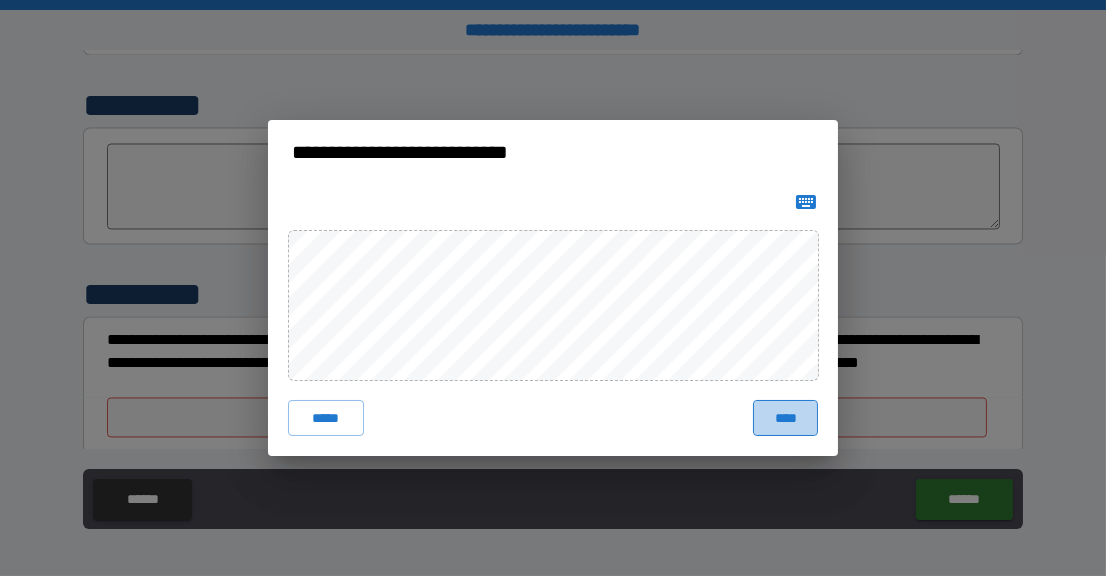 click on "****" at bounding box center [785, 418] 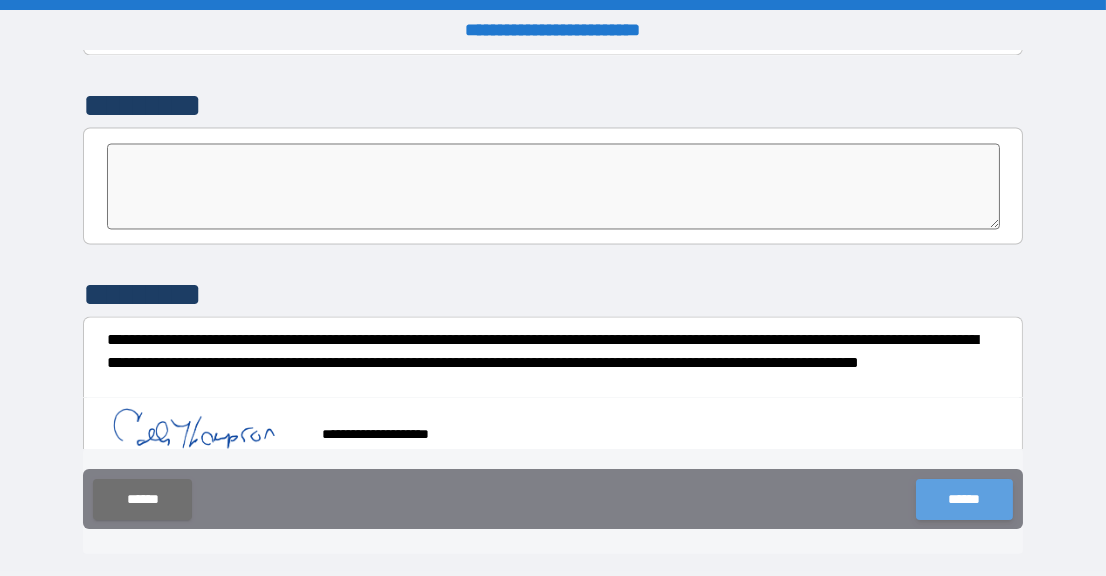 click on "******" at bounding box center (964, 499) 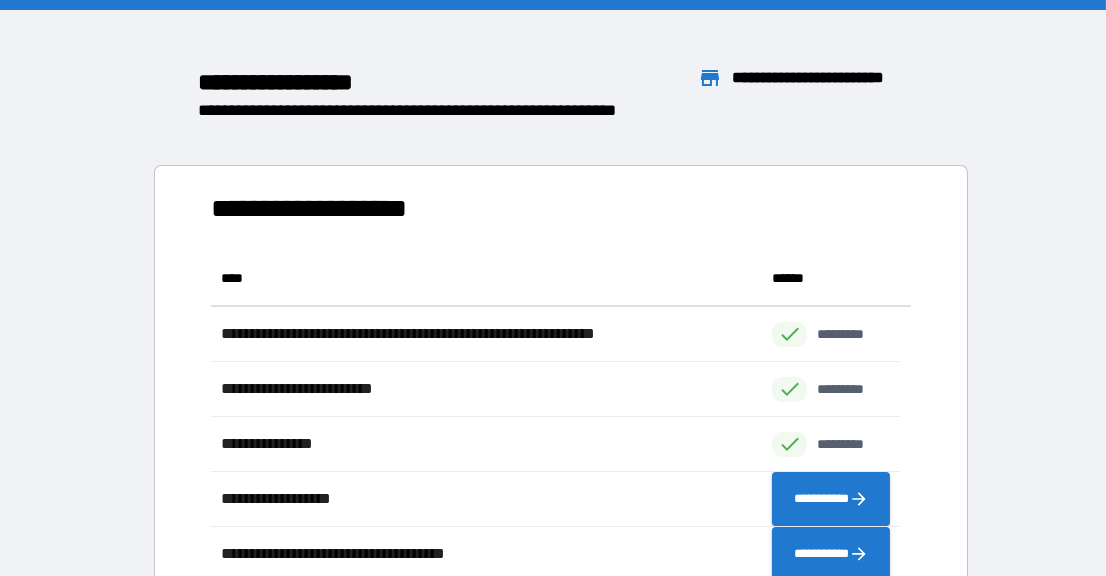 scroll, scrollTop: 16, scrollLeft: 15, axis: both 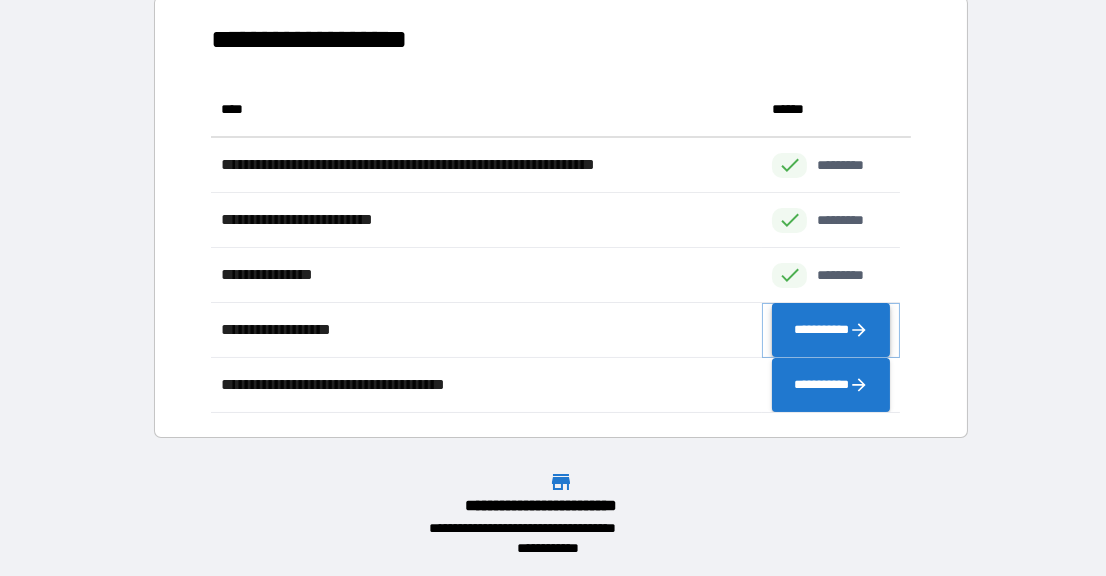 click on "**********" at bounding box center [831, 329] 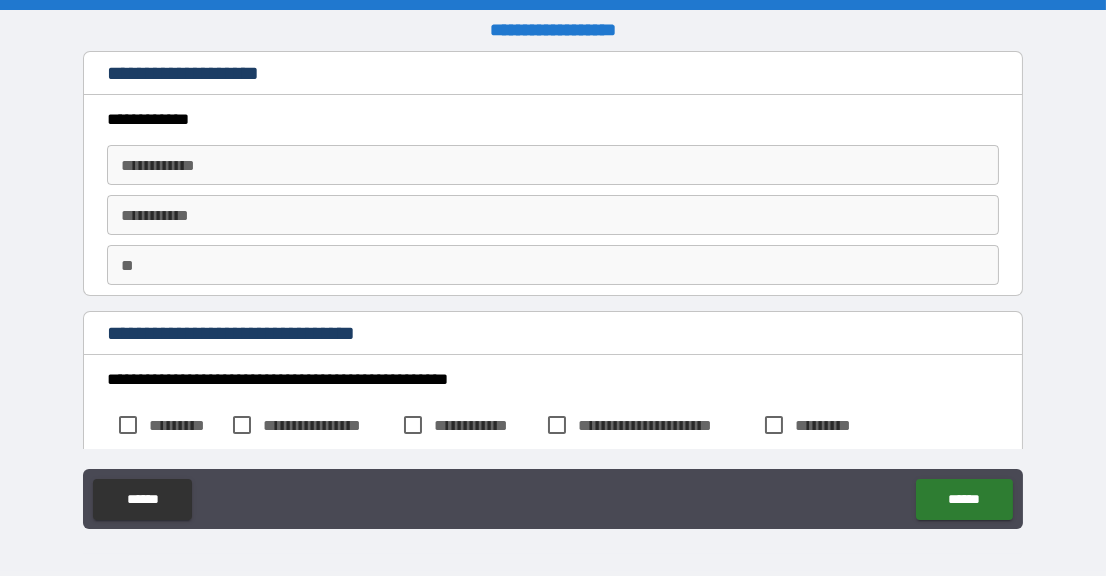 click on "**********" at bounding box center (552, 165) 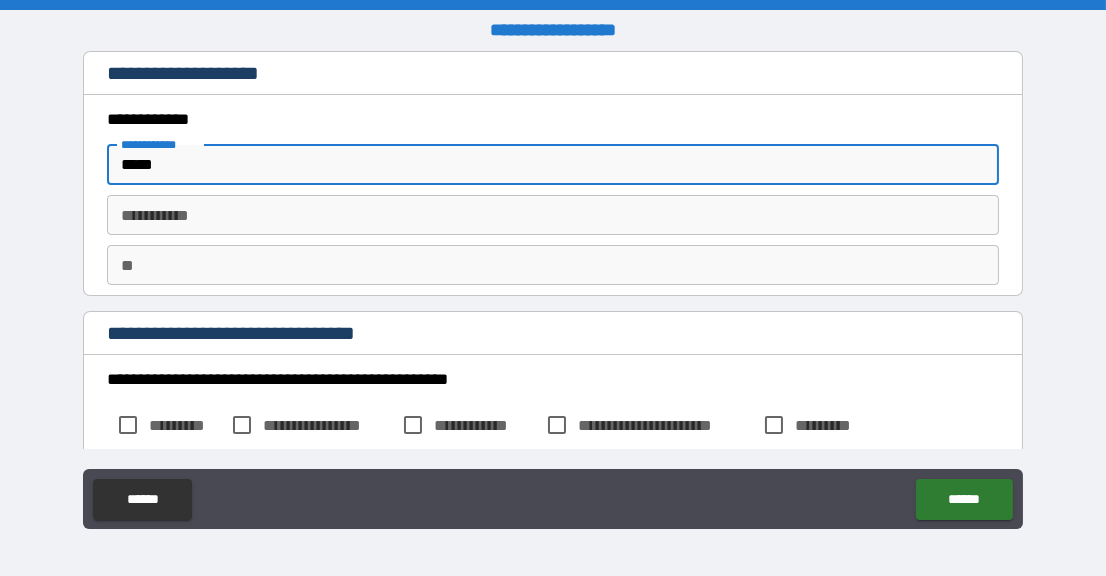 click on "*********   *" at bounding box center (552, 215) 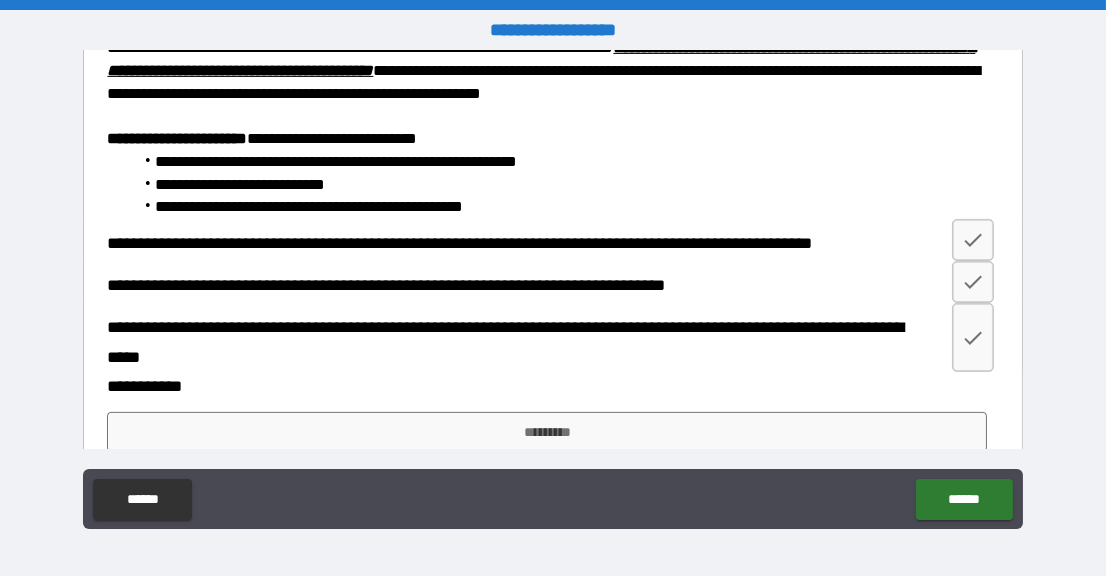 scroll, scrollTop: 1299, scrollLeft: 0, axis: vertical 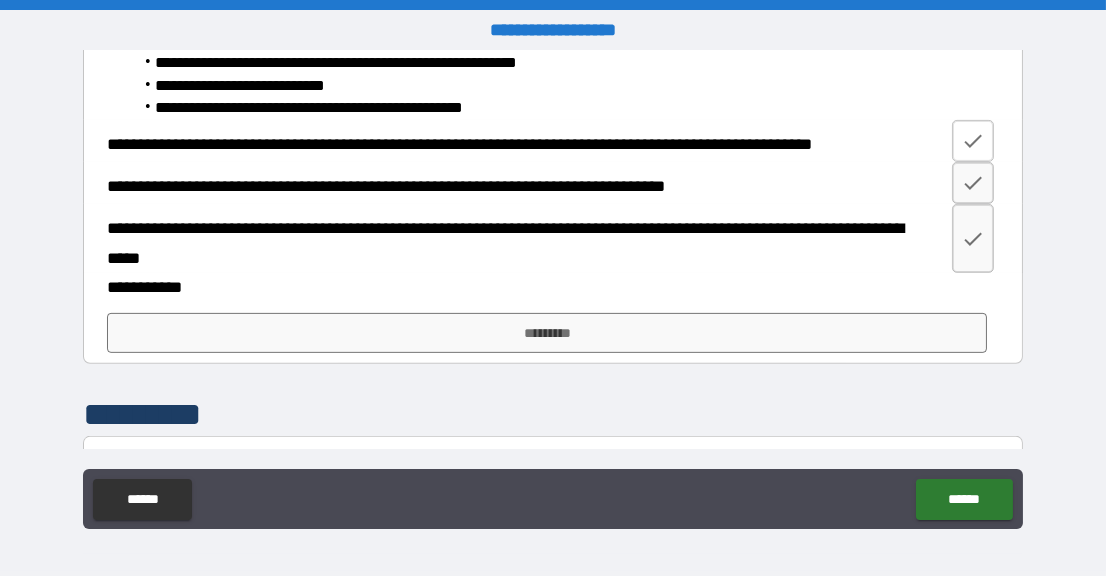 click 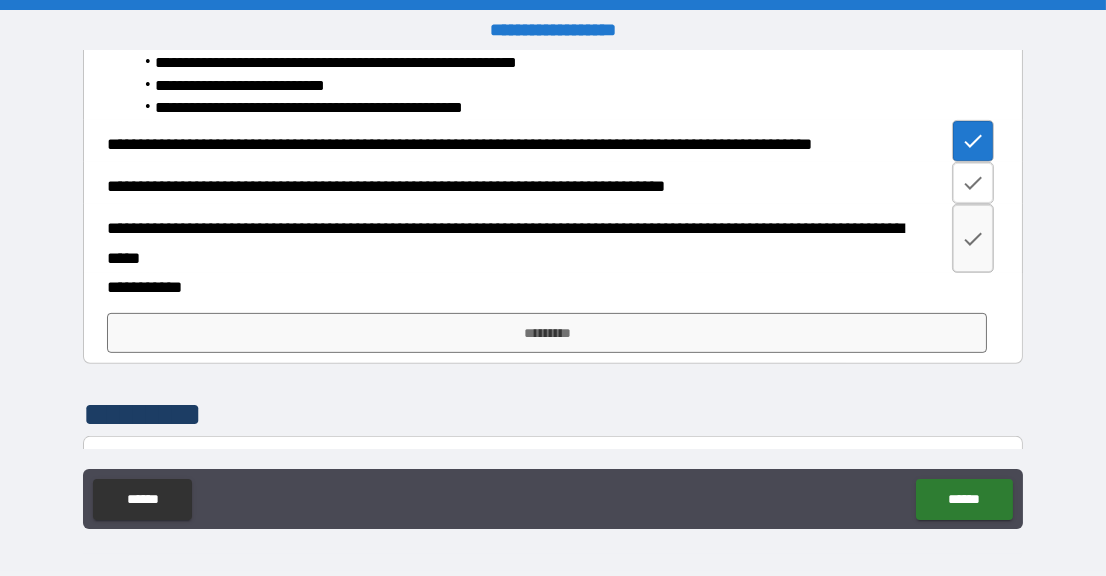 click 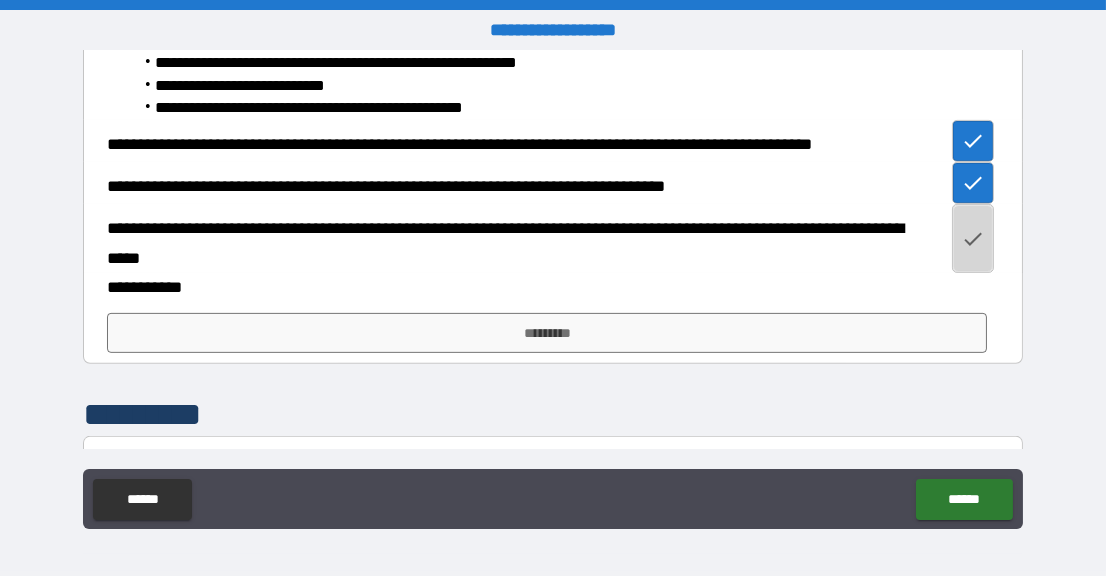 click 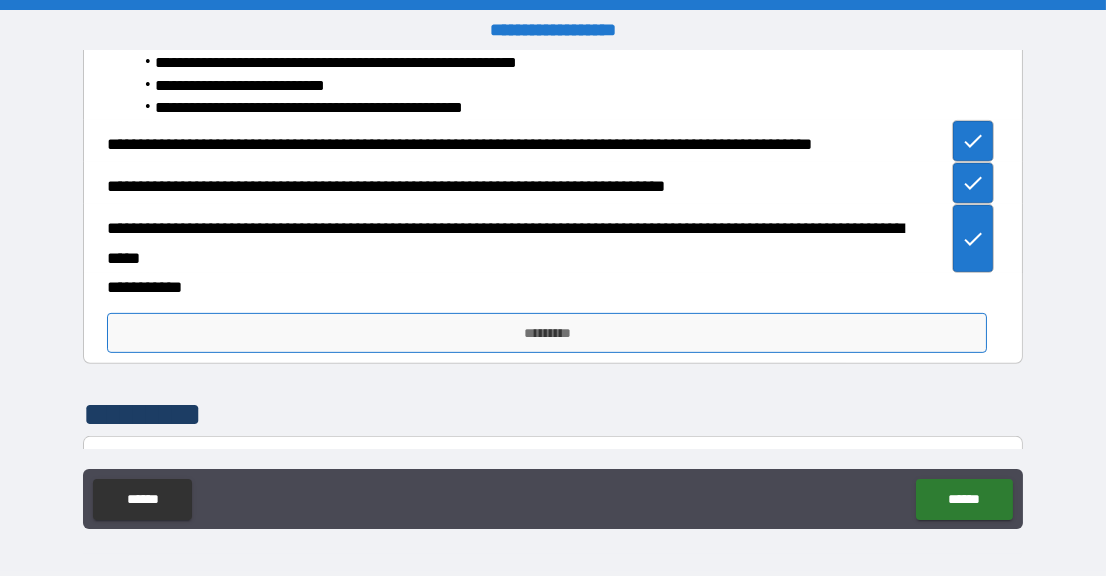 click on "*********" at bounding box center [547, 333] 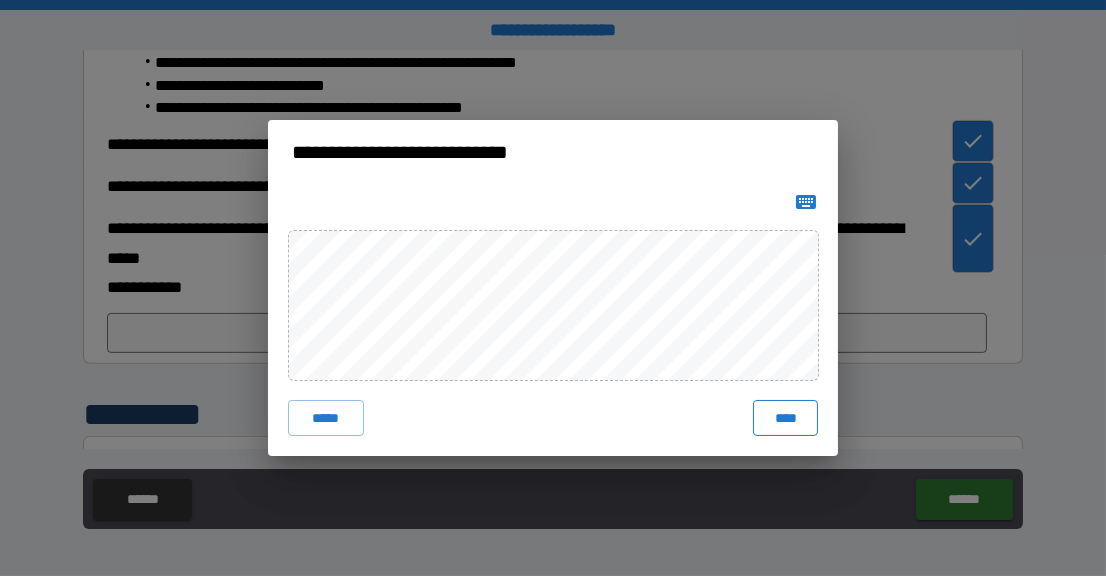click on "****" at bounding box center [785, 418] 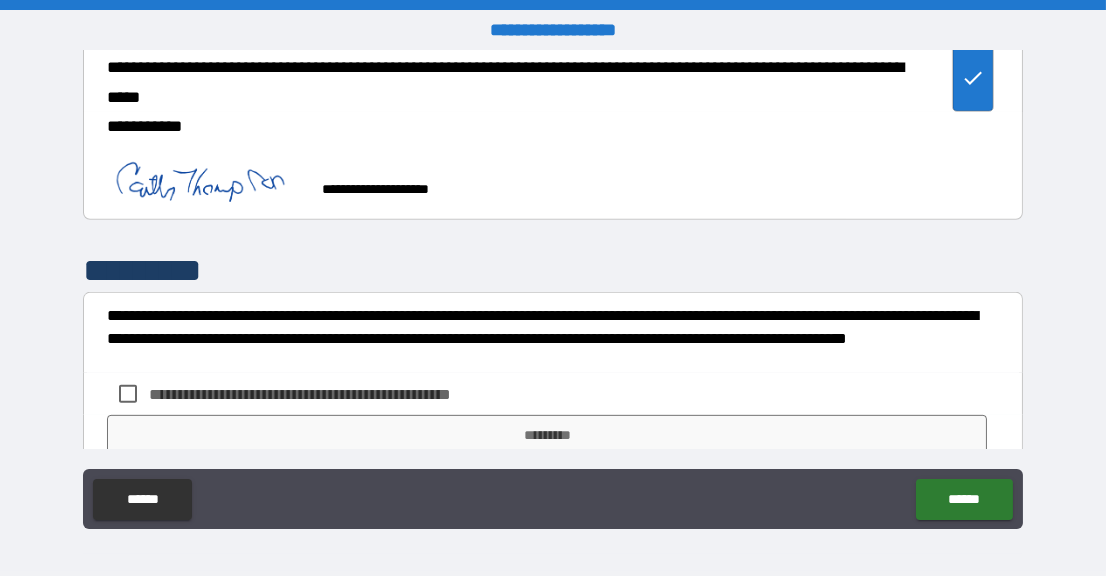 scroll, scrollTop: 1499, scrollLeft: 0, axis: vertical 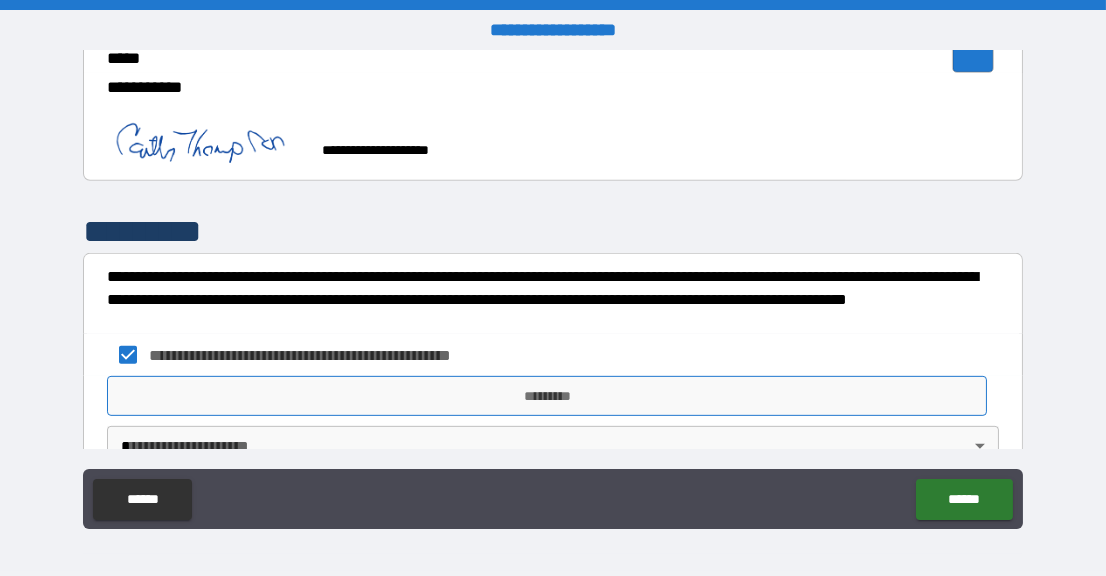 click on "*********" at bounding box center [547, 396] 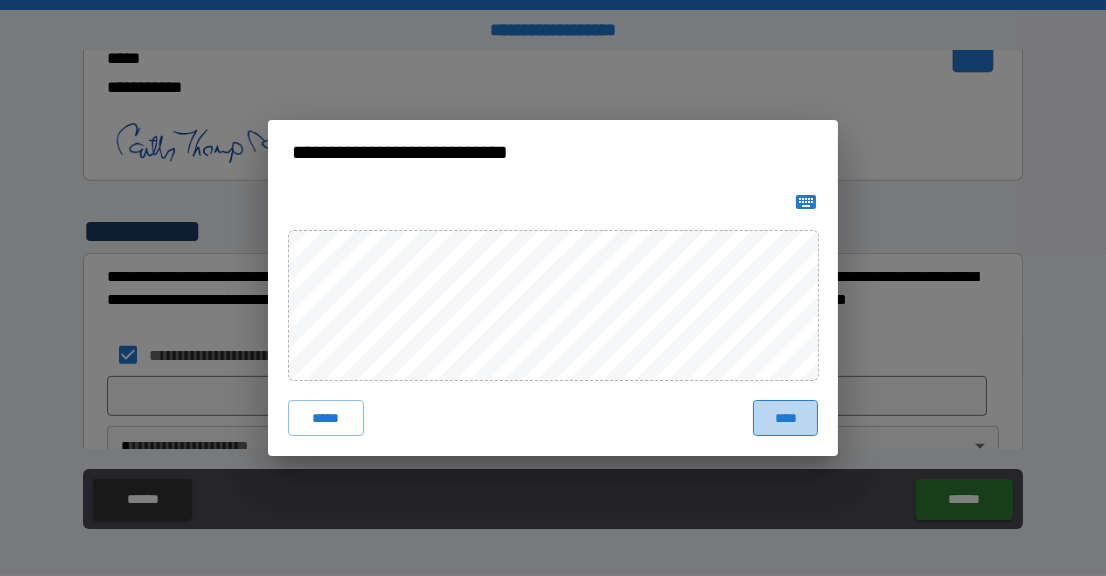 click on "****" at bounding box center [785, 418] 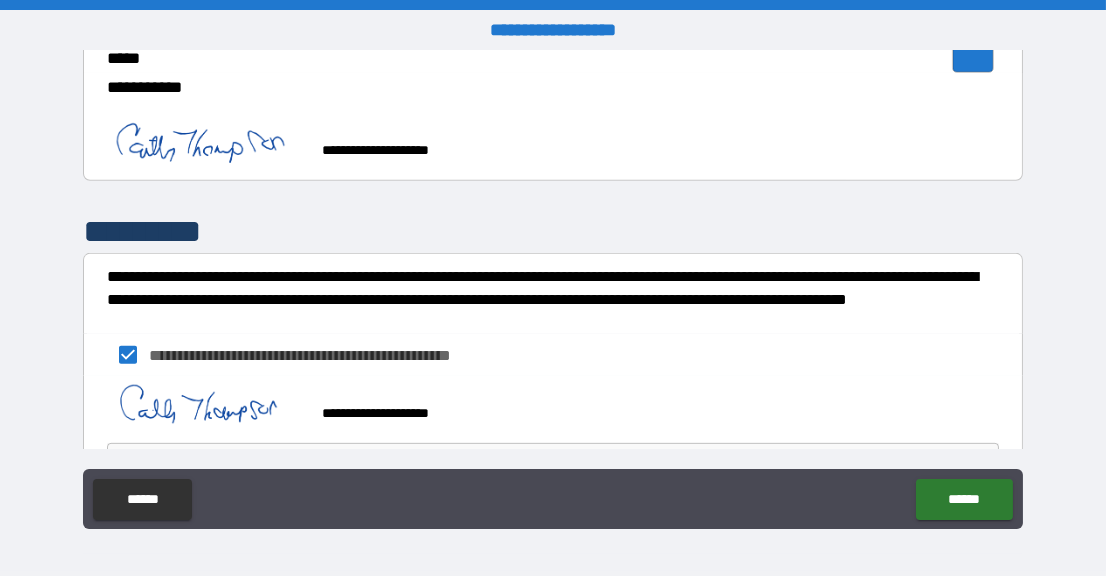 scroll, scrollTop: 1555, scrollLeft: 0, axis: vertical 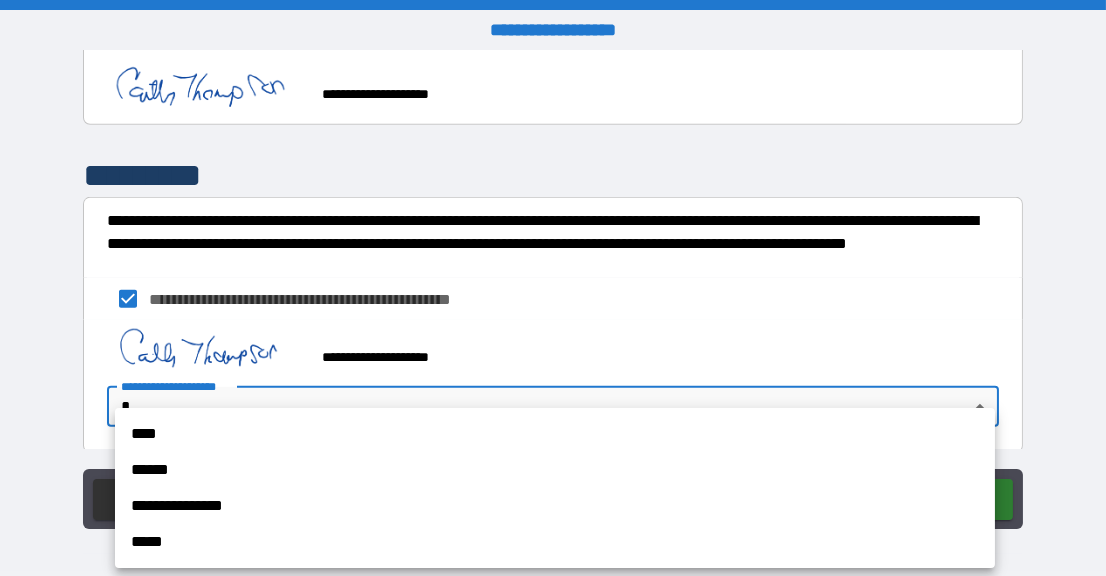 click on "**********" at bounding box center [553, 288] 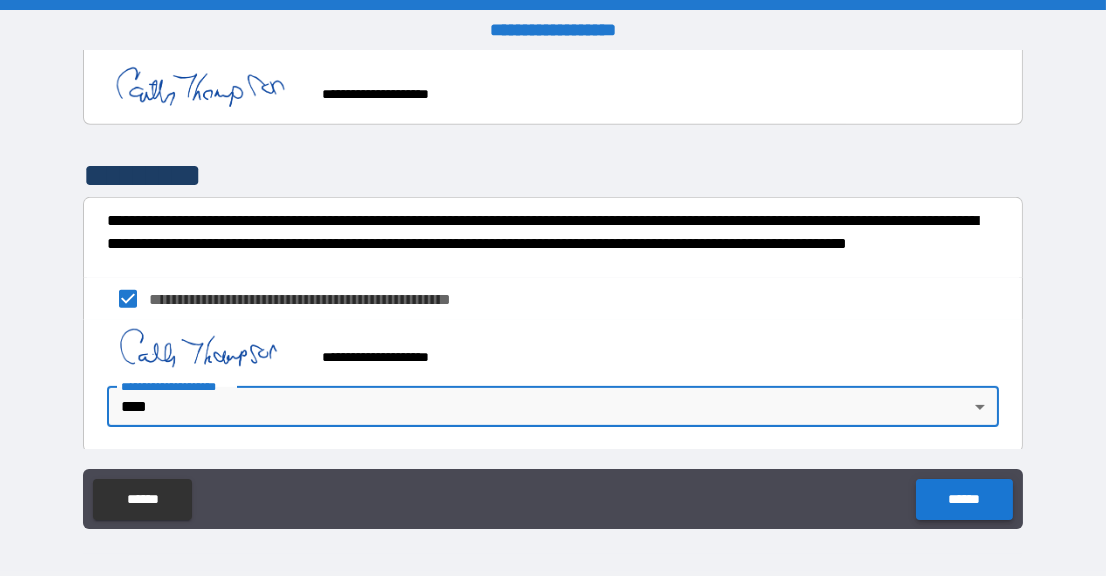click on "******" at bounding box center [964, 499] 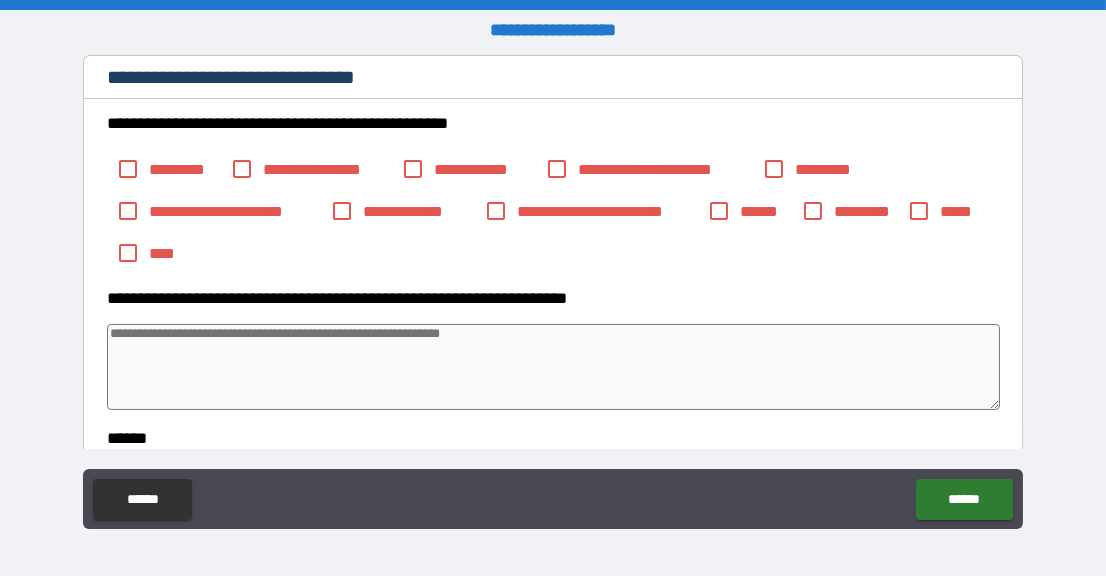 scroll, scrollTop: 155, scrollLeft: 0, axis: vertical 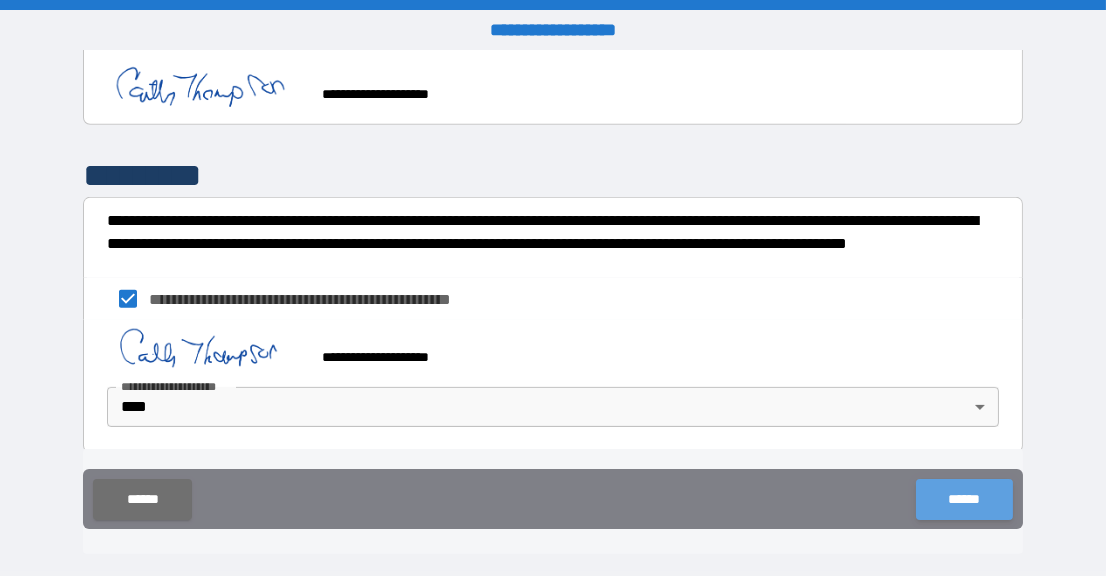 click on "******" at bounding box center [964, 499] 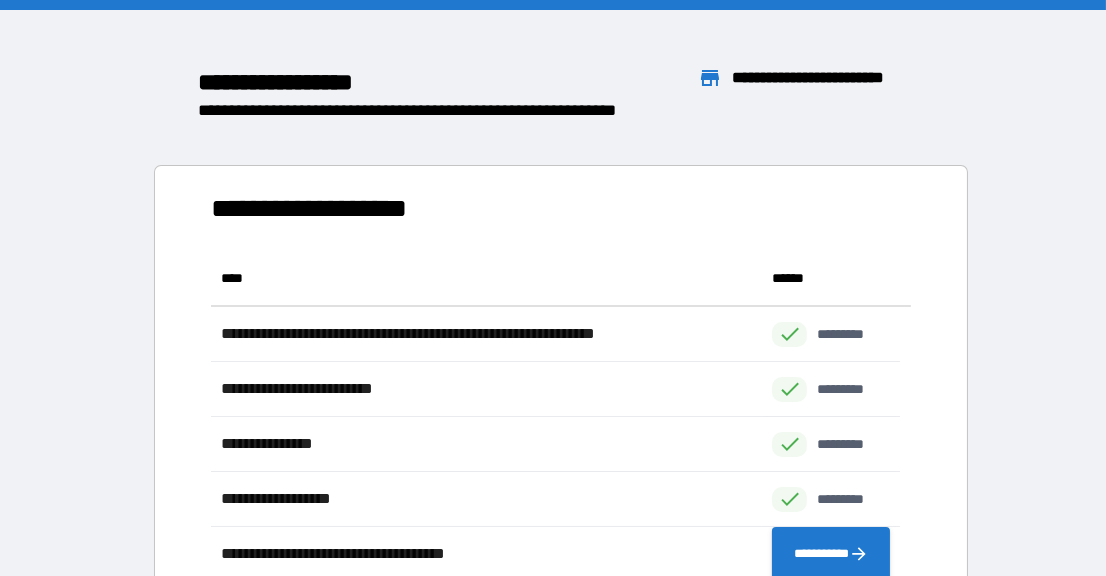 scroll, scrollTop: 16, scrollLeft: 15, axis: both 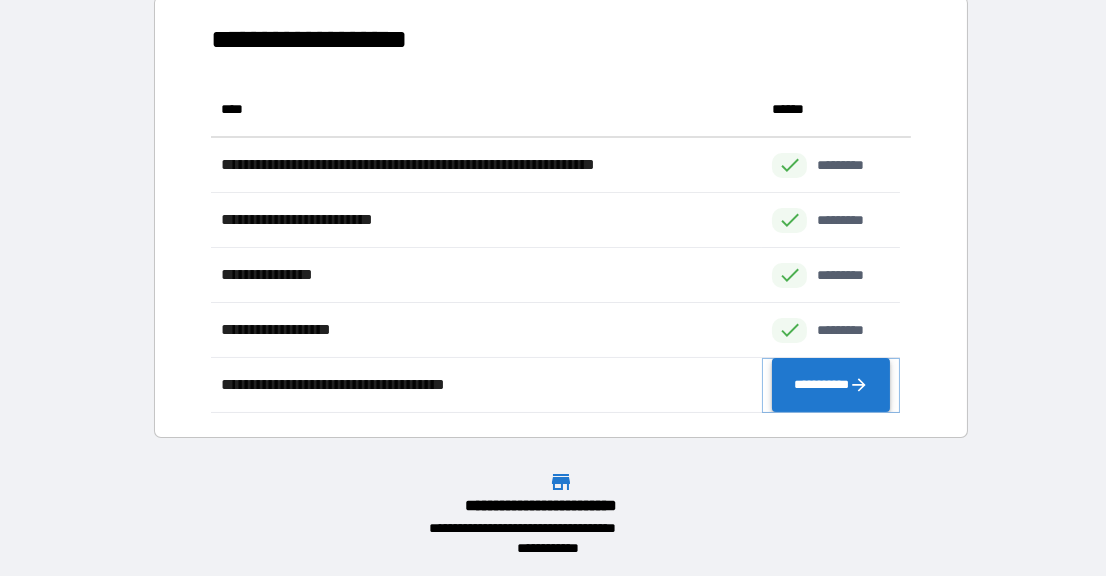 click on "**********" at bounding box center (831, 384) 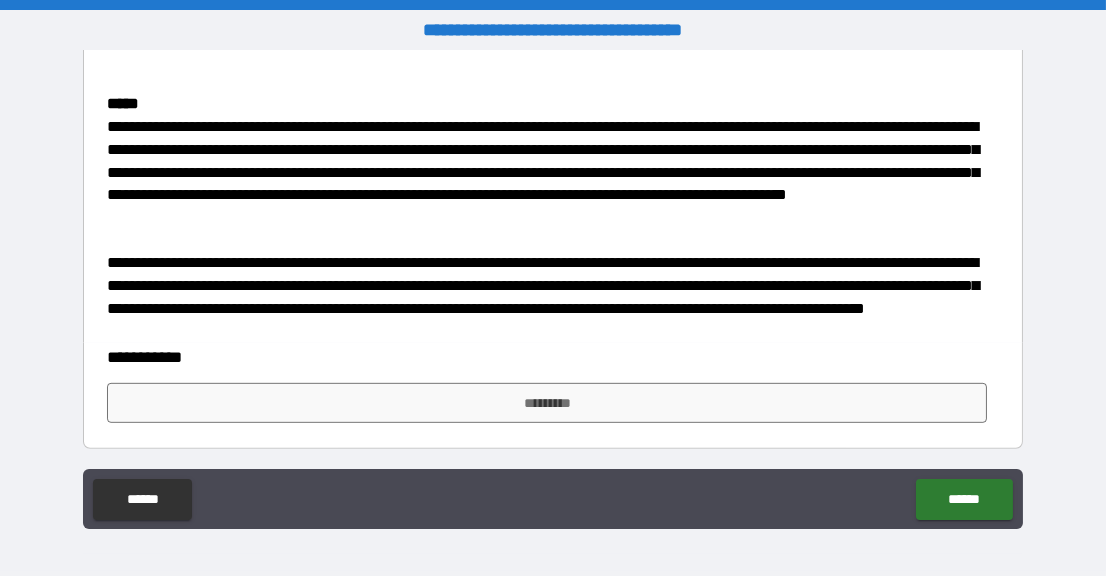 scroll, scrollTop: 1702, scrollLeft: 0, axis: vertical 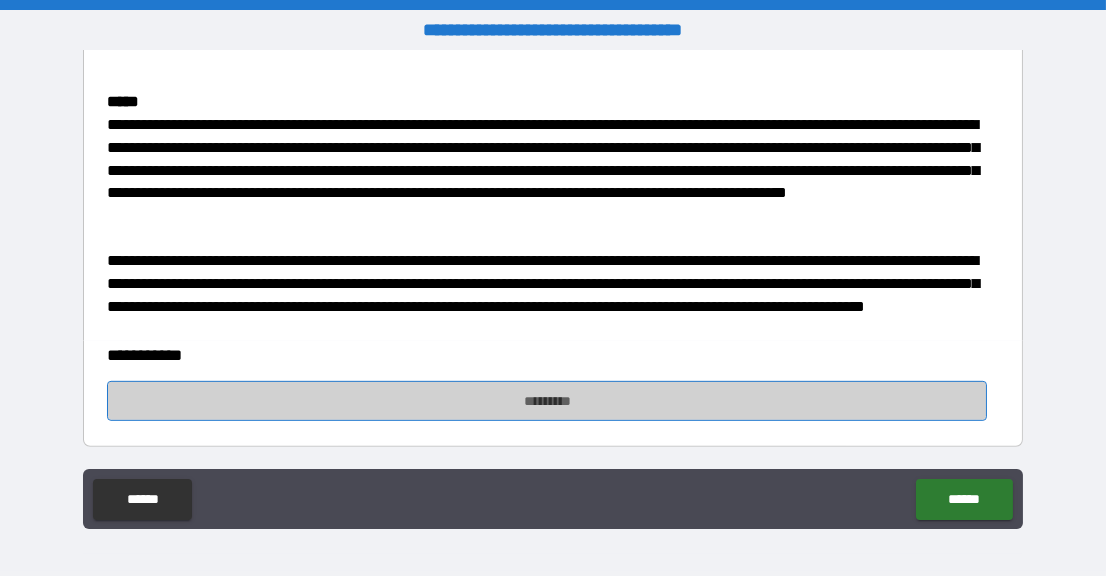 click on "*********" at bounding box center (547, 401) 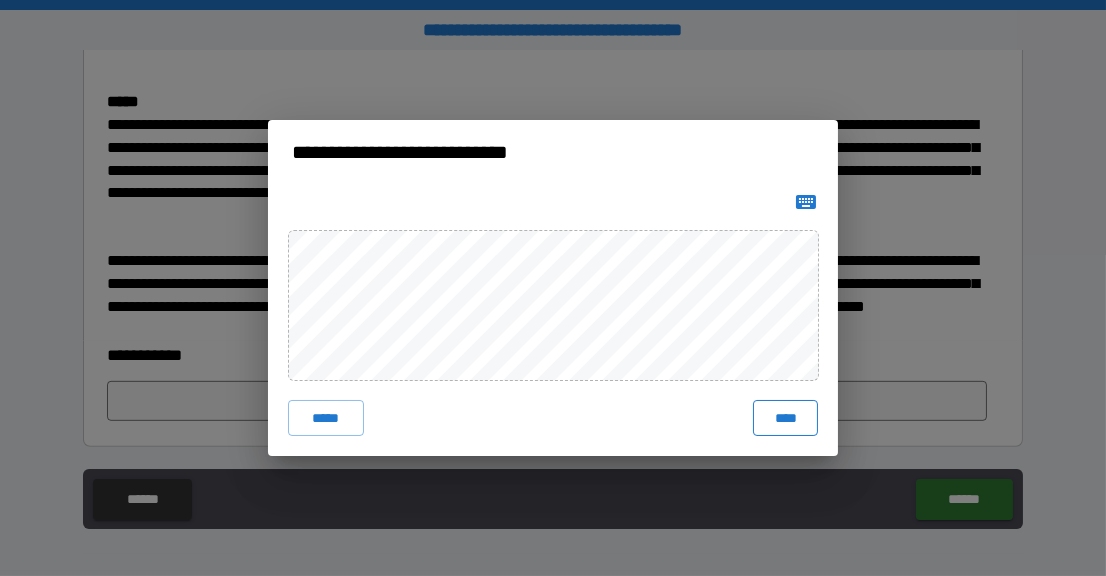 click on "****" at bounding box center (785, 418) 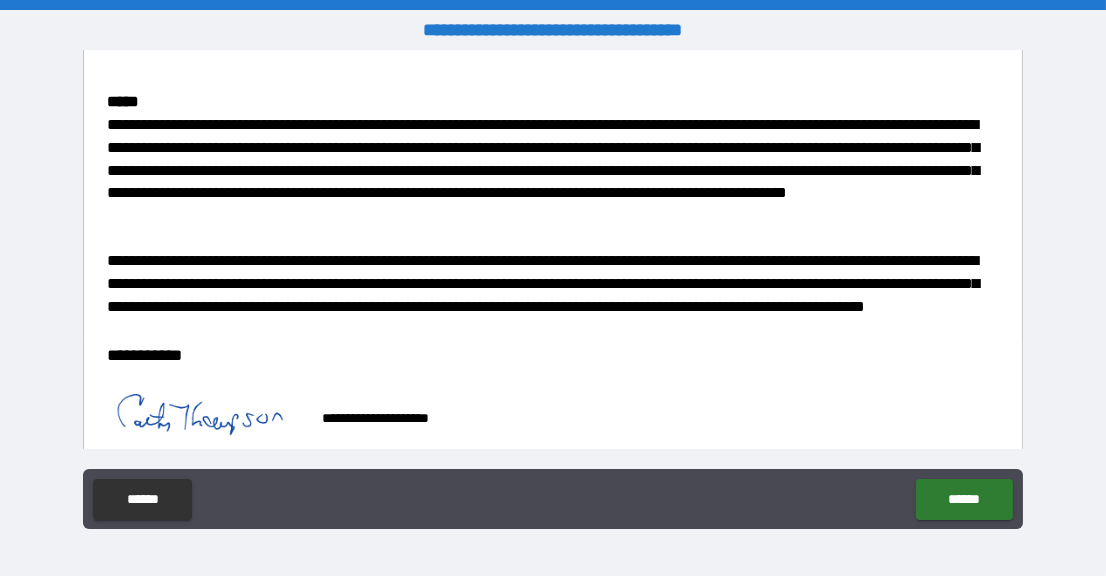 scroll, scrollTop: 1718, scrollLeft: 0, axis: vertical 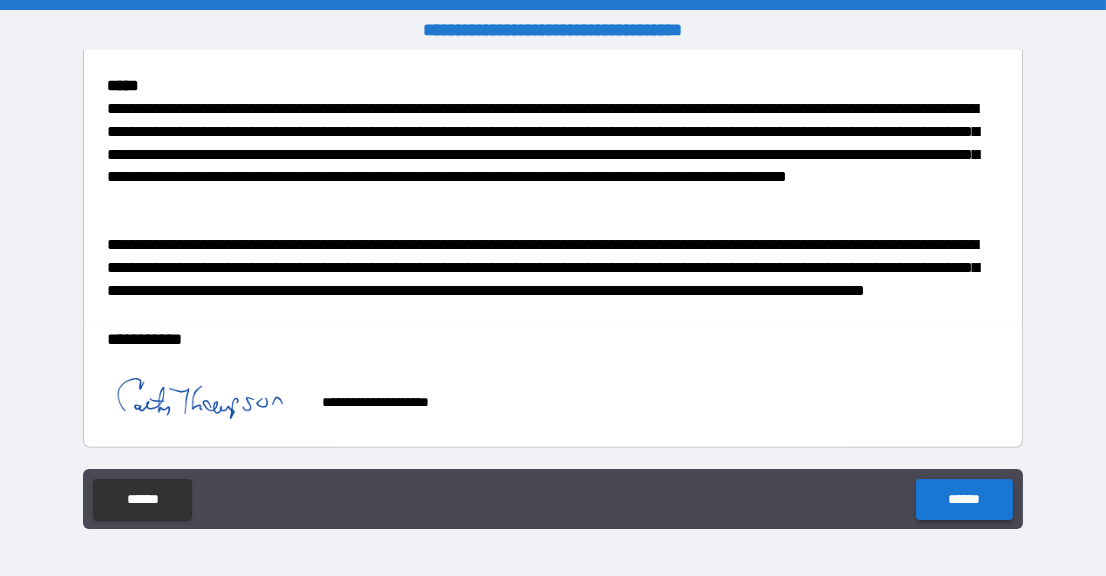 click on "******" at bounding box center [964, 499] 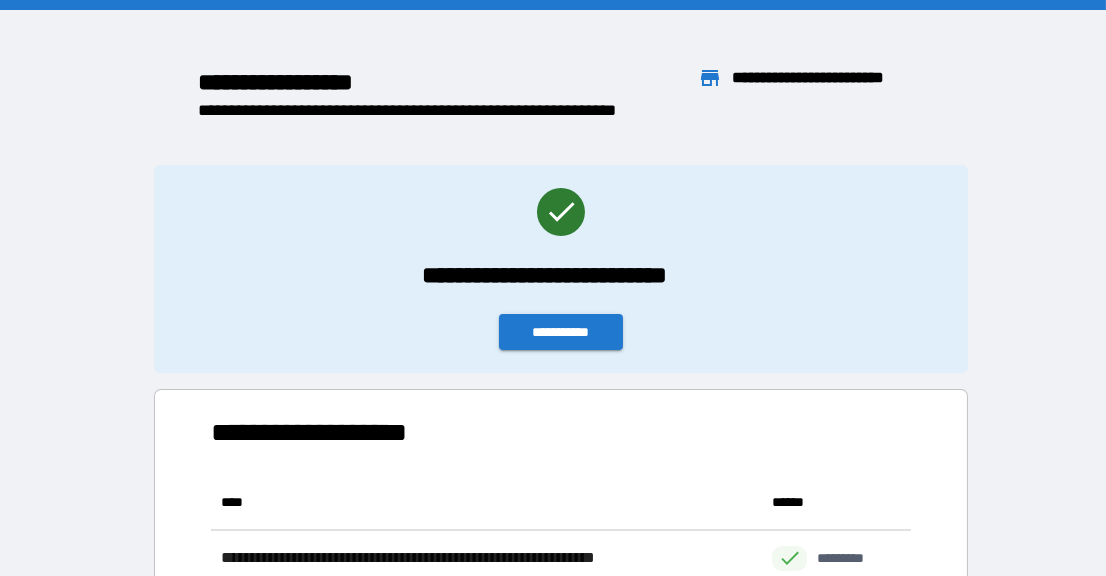 scroll, scrollTop: 16, scrollLeft: 15, axis: both 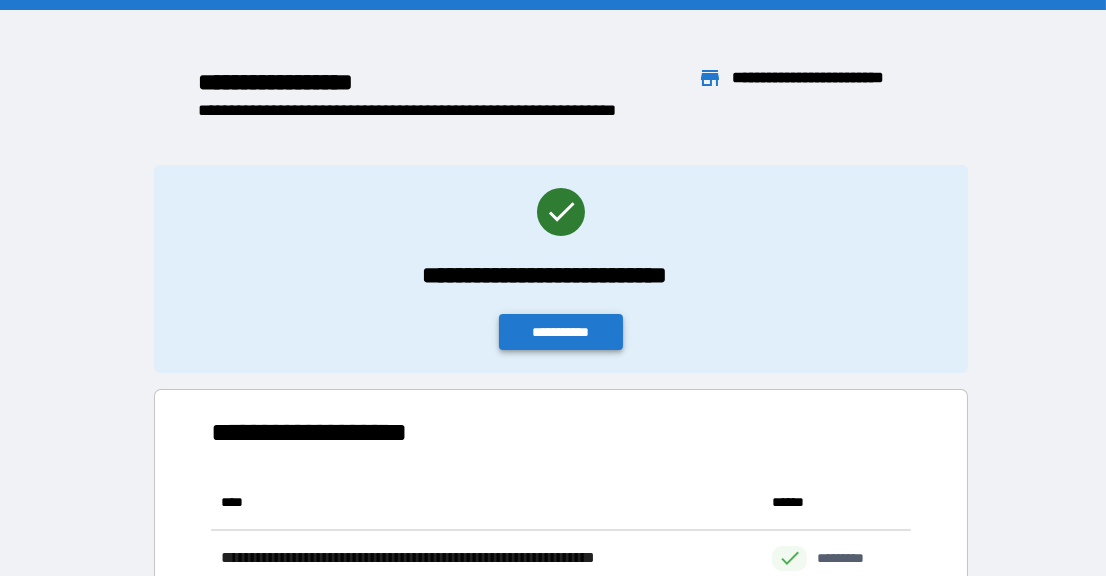 click on "**********" at bounding box center (561, 332) 